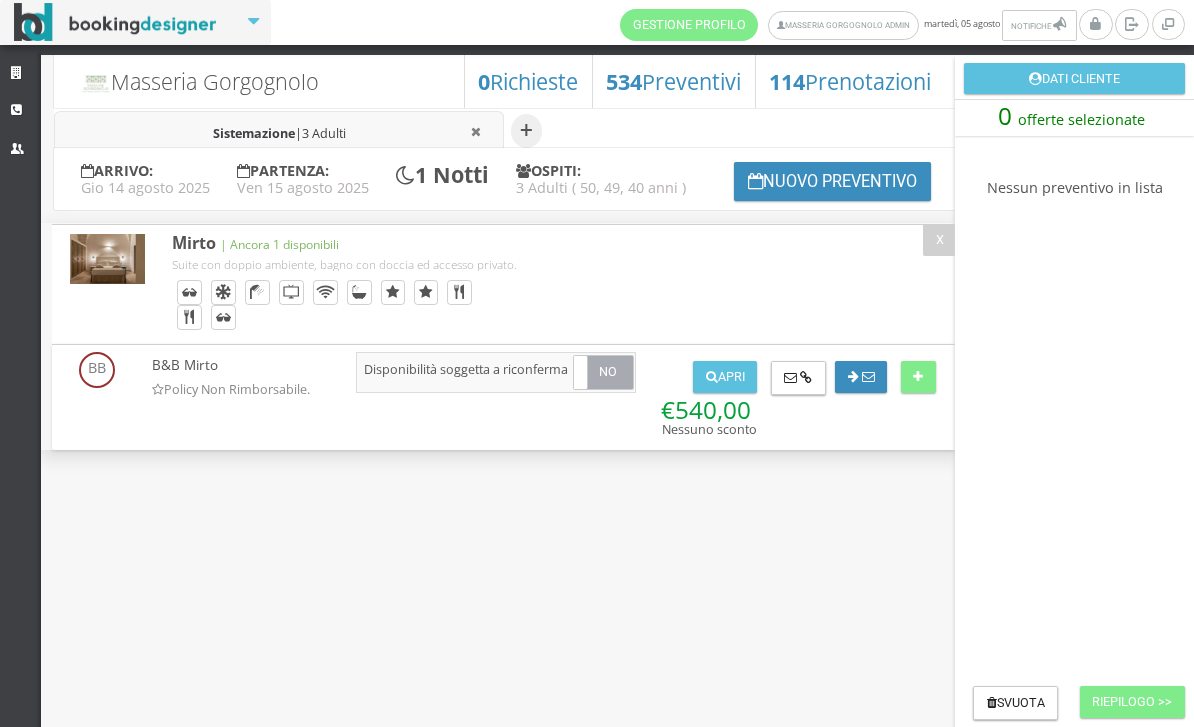 scroll, scrollTop: 0, scrollLeft: 0, axis: both 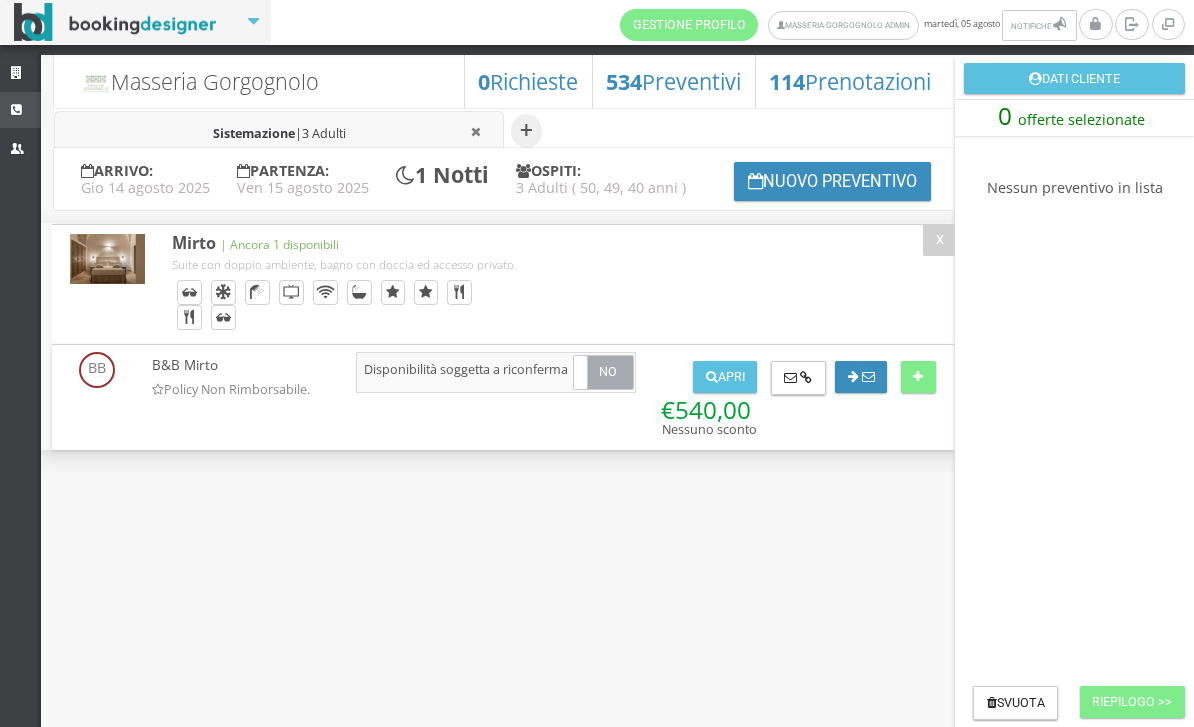 click at bounding box center [19, 110] 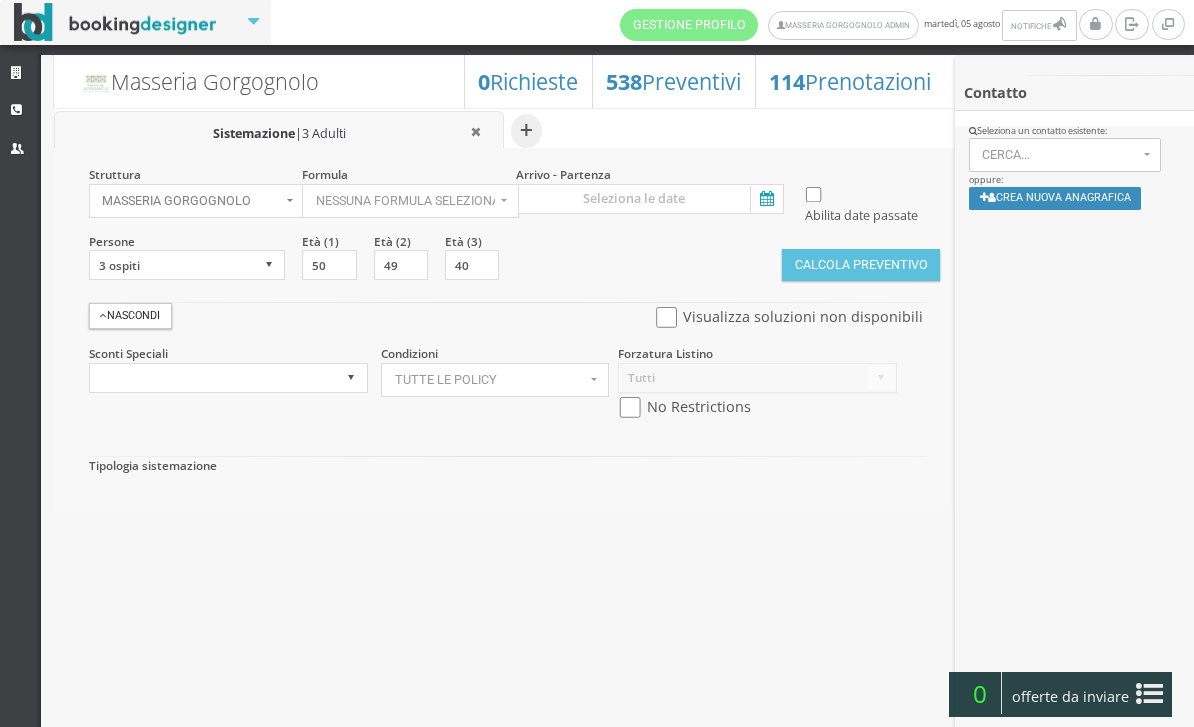 select 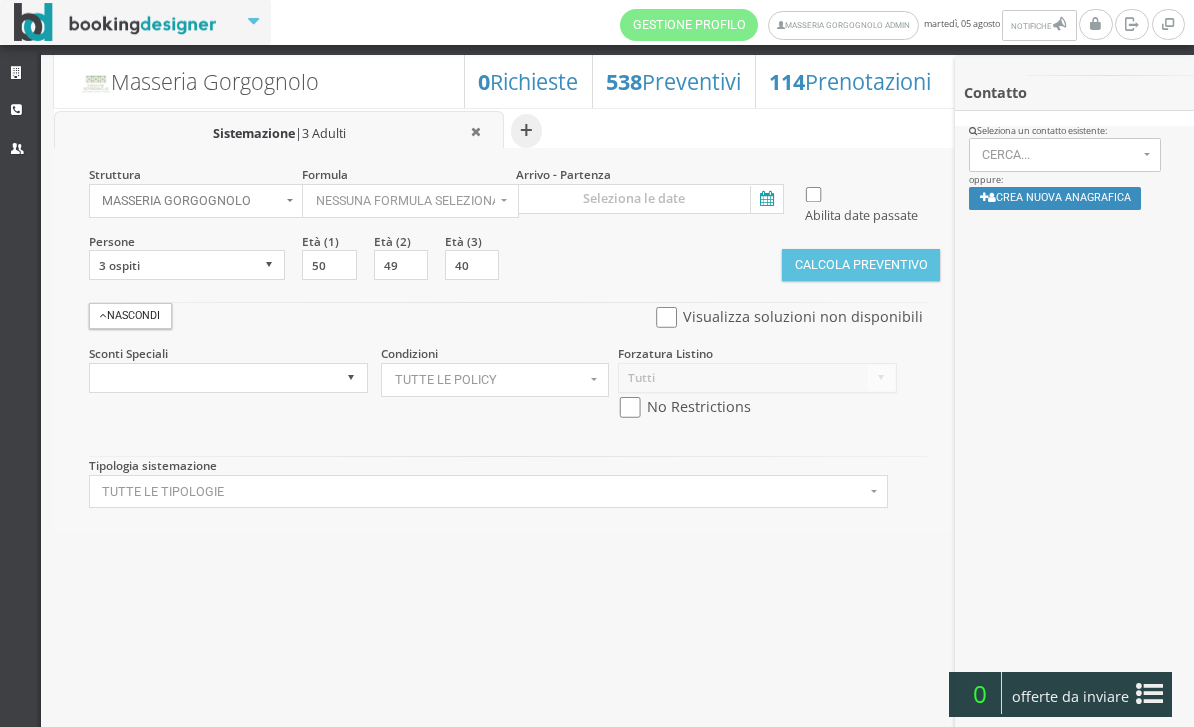 click at bounding box center (765, 199) 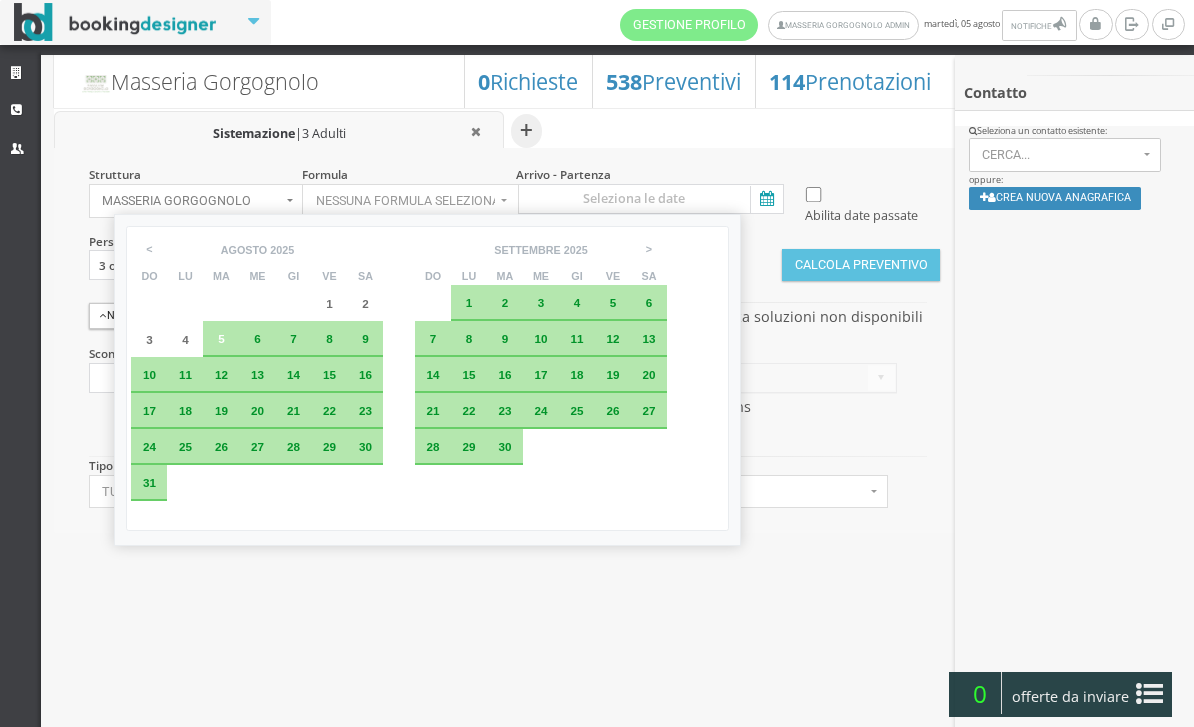 click on "15" at bounding box center [468, 374] 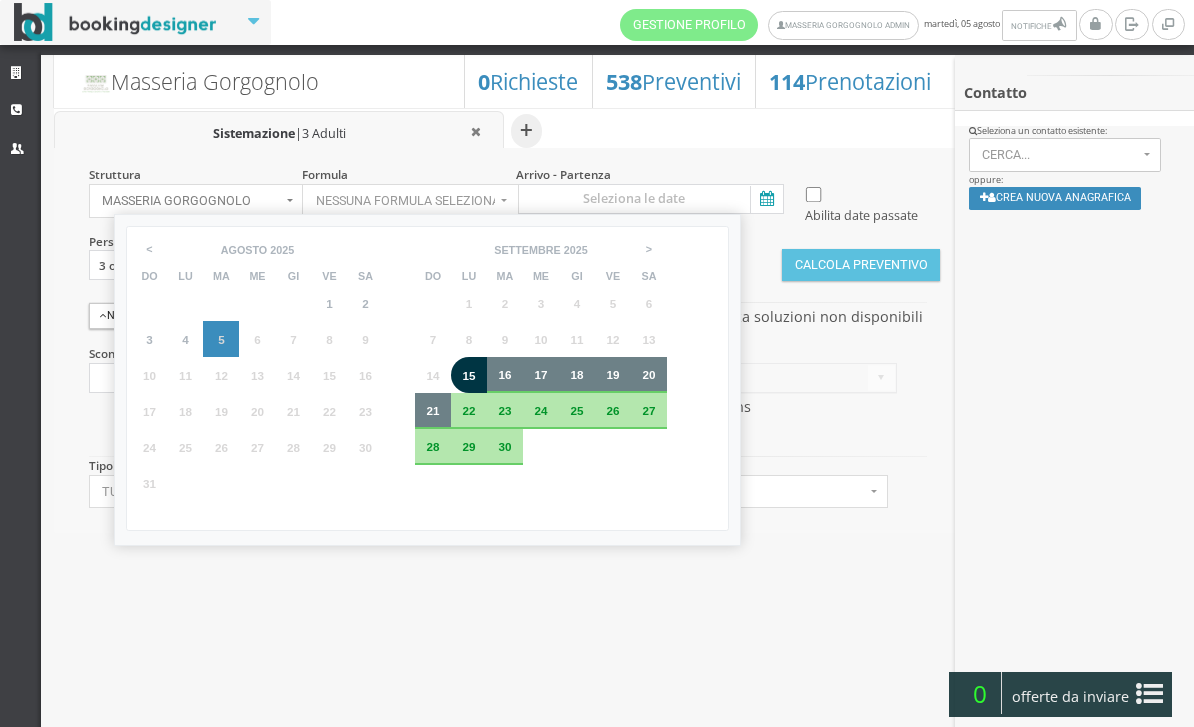 click on "21" at bounding box center [432, 410] 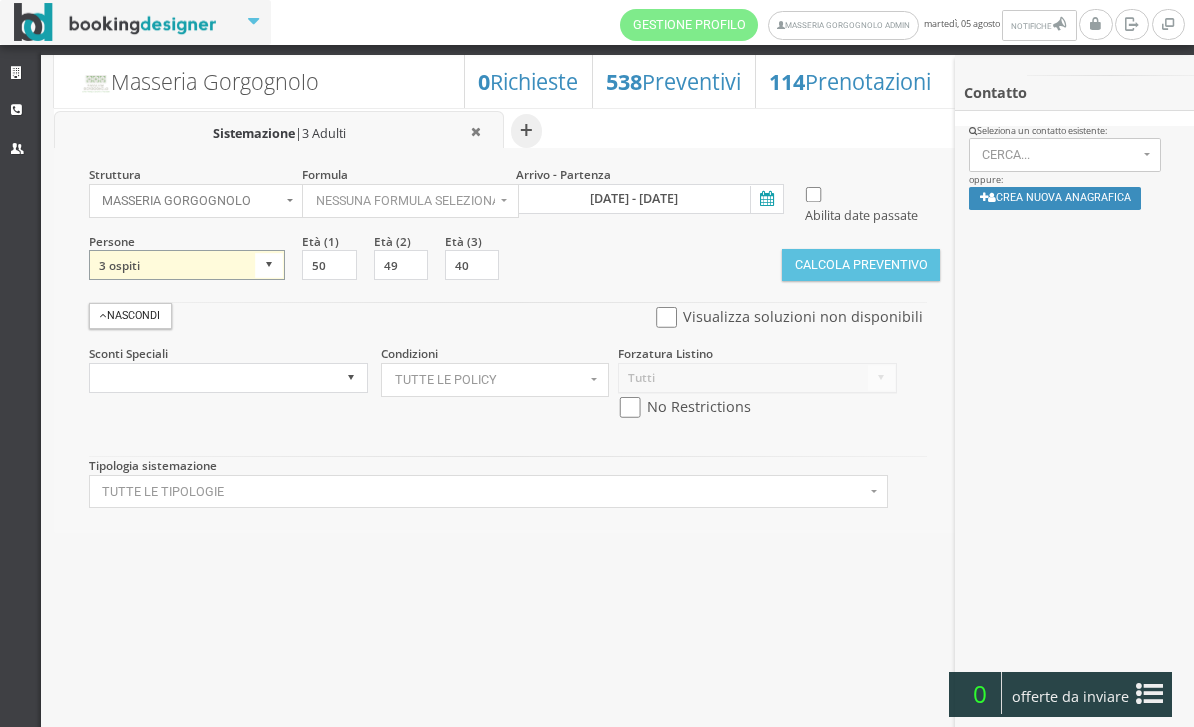 click on "1 ospite
2 ospiti
3 ospiti
4 ospiti
5 ospiti
6 ospiti
7 ospiti
8 ospiti
9 ospiti
10 ospiti
11 ospiti
12 ospiti
13 ospiti
14 ospiti
15 ospiti
16 ospiti
17 ospiti
18 ospiti
19 ospiti
20 ospiti
21 ospiti
22 ospiti
23 ospiti
24 ospiti
25 ospiti" at bounding box center (187, 265) 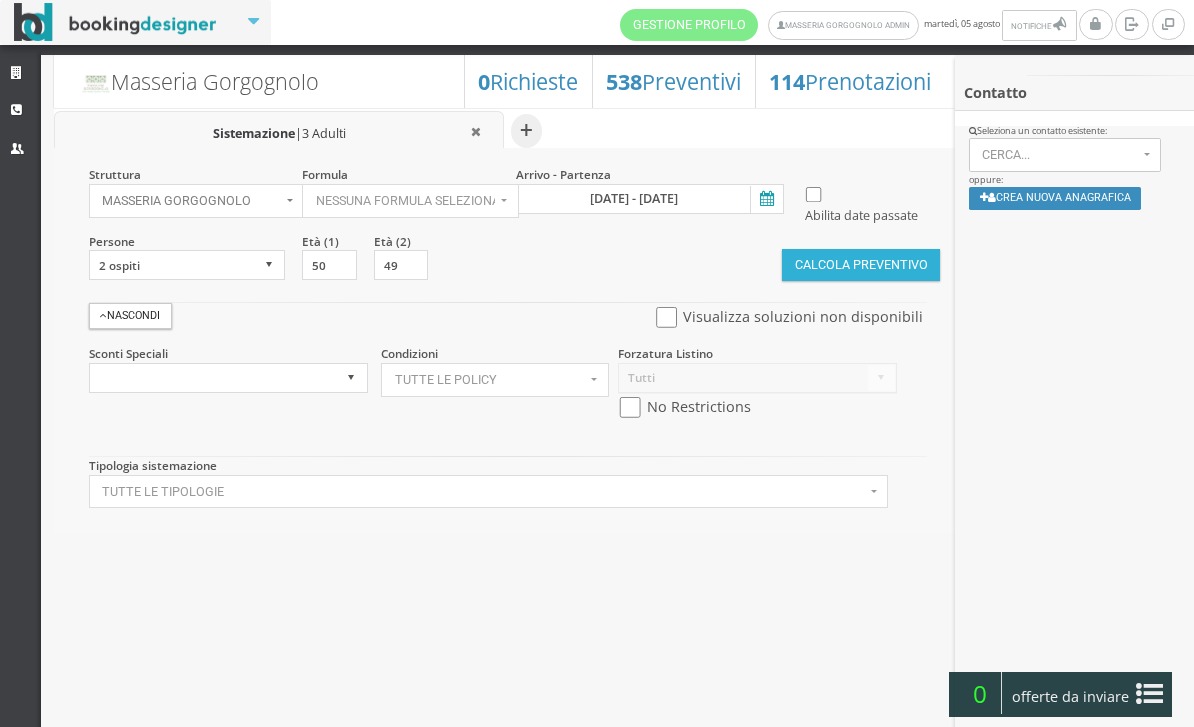 click on "Calcola Preventivo" at bounding box center (861, 265) 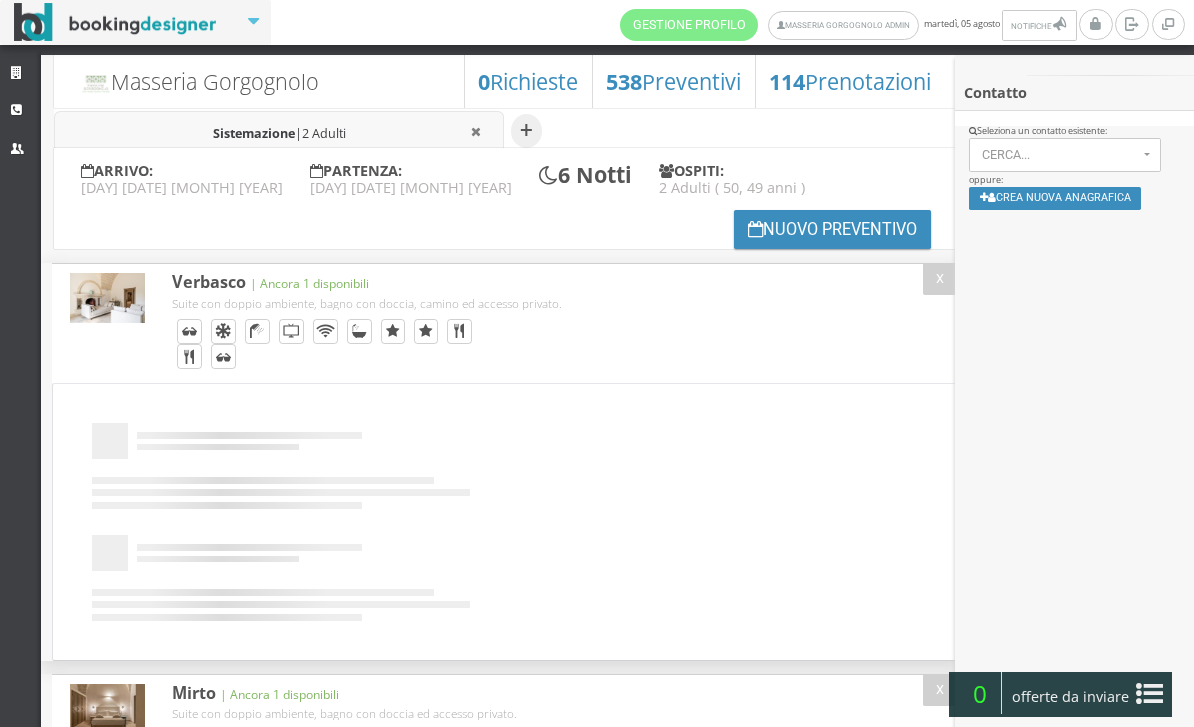 scroll, scrollTop: 0, scrollLeft: 0, axis: both 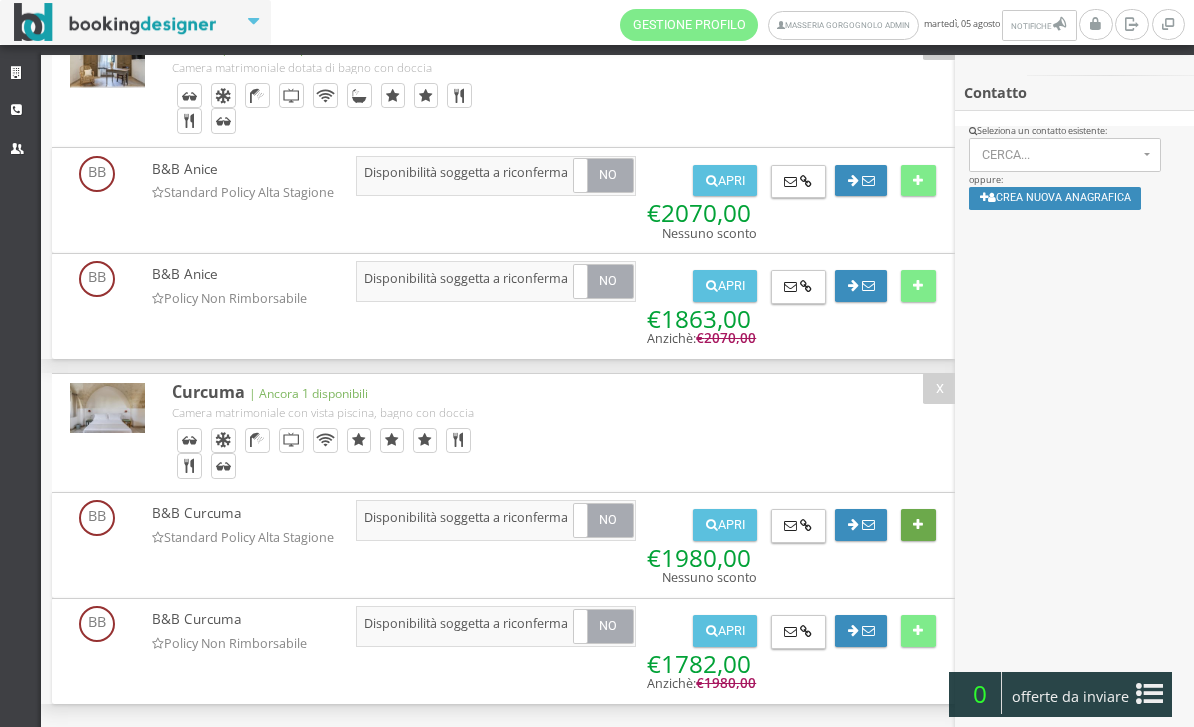 click at bounding box center (918, 525) 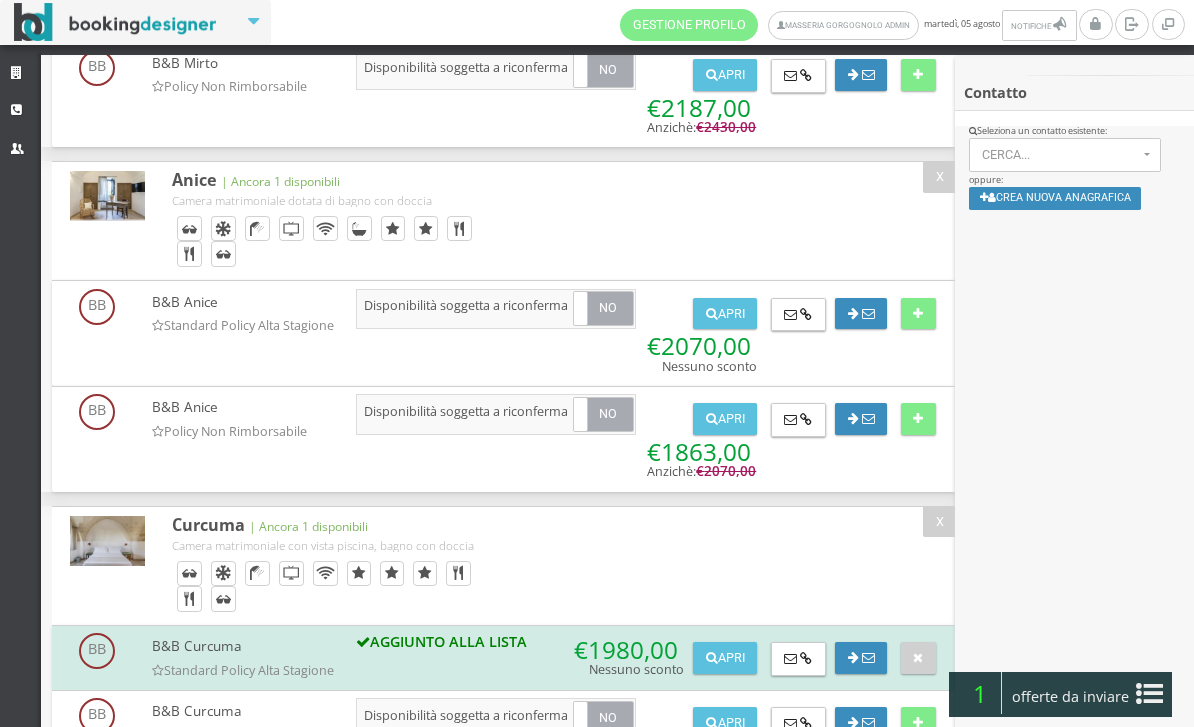 scroll, scrollTop: 877, scrollLeft: 0, axis: vertical 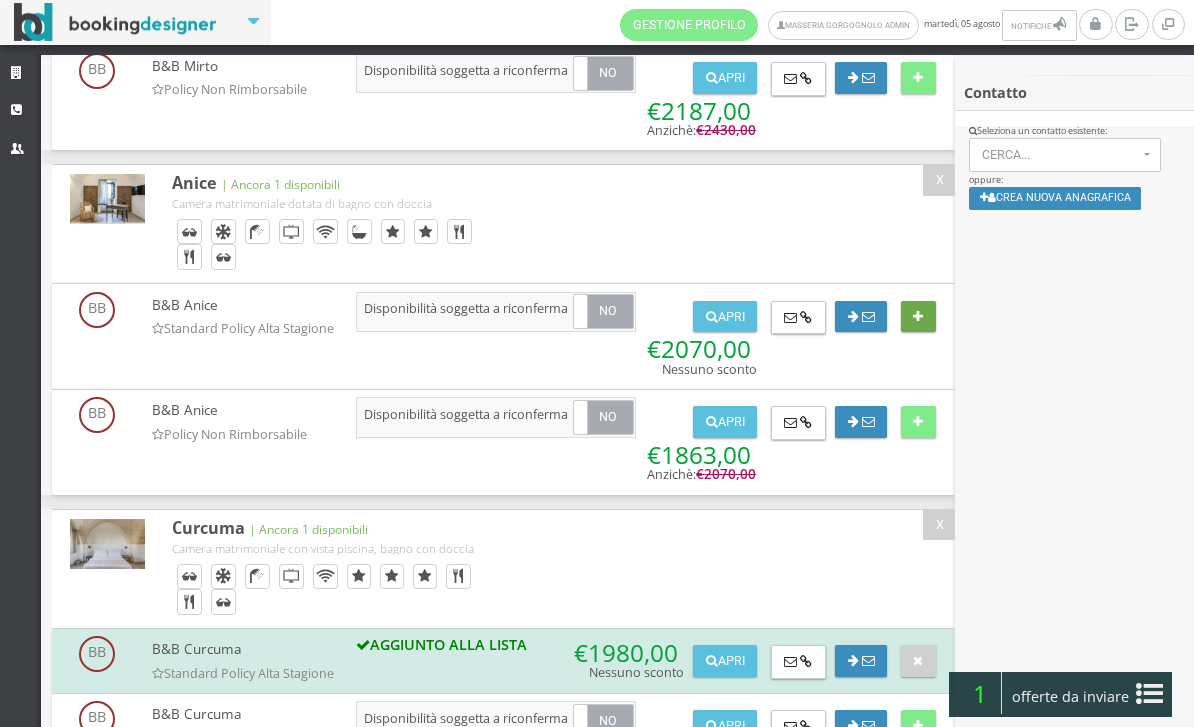 click at bounding box center [918, 317] 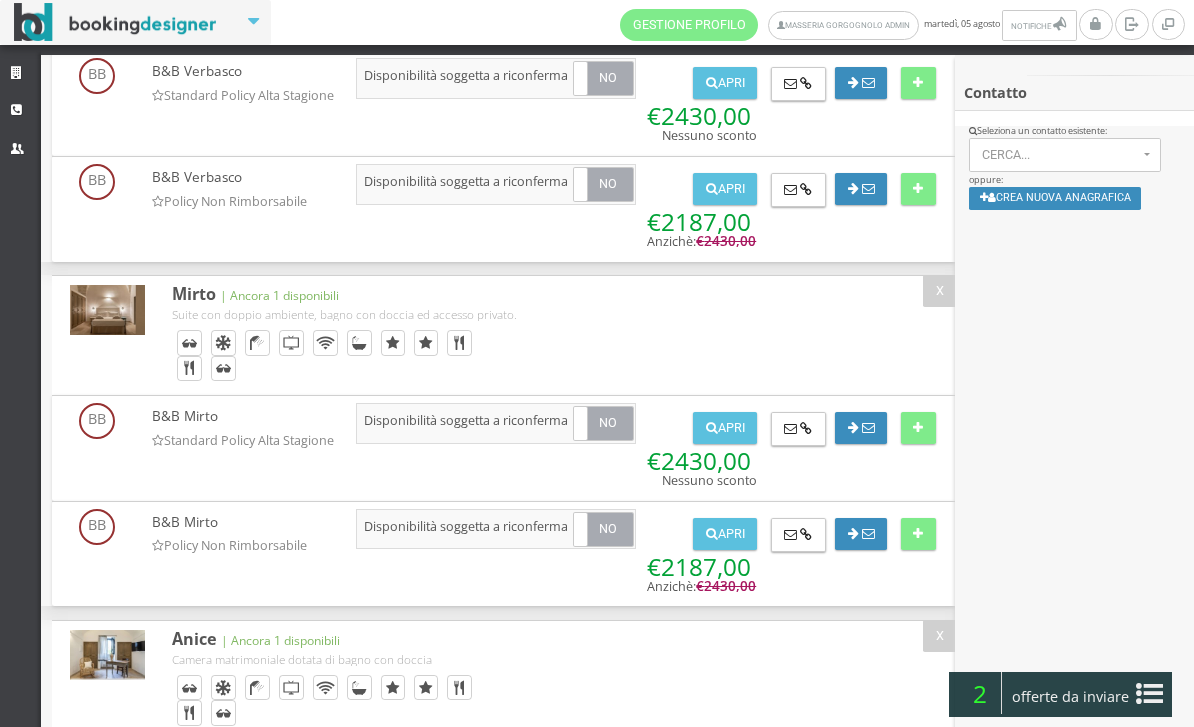 scroll, scrollTop: 370, scrollLeft: 0, axis: vertical 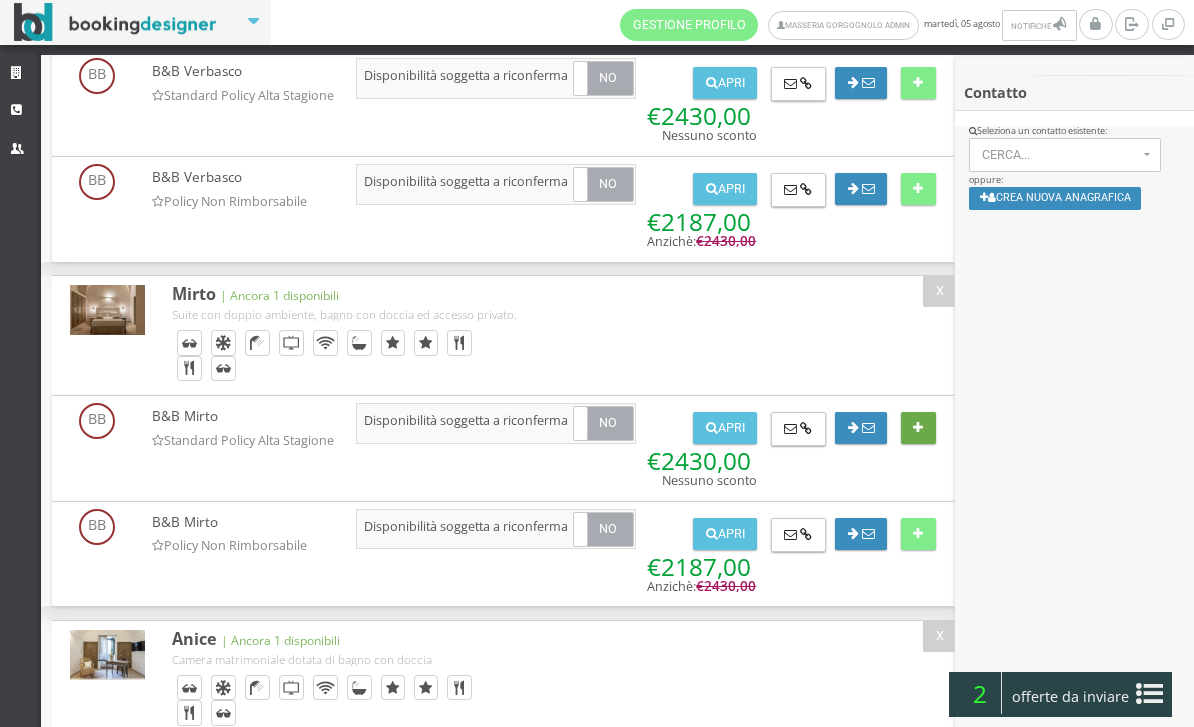 click at bounding box center [918, 428] 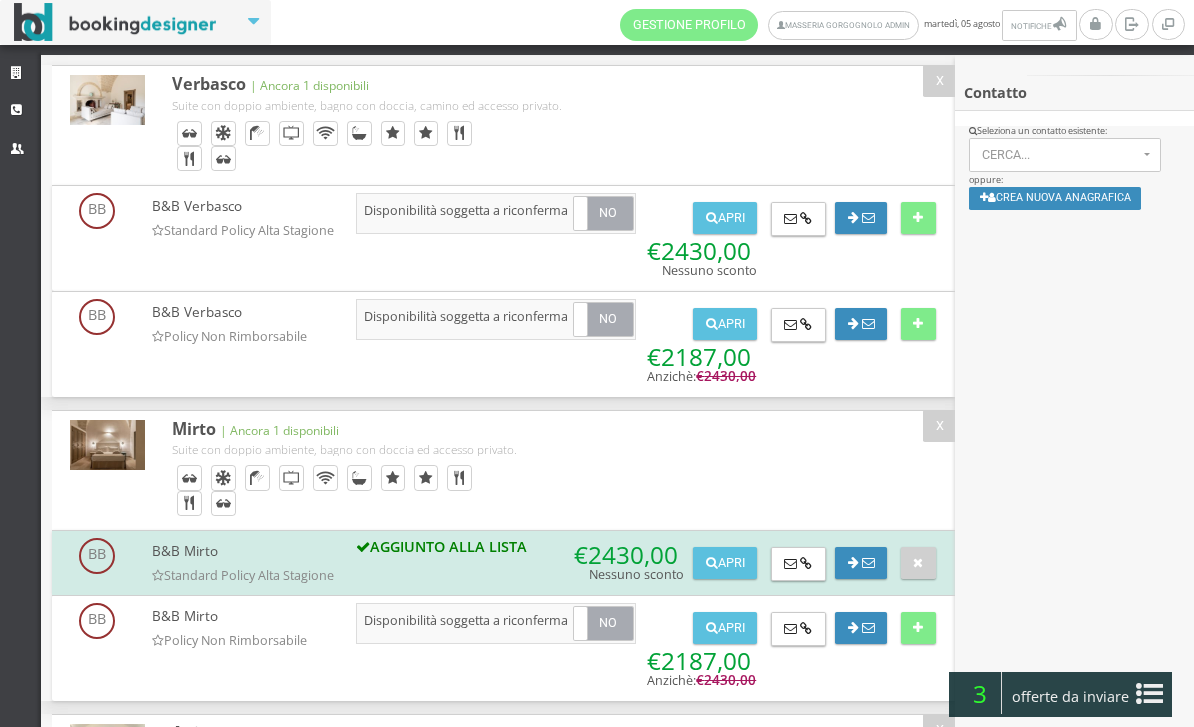 scroll, scrollTop: 144, scrollLeft: 0, axis: vertical 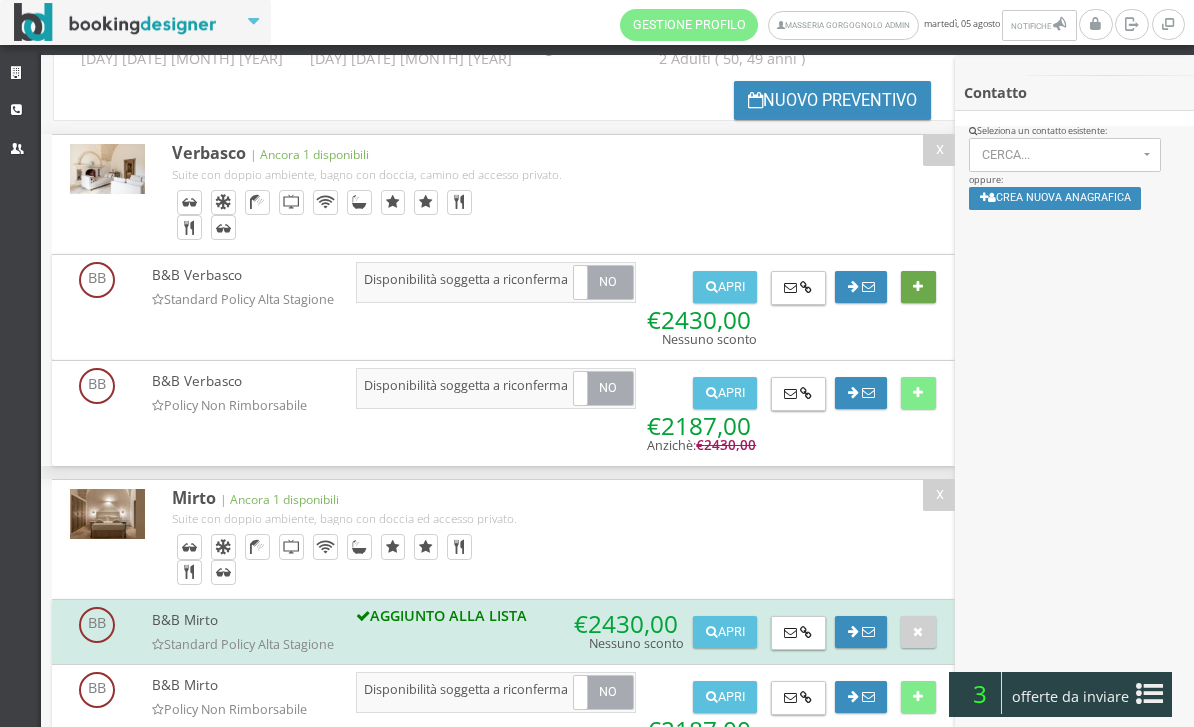 click at bounding box center (918, 287) 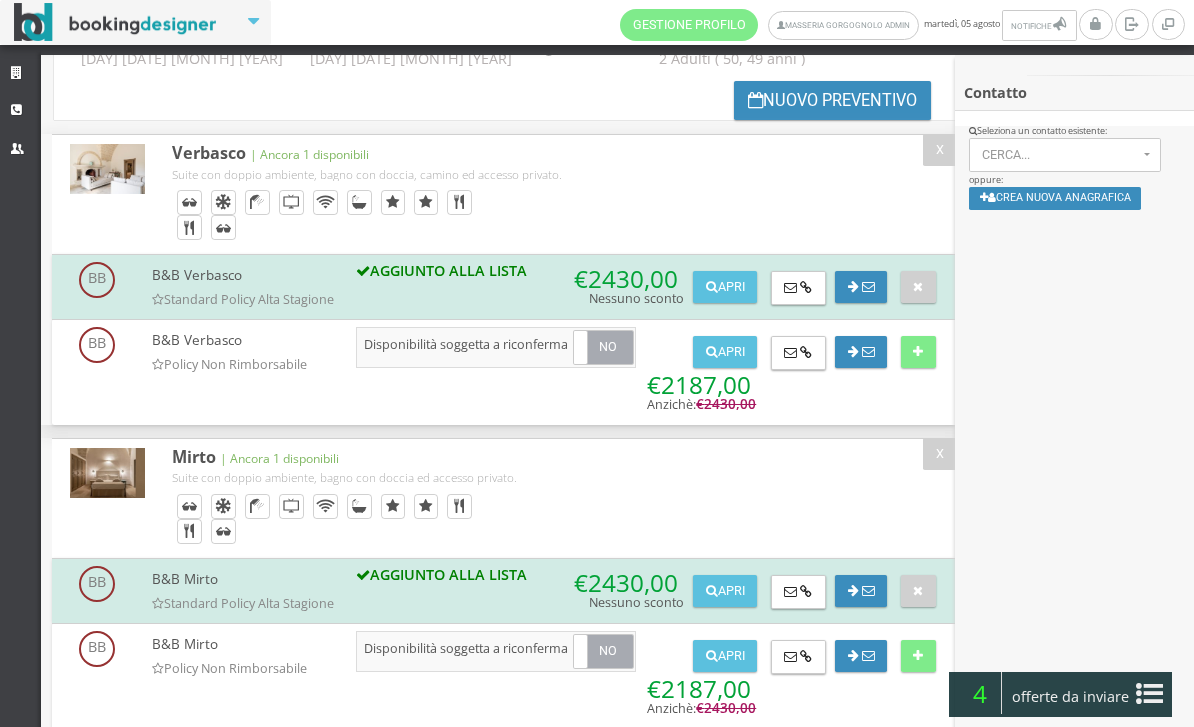 click at bounding box center [1149, 694] 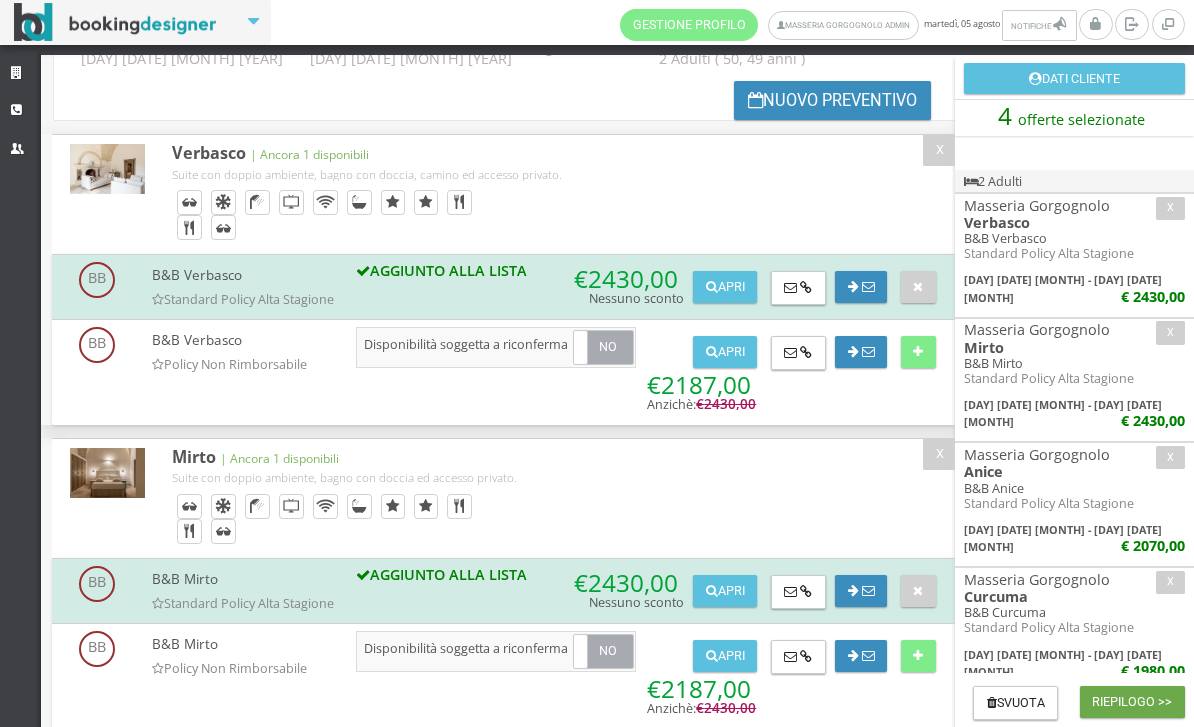 click on "Riepilogo >>" at bounding box center [1132, 702] 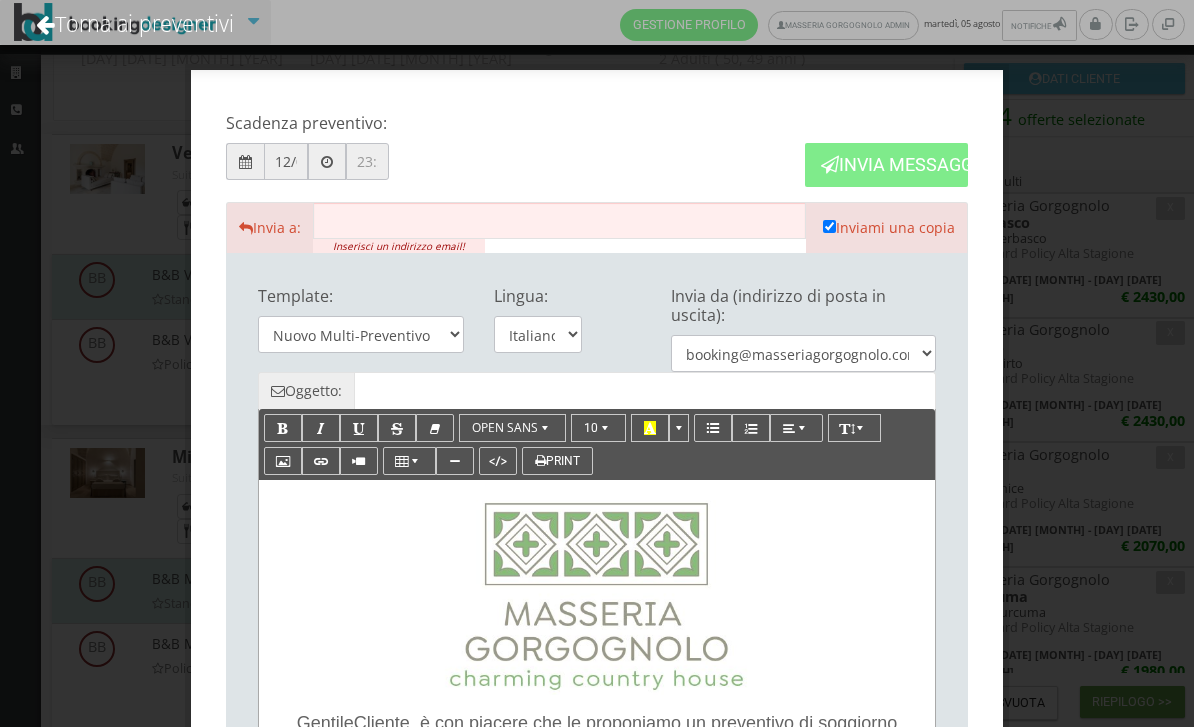 type on "Masseria Gorgognolo: Preventivo - Cliente" 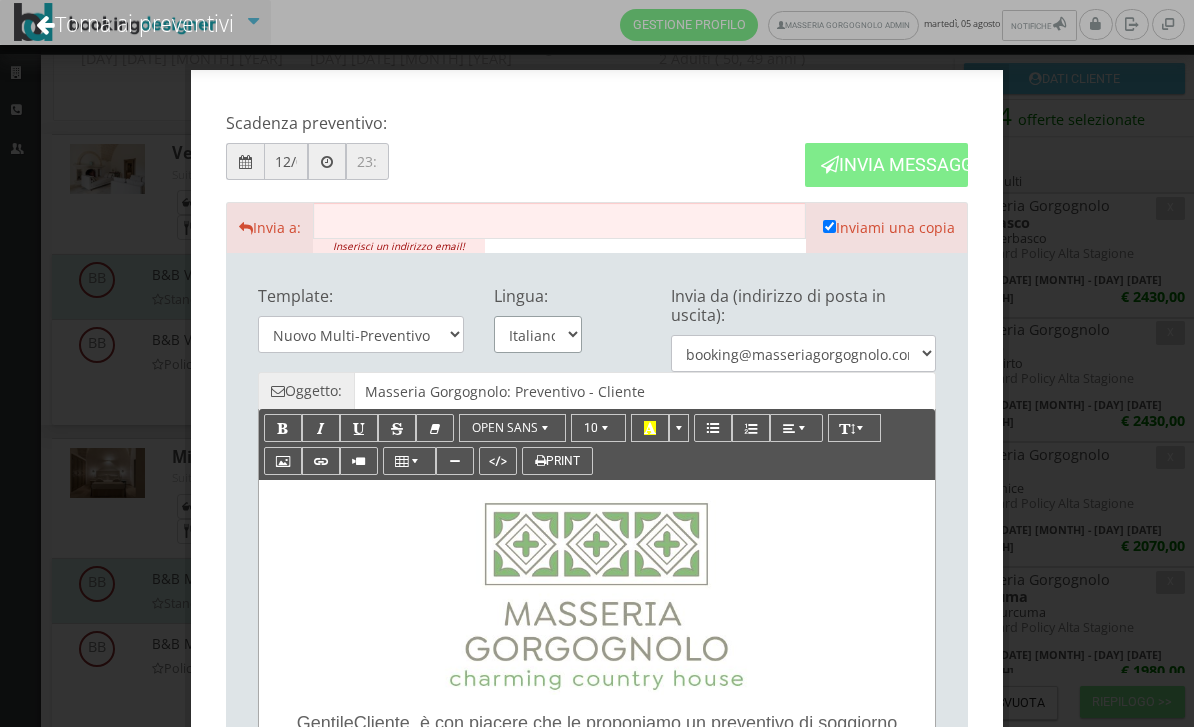 click on "Italiano English" at bounding box center (538, 334) 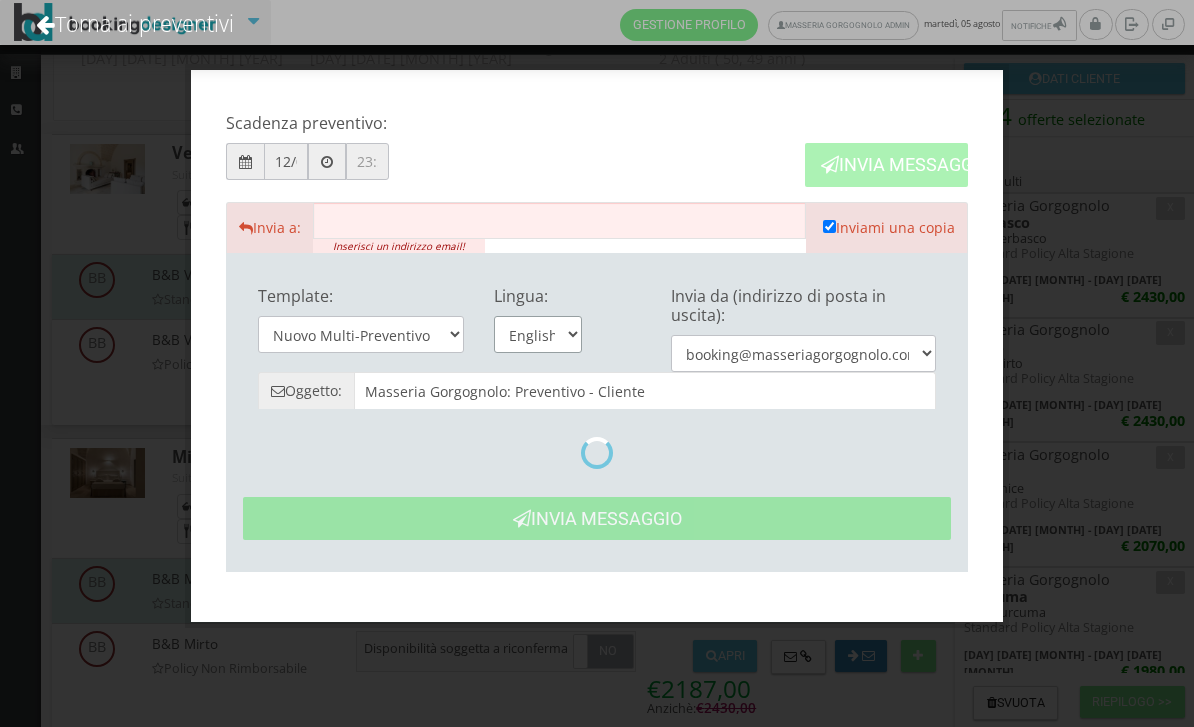 type on "Masseria Gorgognolo: Quote- Cliente" 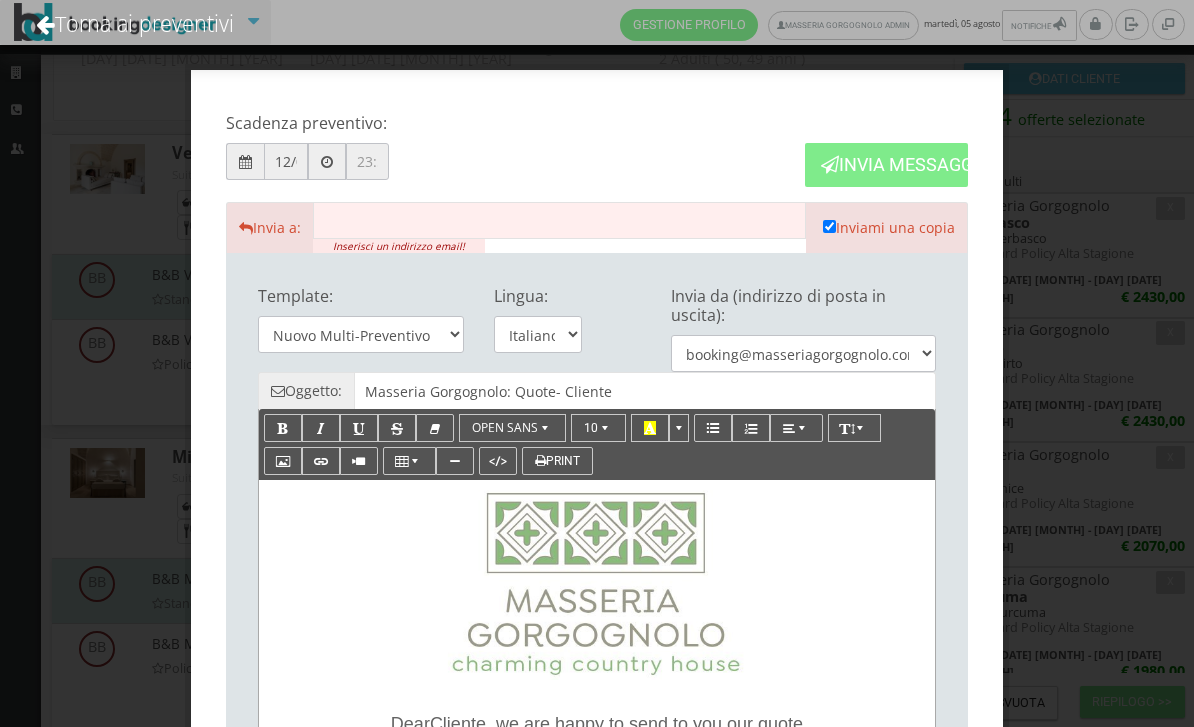 click at bounding box center [559, 220] 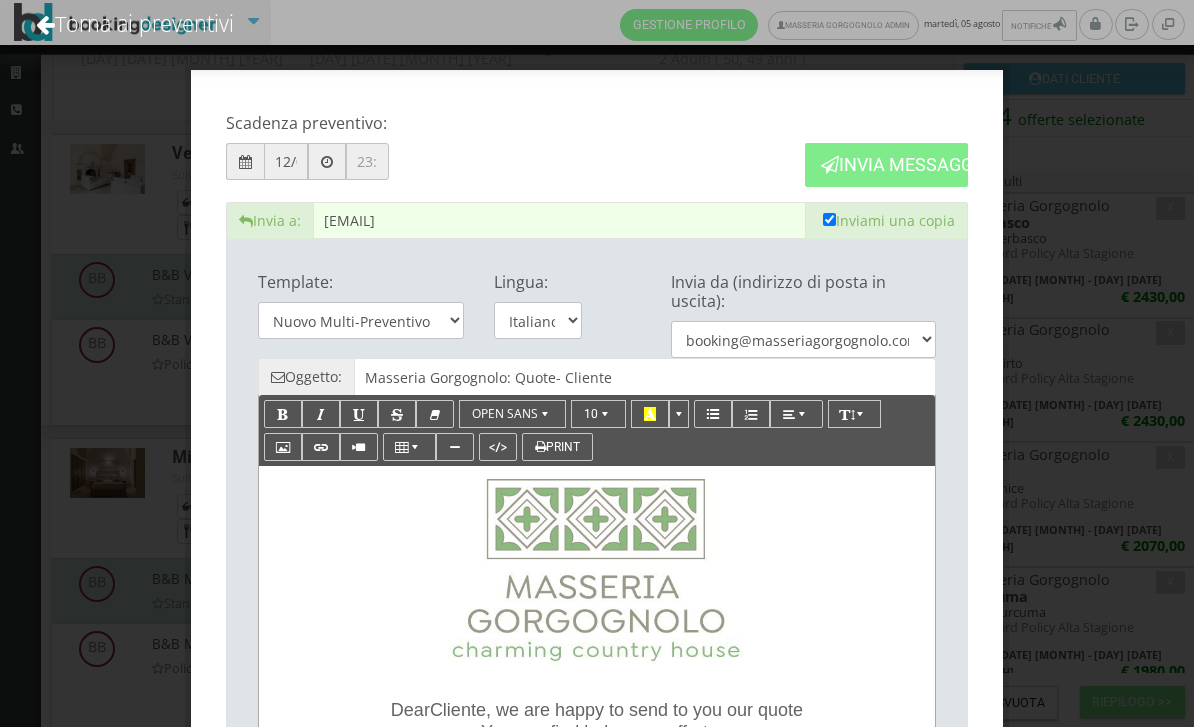 type on "reinhard.schega@m45.de" 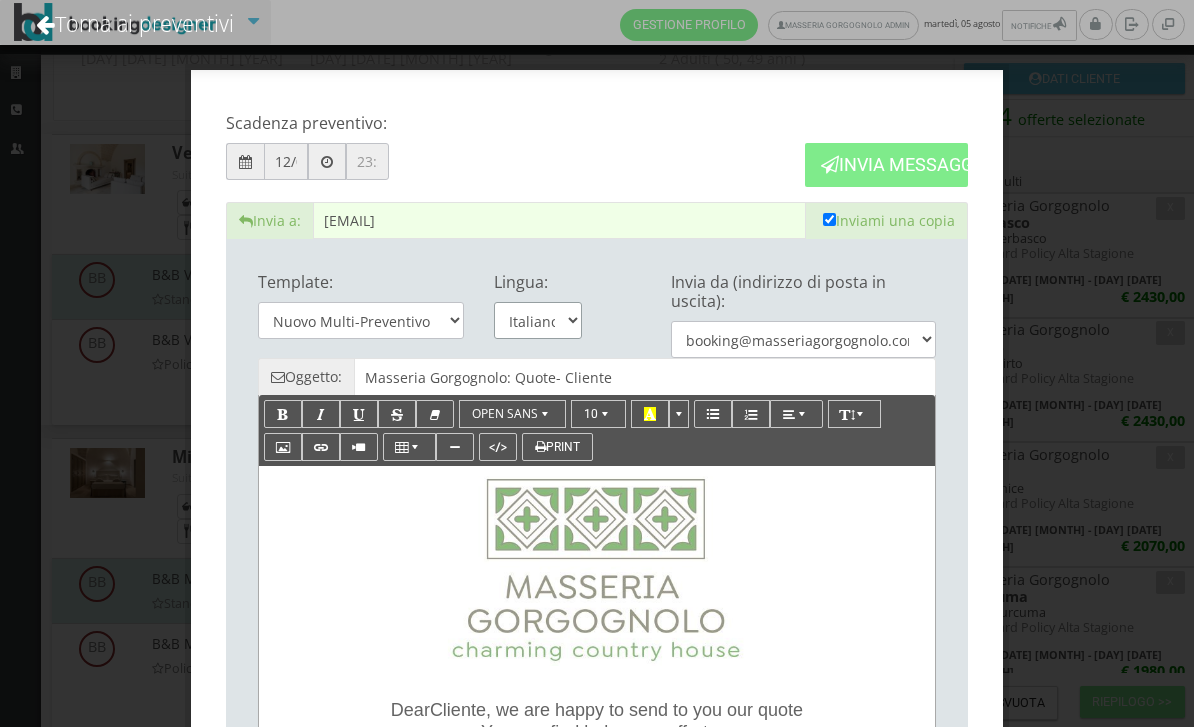 click on "Italiano English" at bounding box center (538, 320) 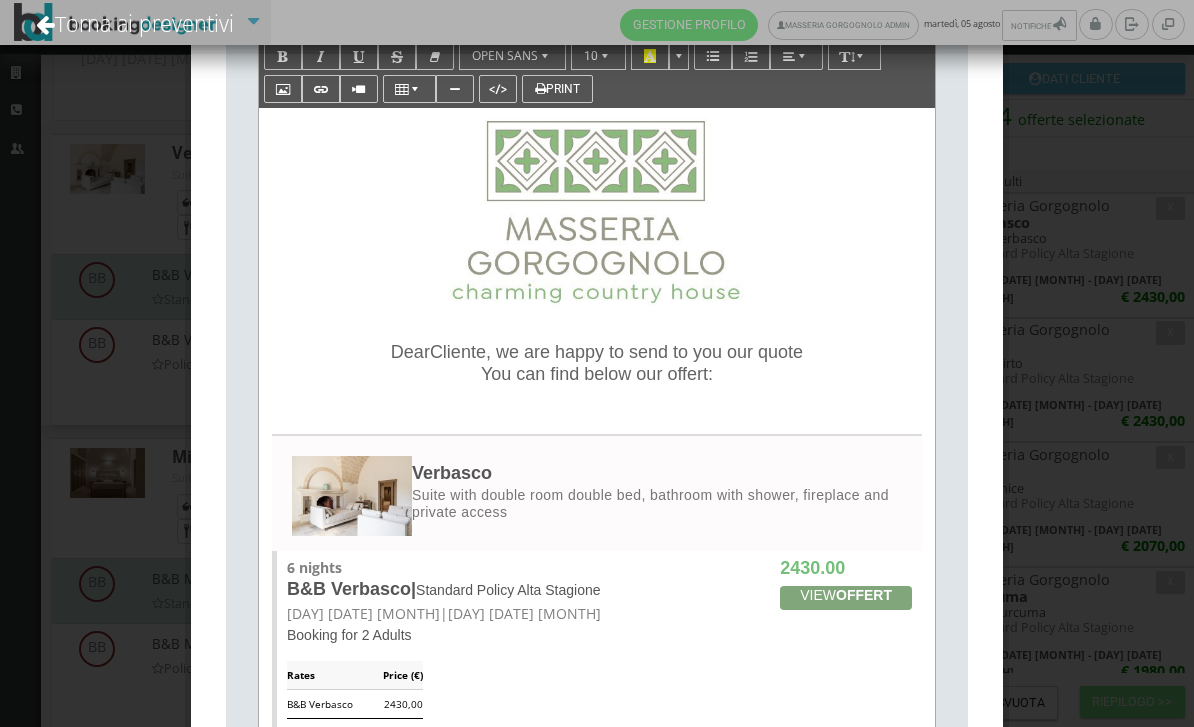 scroll, scrollTop: 366, scrollLeft: 0, axis: vertical 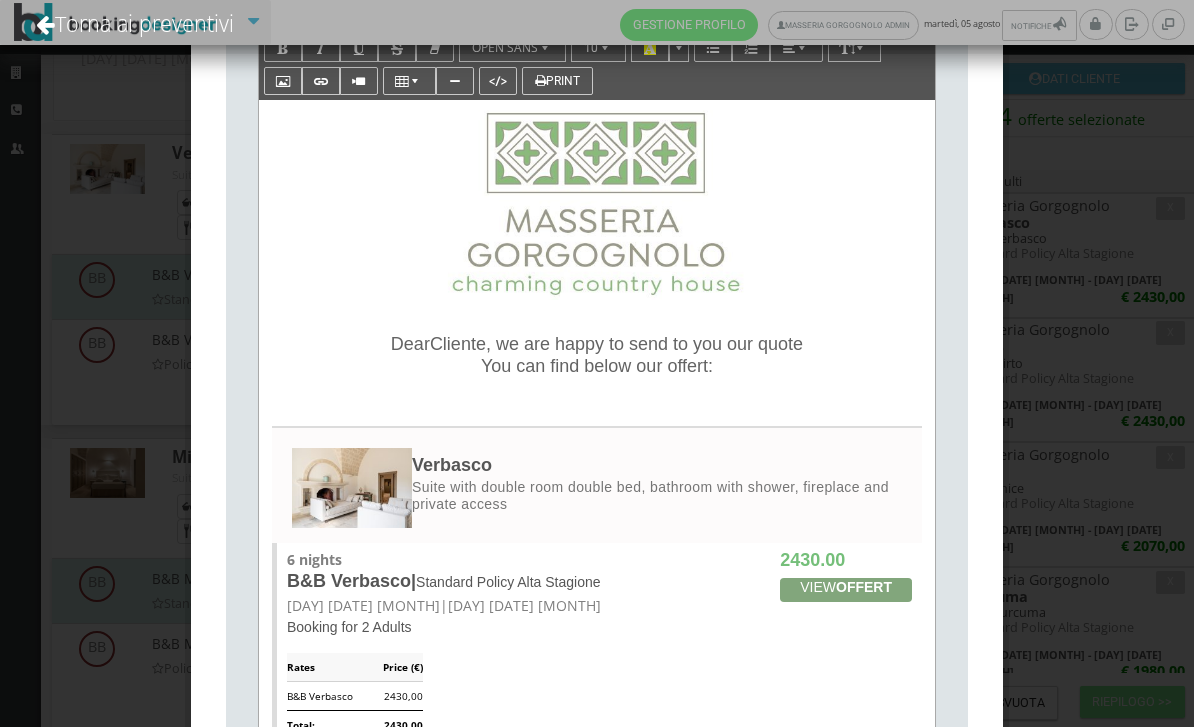 click on "Cliente" at bounding box center [458, 344] 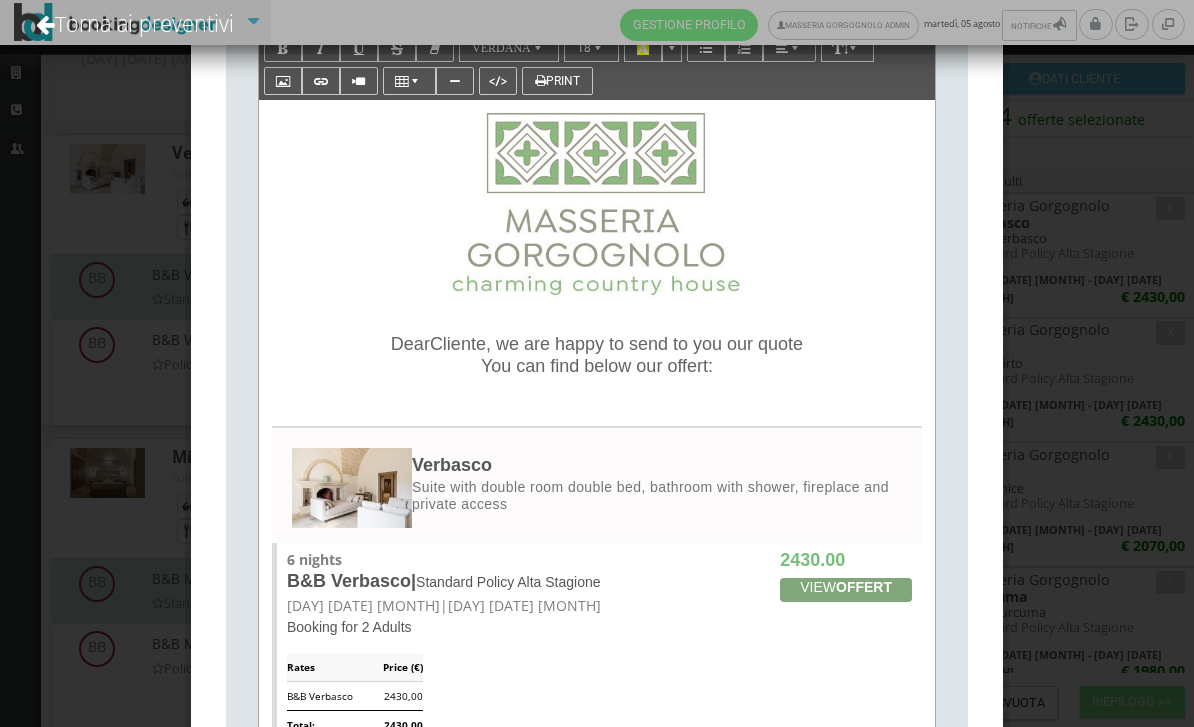click on "Cliente" at bounding box center [458, 344] 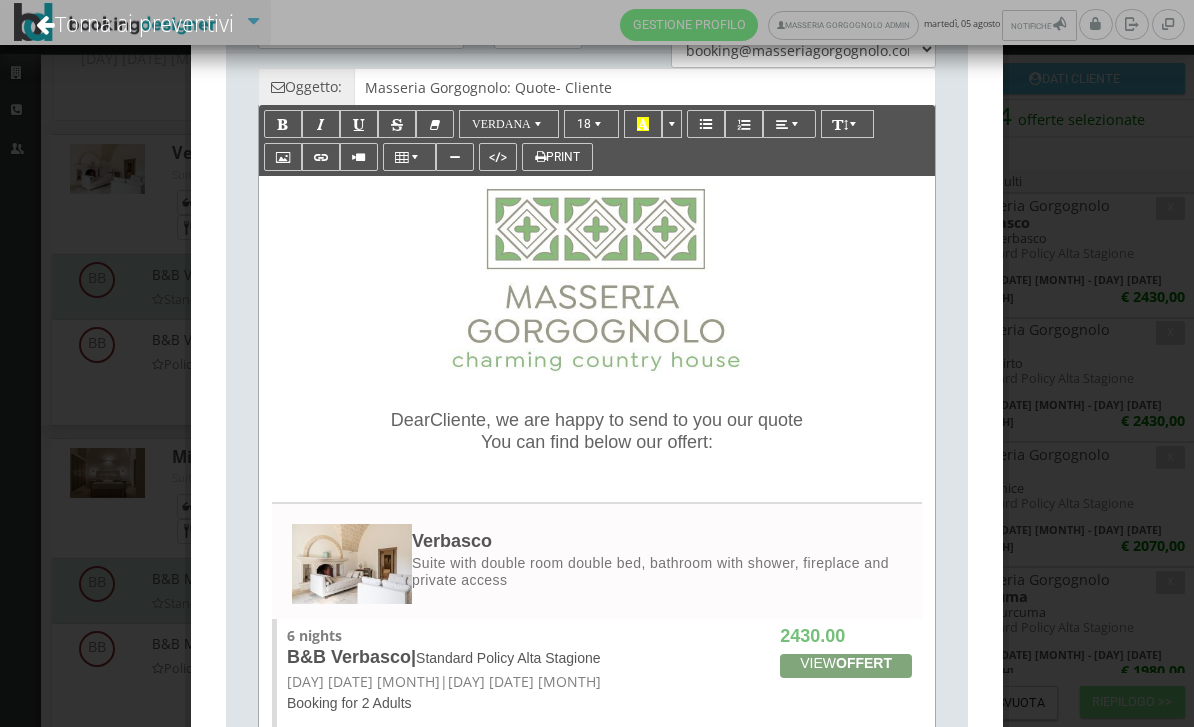 scroll, scrollTop: 327, scrollLeft: 0, axis: vertical 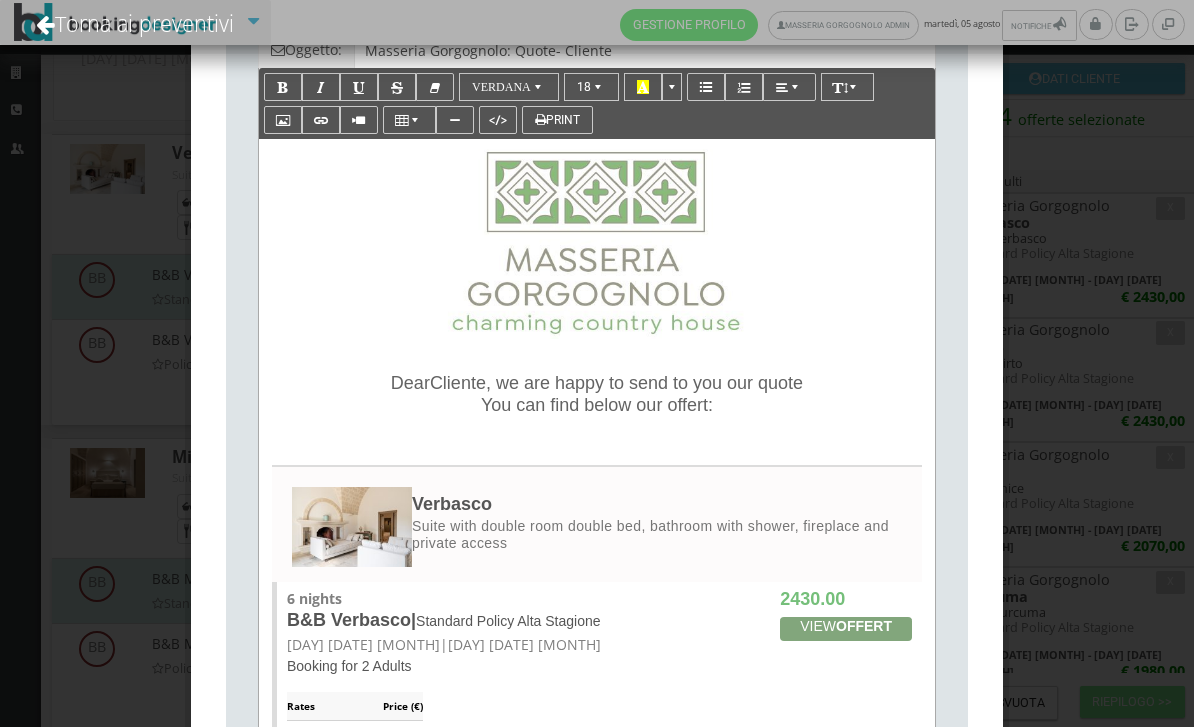 paste 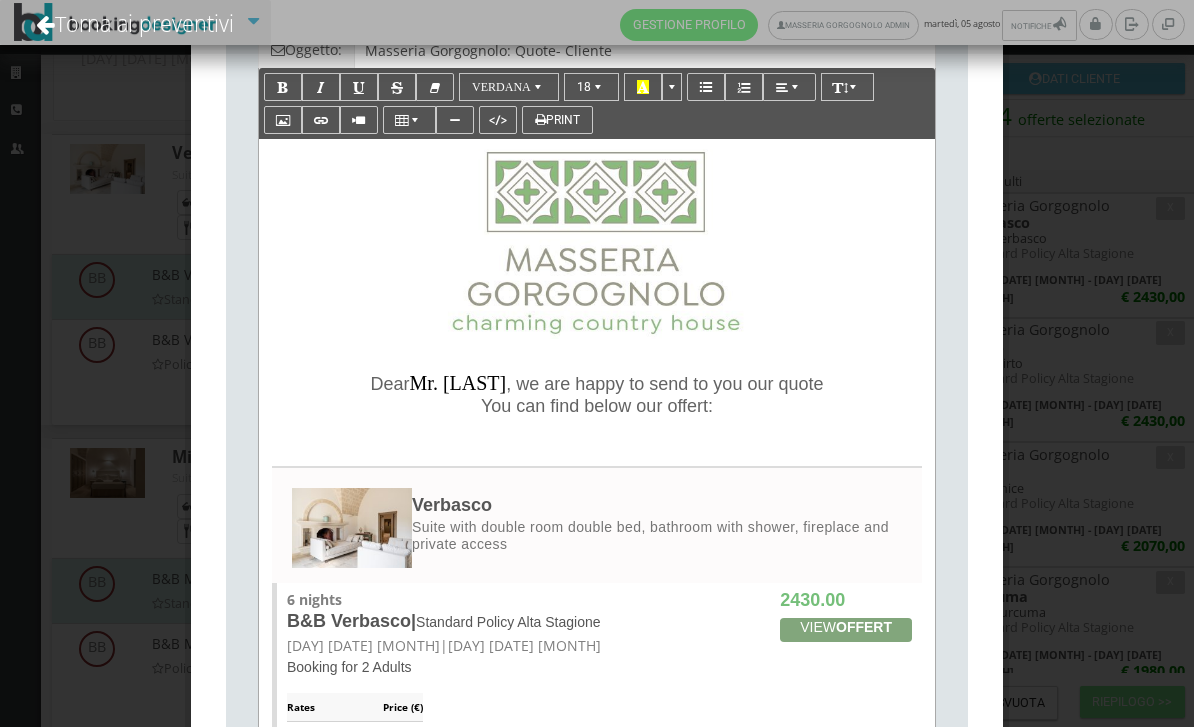 type 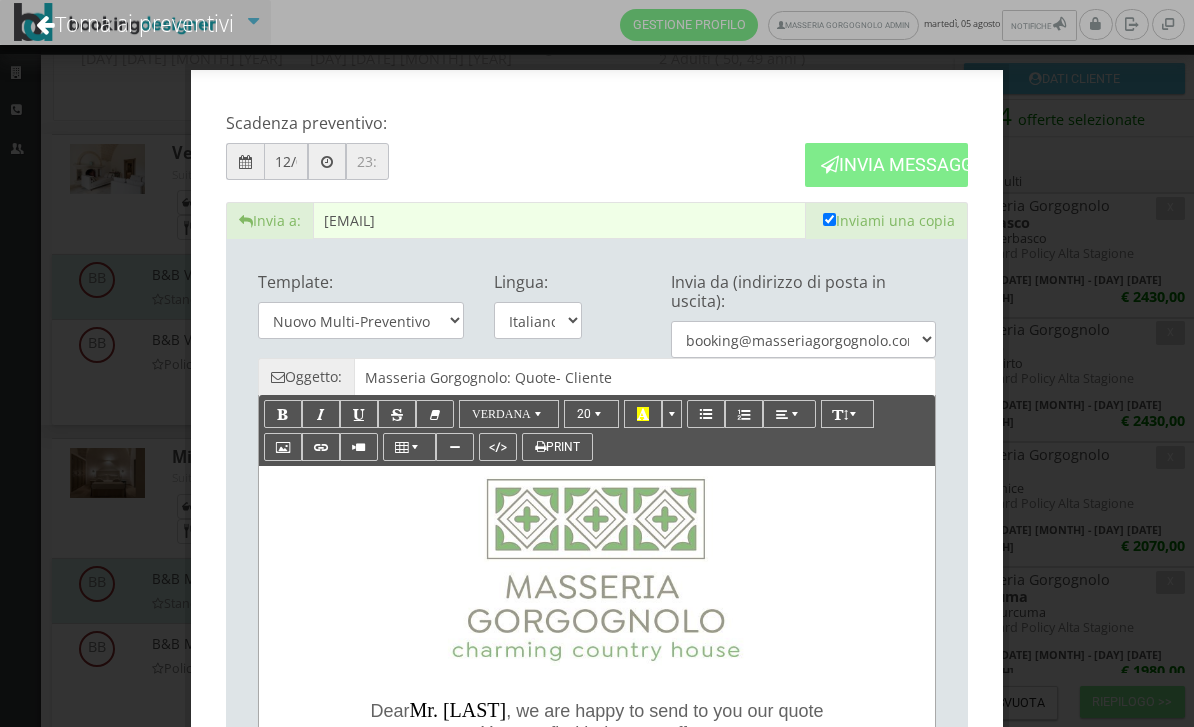 scroll, scrollTop: 0, scrollLeft: 0, axis: both 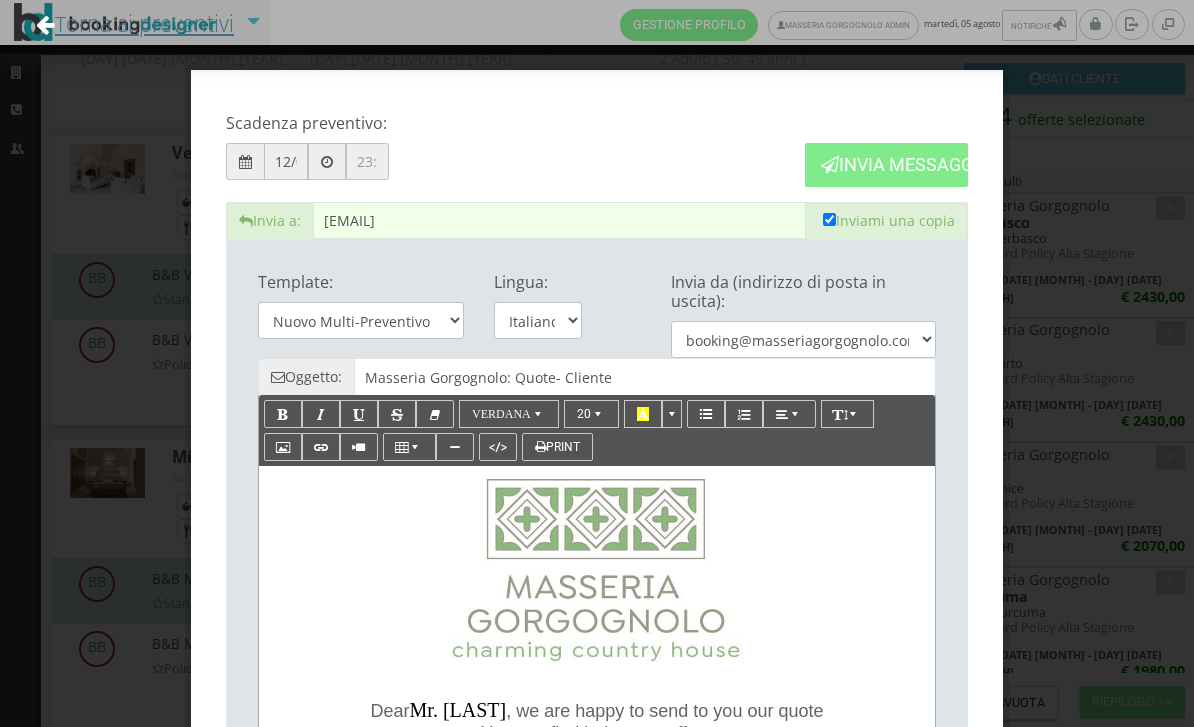 click on "Torna ai preventivi" at bounding box center [135, 23] 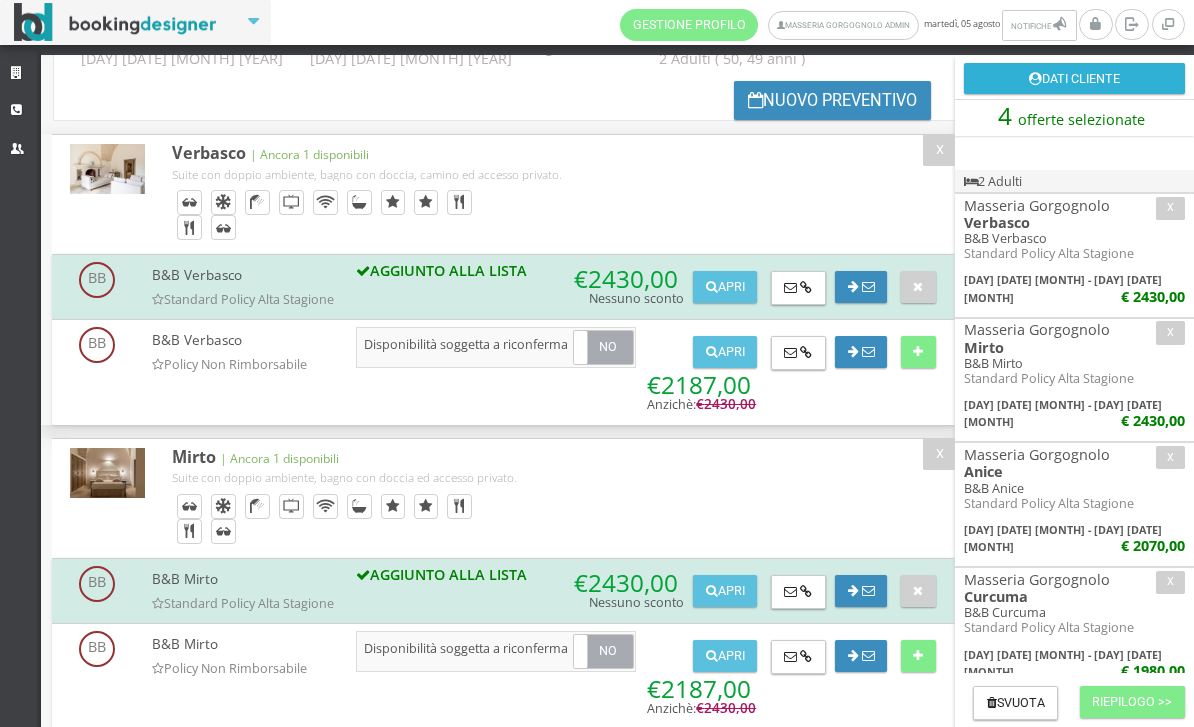 click on "Dati Cliente" at bounding box center [1074, 79] 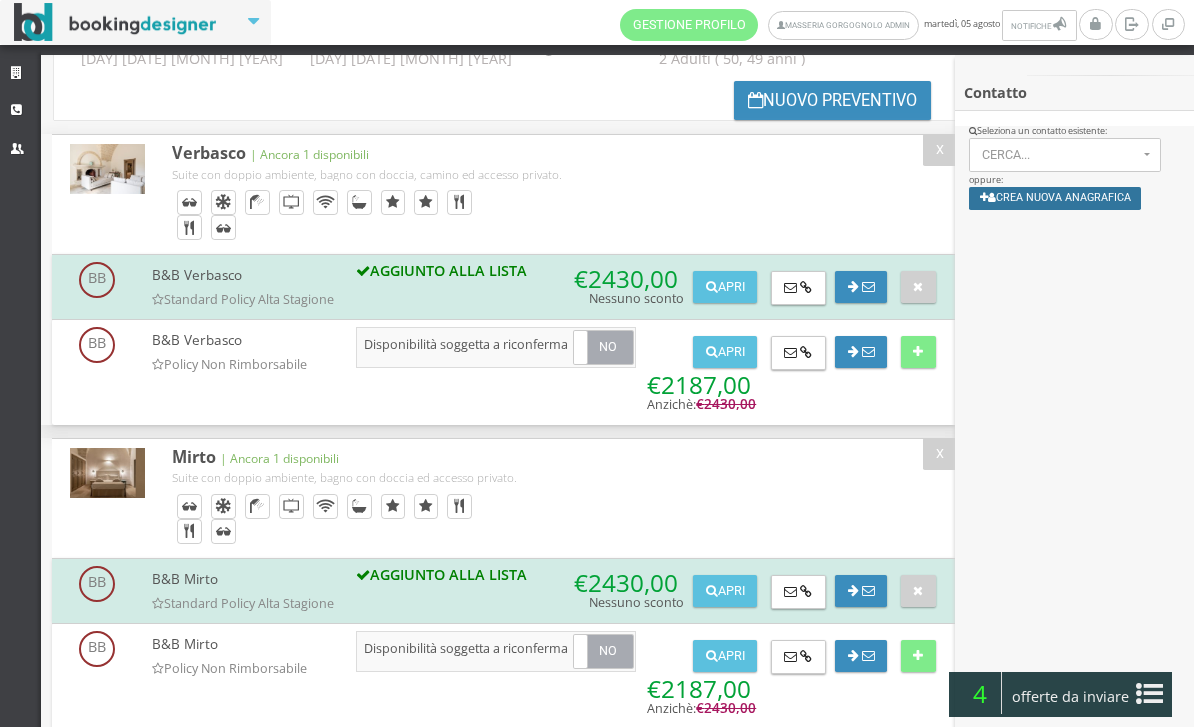 click on "Crea nuova anagrafica" at bounding box center (1055, 198) 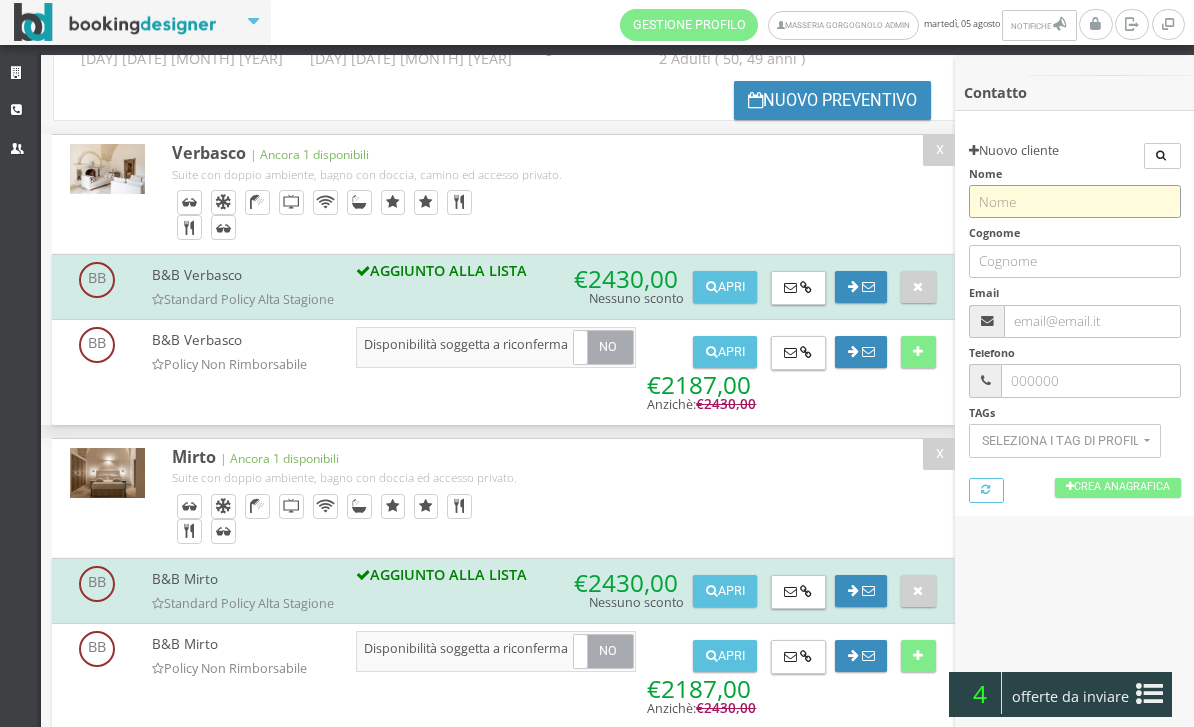 click at bounding box center [1075, 201] 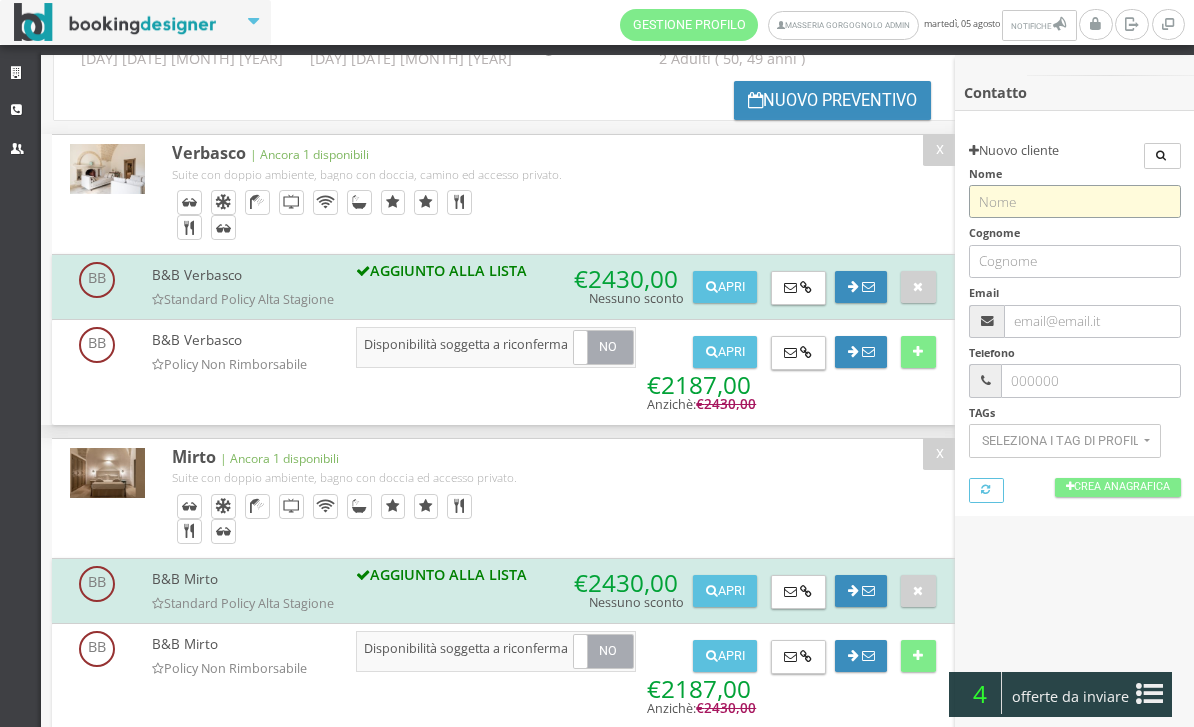 paste on "Reinhard" 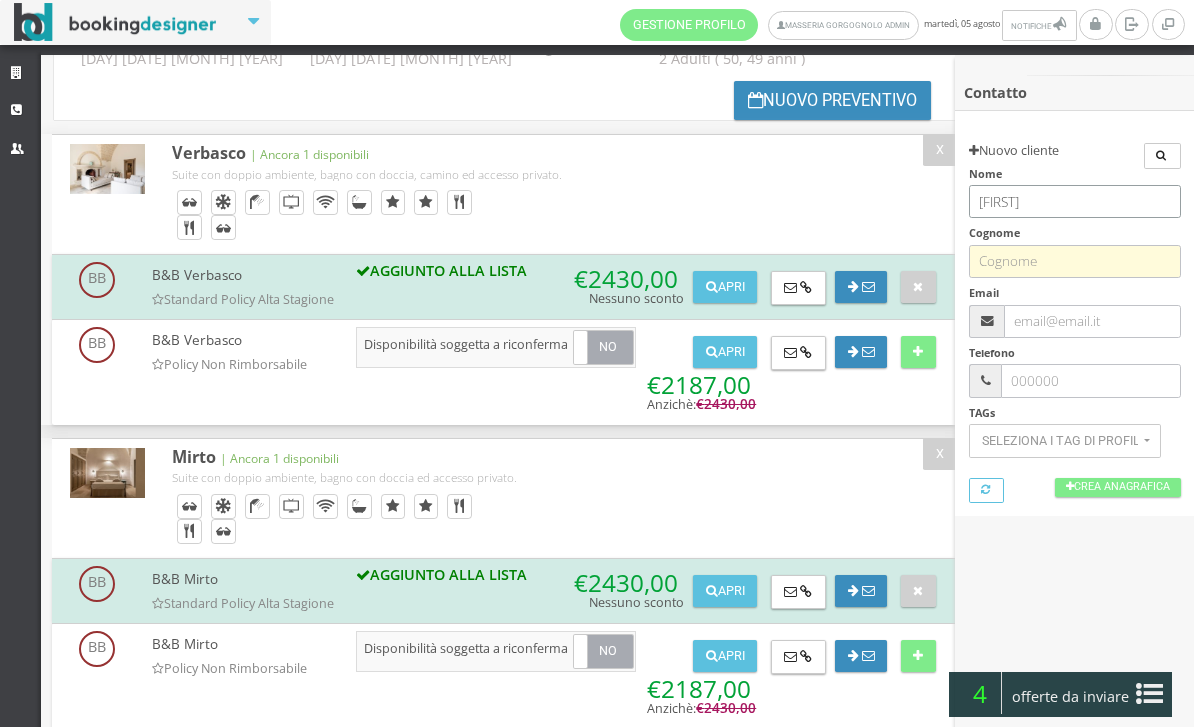 type on "Reinhard" 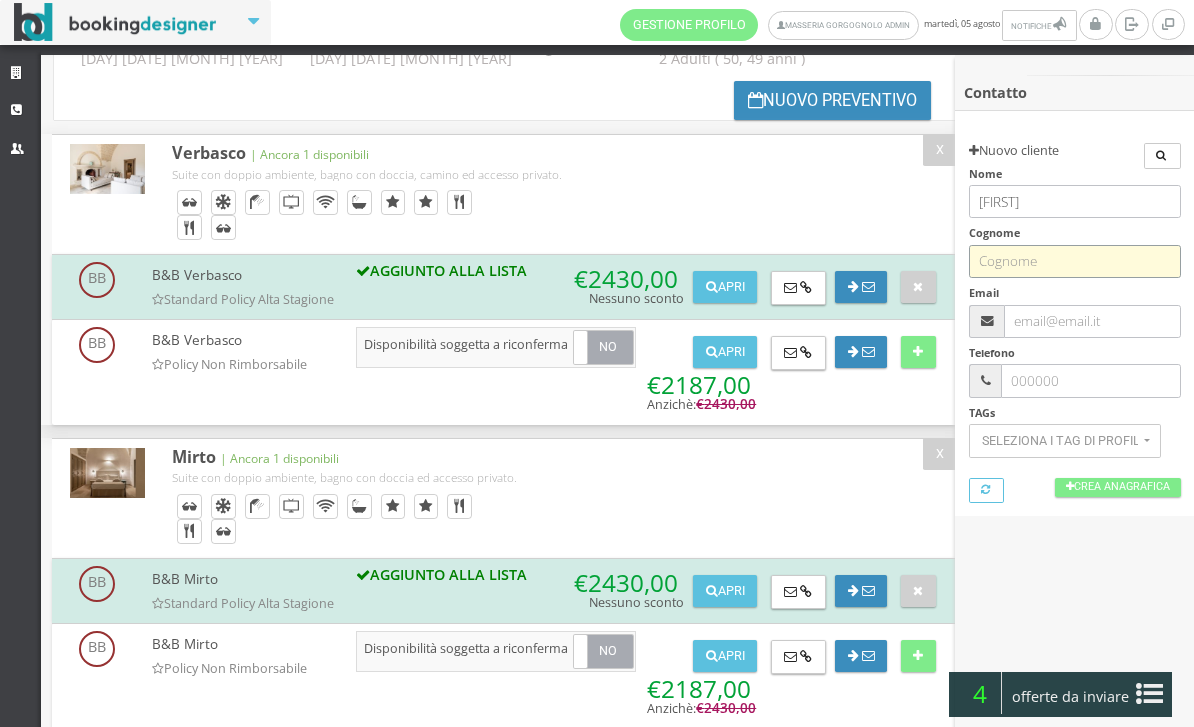 click at bounding box center (1075, 261) 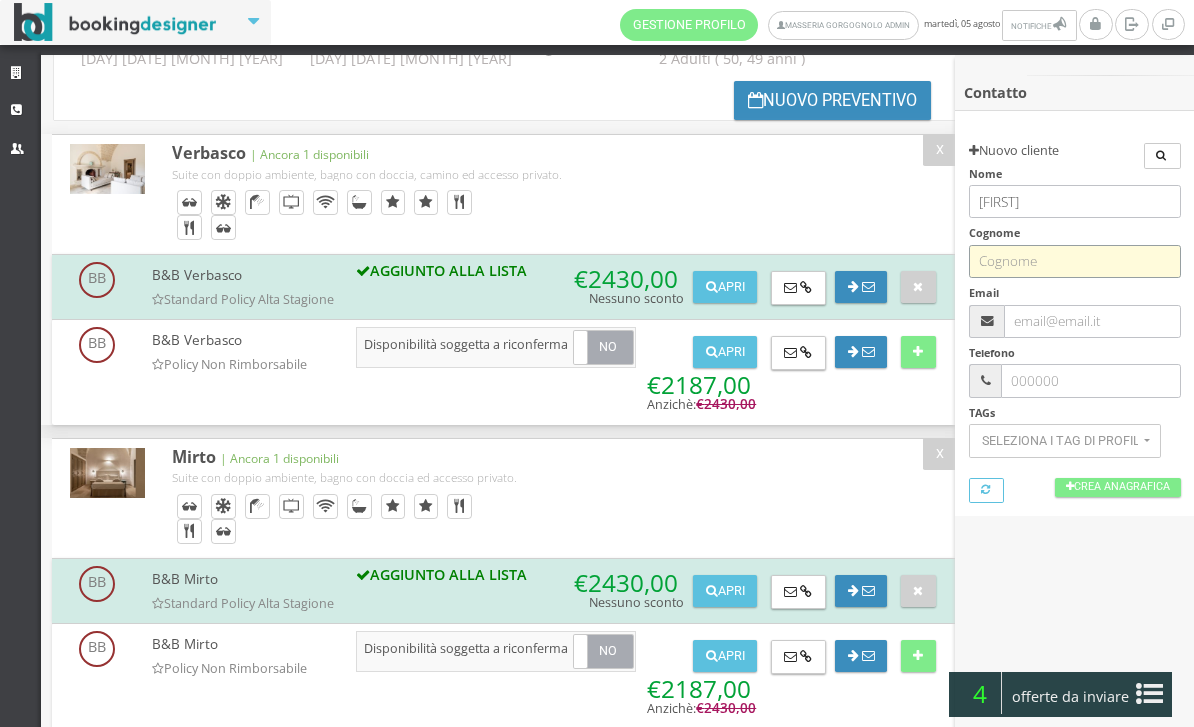 paste on "Schega" 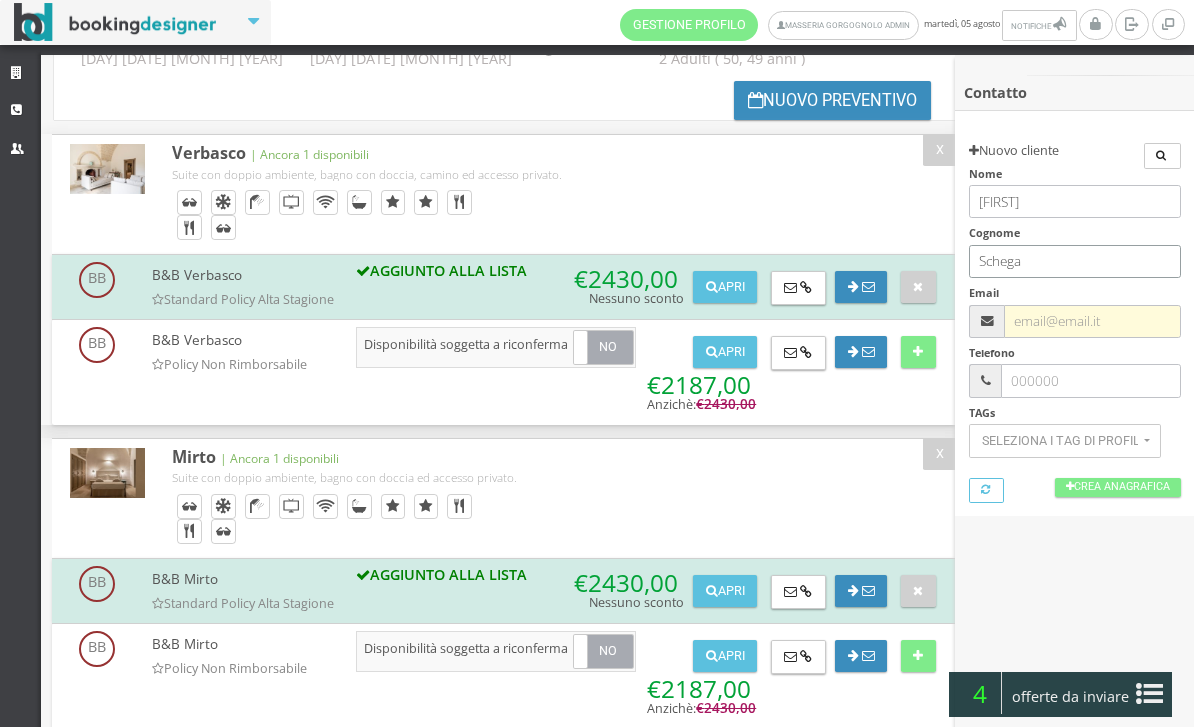type on "Schega" 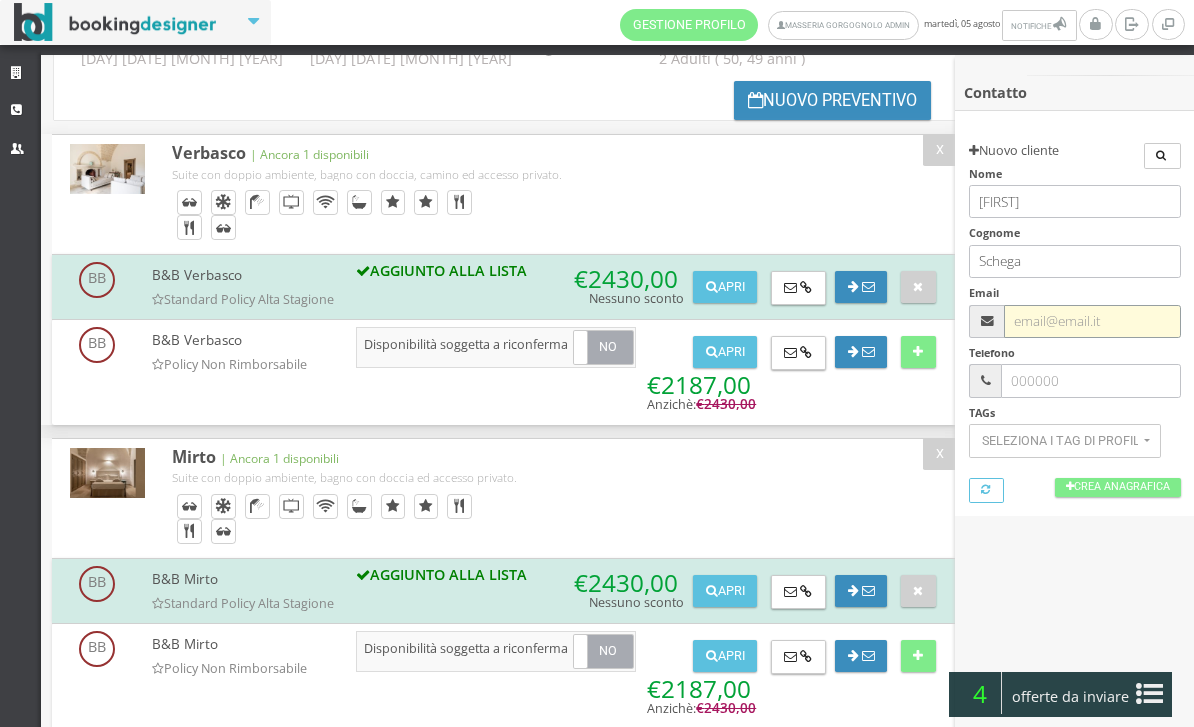 click at bounding box center (1092, 321) 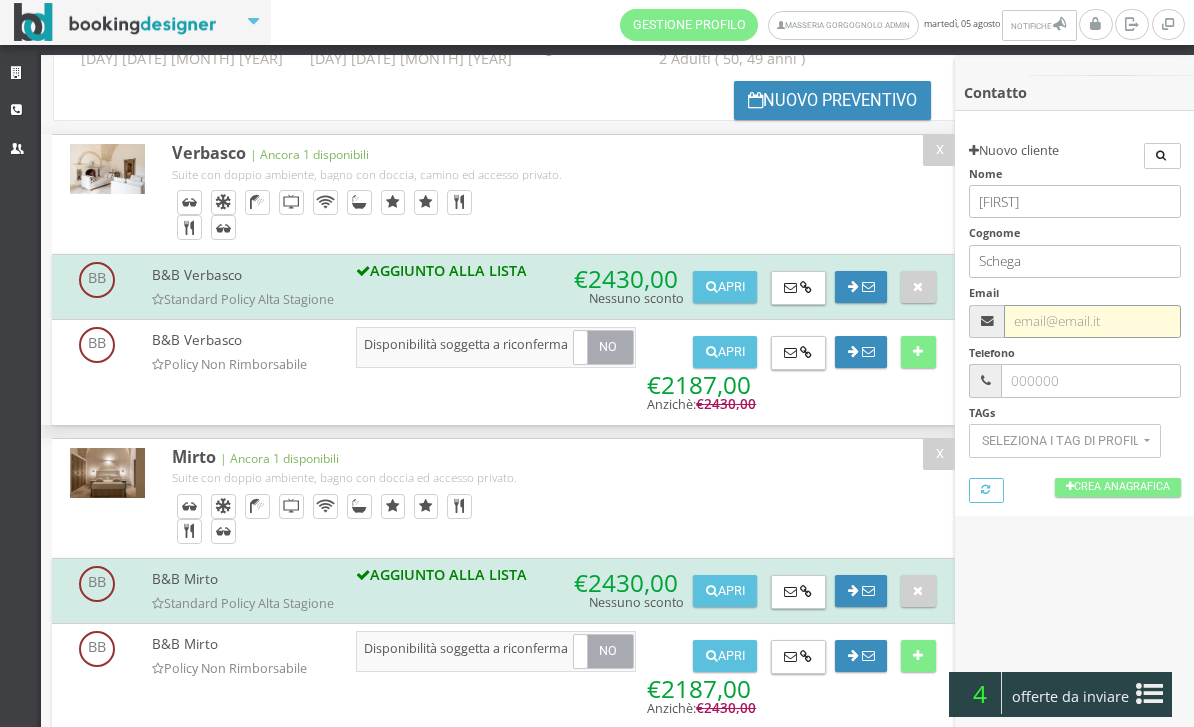 paste on "mailto:reinhard.schega@m45.de" 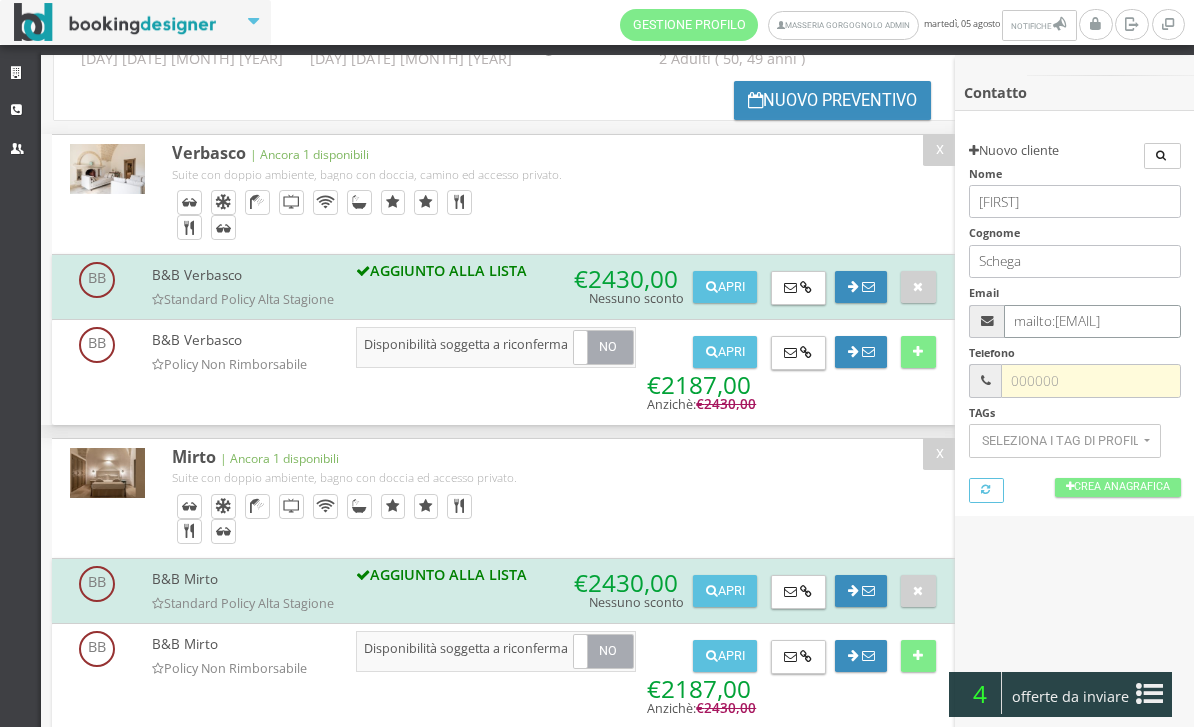 type on "mailto:reinhard.schega@m45.de" 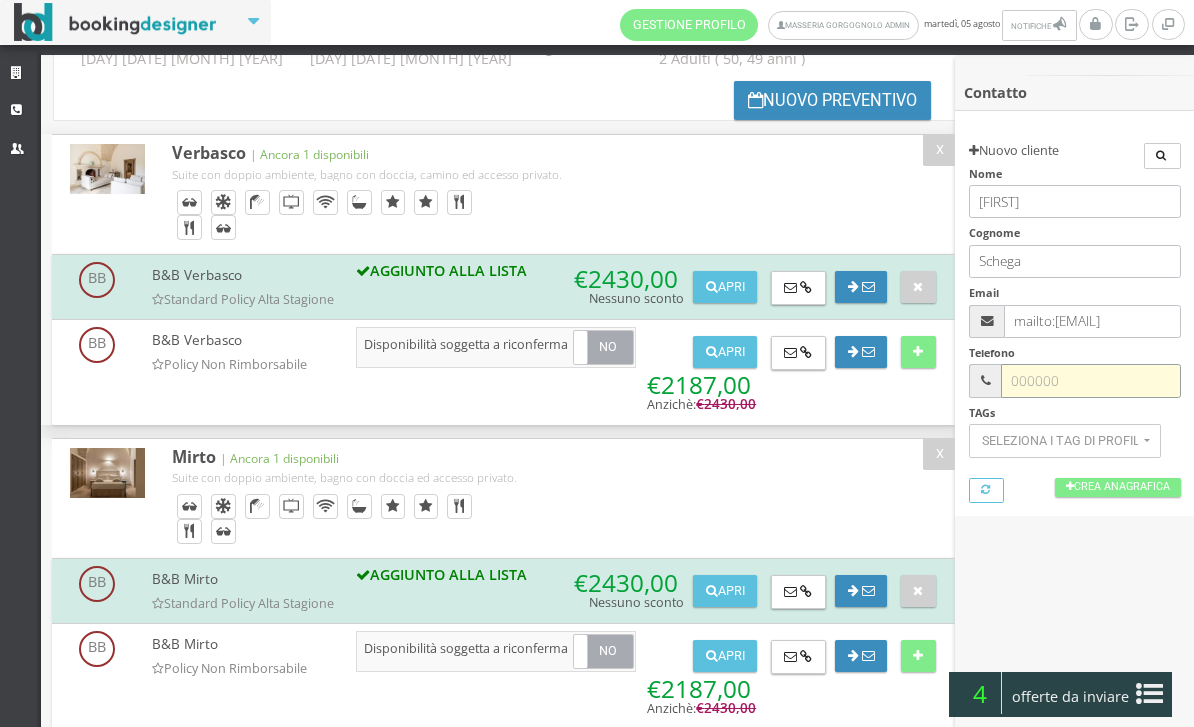 click at bounding box center (1090, 380) 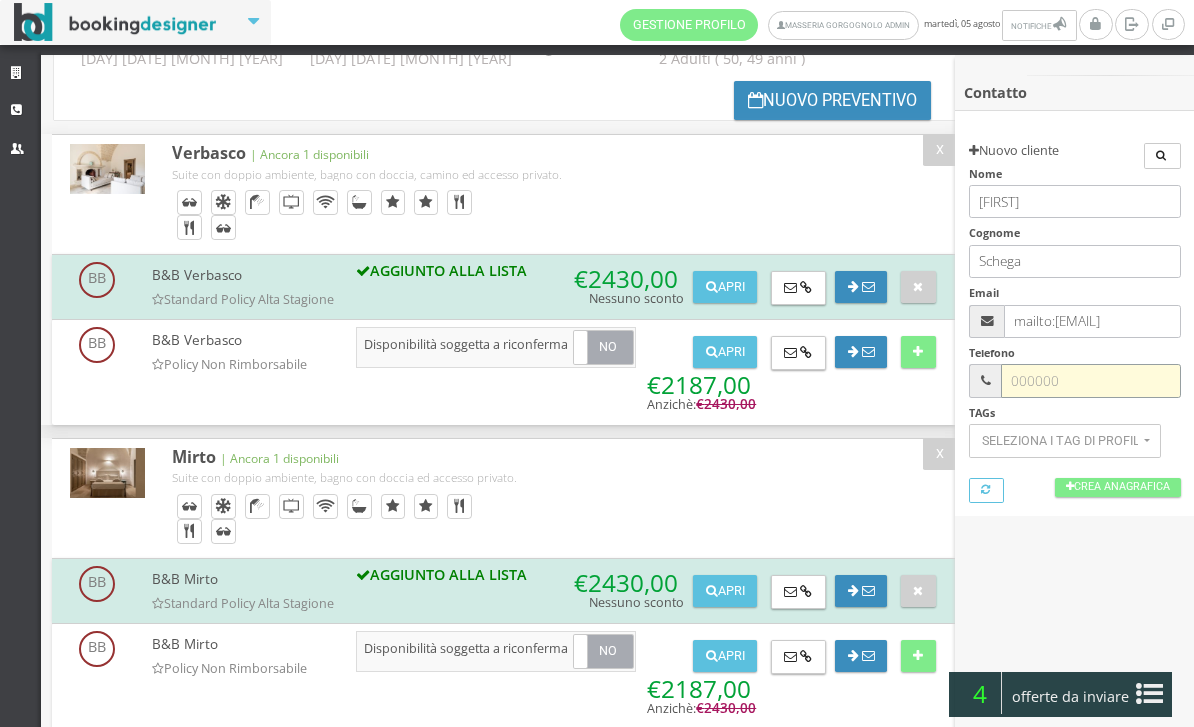 paste on "+49 89 3582826" 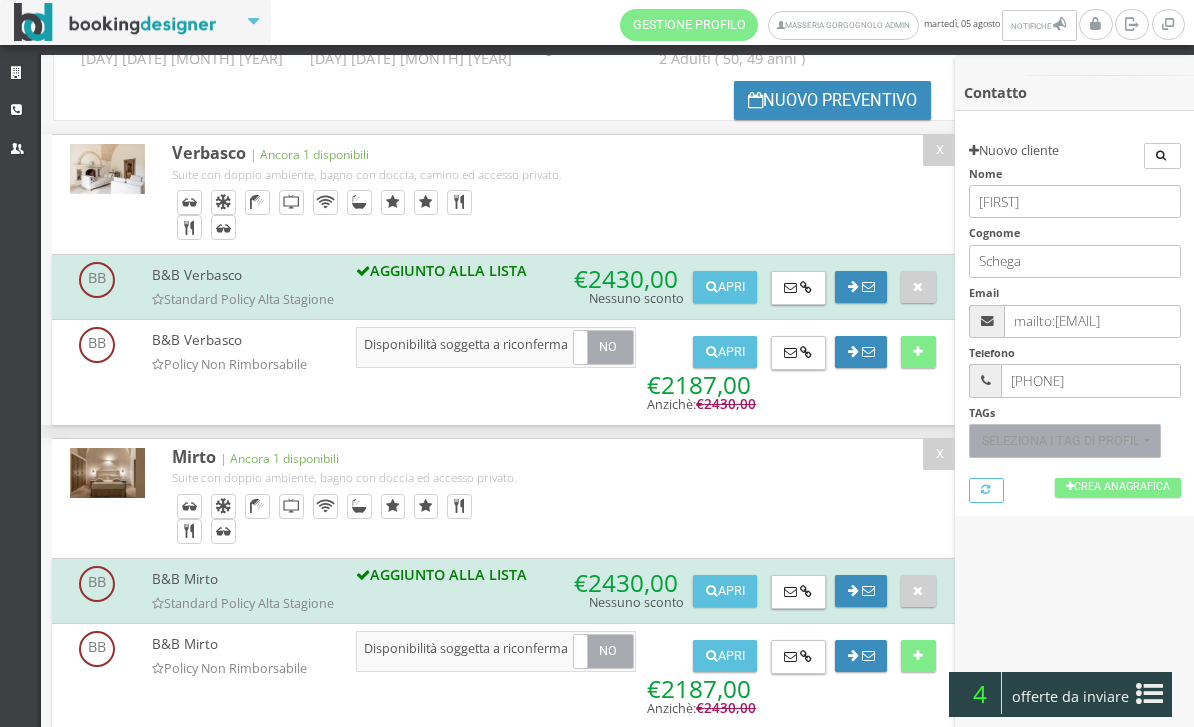 click on "Seleziona i tag di profilazione" at bounding box center (1060, 441) 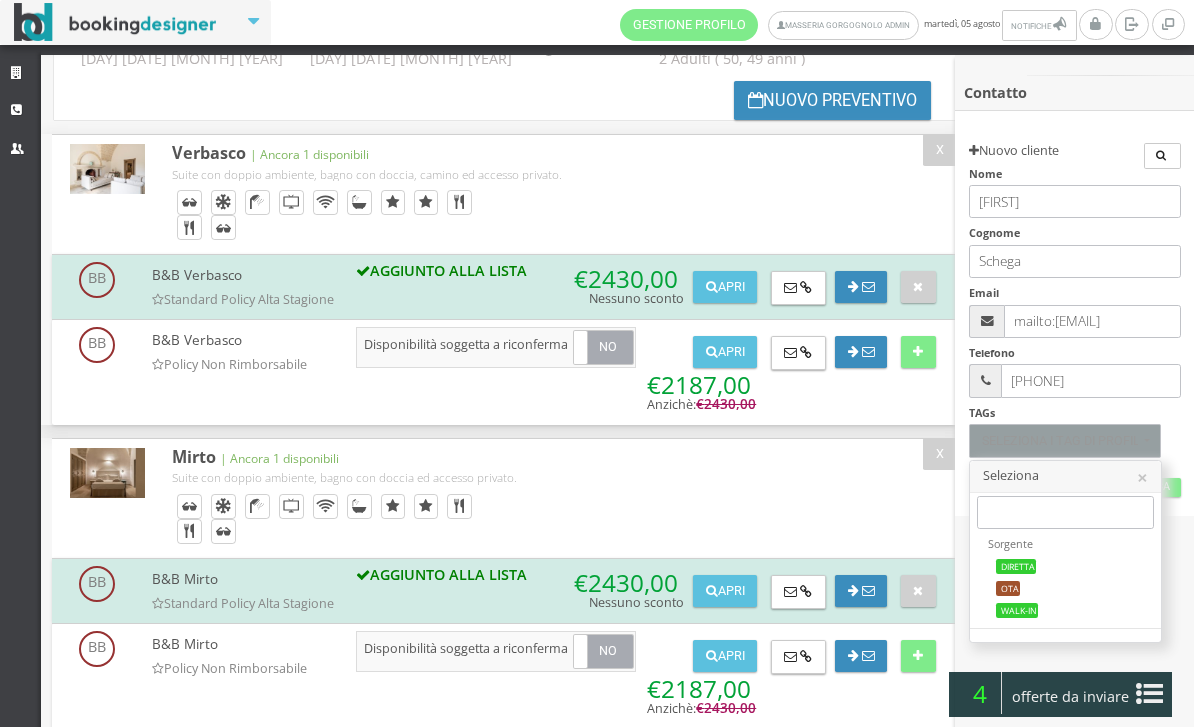 click at bounding box center [597, 363] 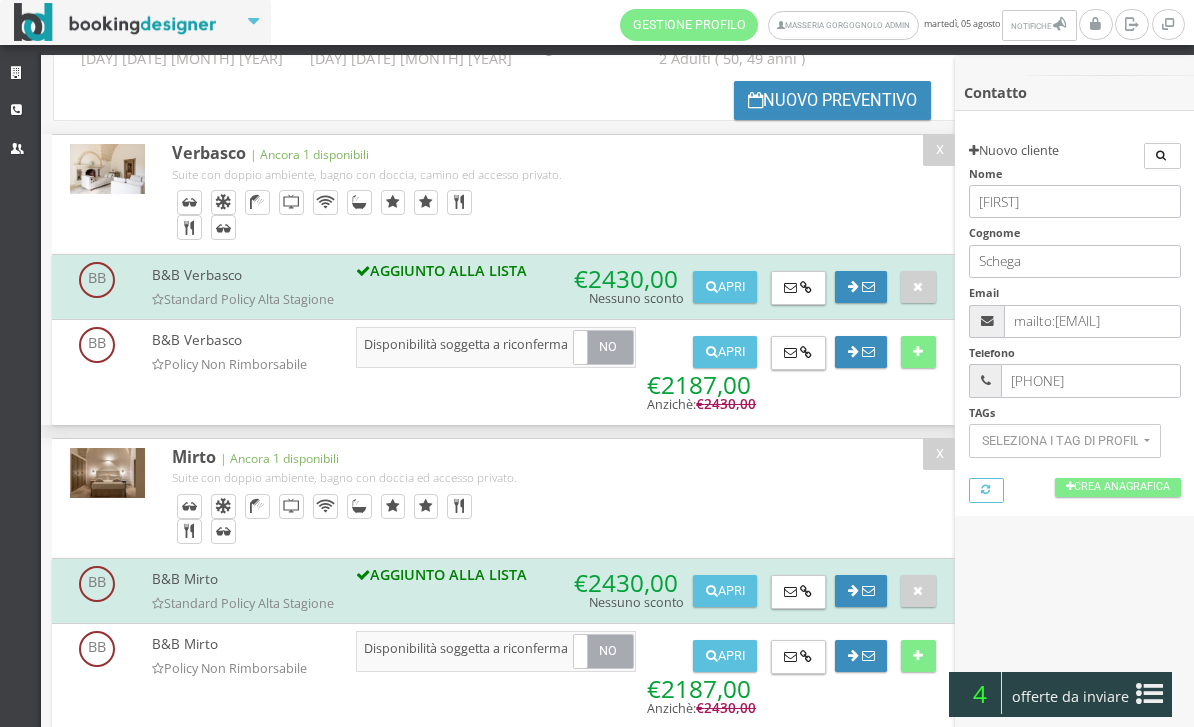 click on "Cerca
Nuovo cliente
Aggiorna dati cliente
Nome
Reinhard
Cognome
Schega
Email
mailto:reinhard.schega@m45.de
Telefono
+49 89 3582826
TAGs
Seleziona i tag di profilazione   × Seleziona Sorgente  Diretta     OTA     Walk-in    Segmento  Famiglie     Famiglie con Bambini     Pet Friendly     Coppie     Repeaters     Single    Mercato  Italia     Europa     Estero
Diretta (SORGENTE)
OTA (SORGENTE)
Walk-in (SORGENTE)
Famiglie (SEGMENTO)
Famiglie con Bambini (SEGMENTO)" at bounding box center (1074, 320) 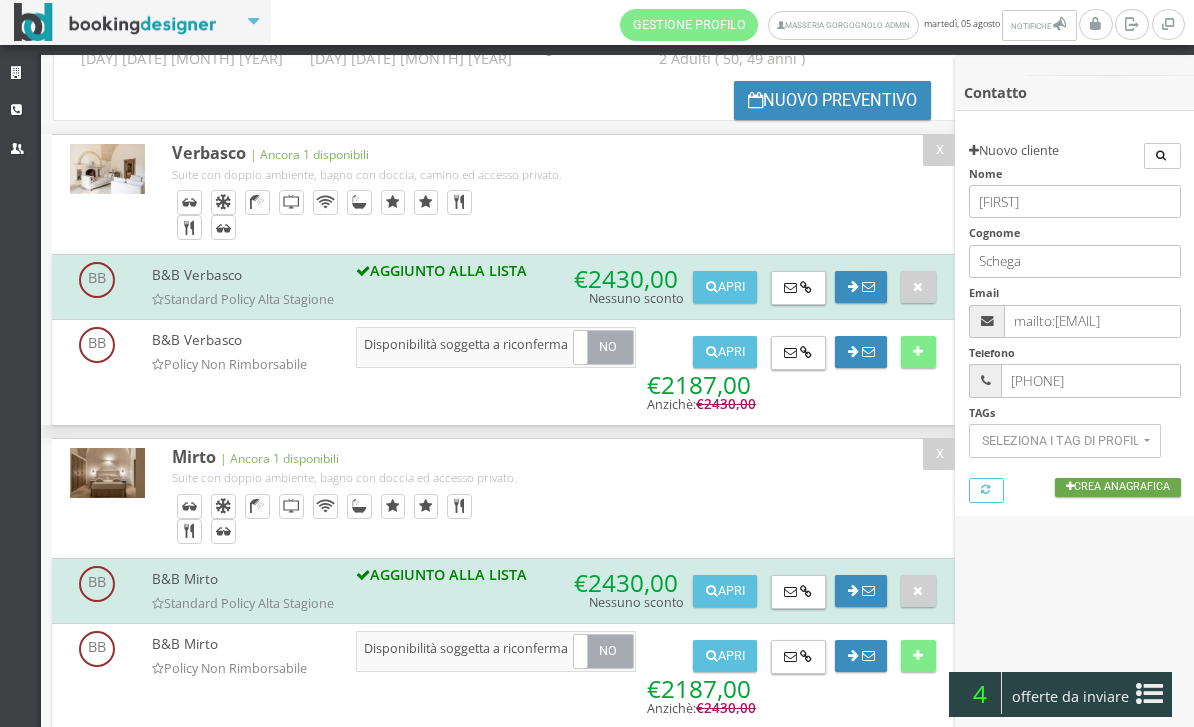click on "Crea Anagrafica" at bounding box center [1118, 487] 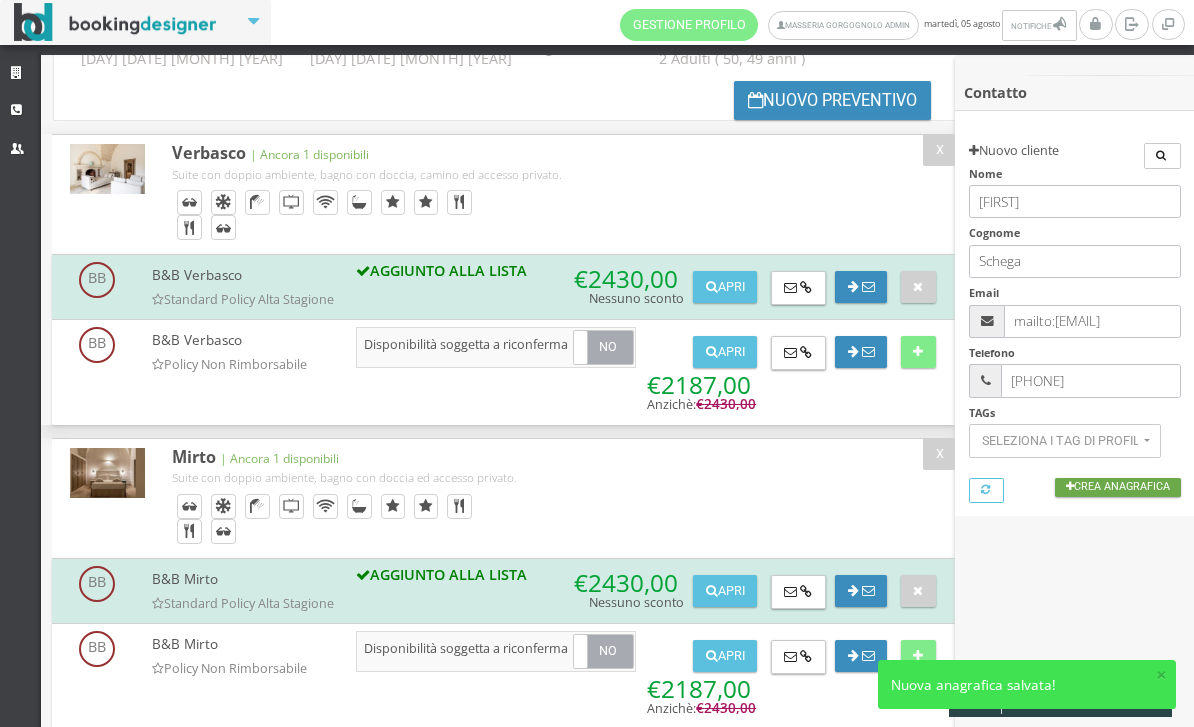 type on "[PHONE]" 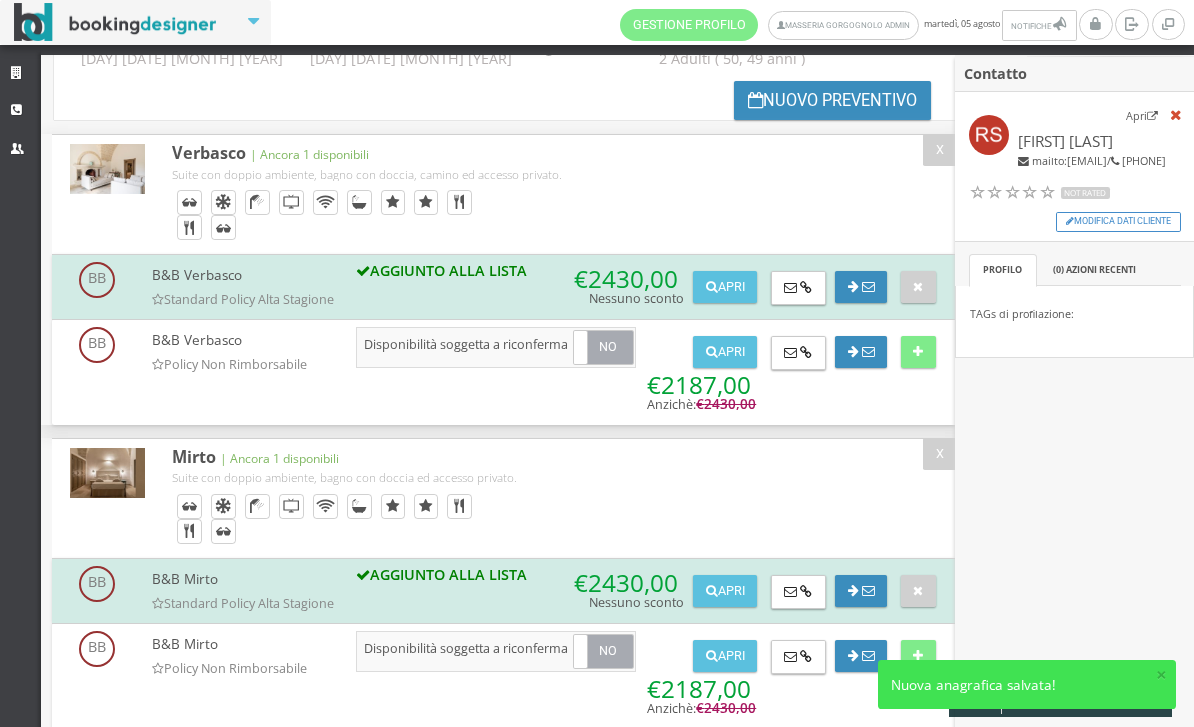 scroll, scrollTop: 21, scrollLeft: 0, axis: vertical 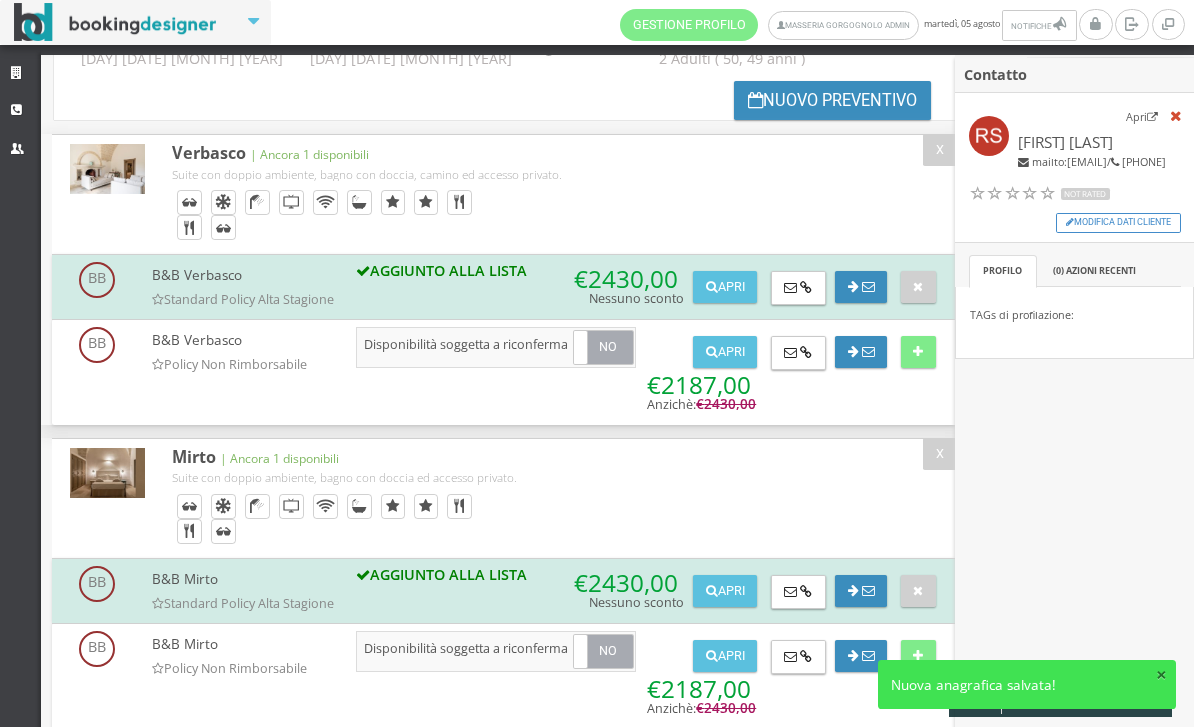 click on "×" at bounding box center (1161, 674) 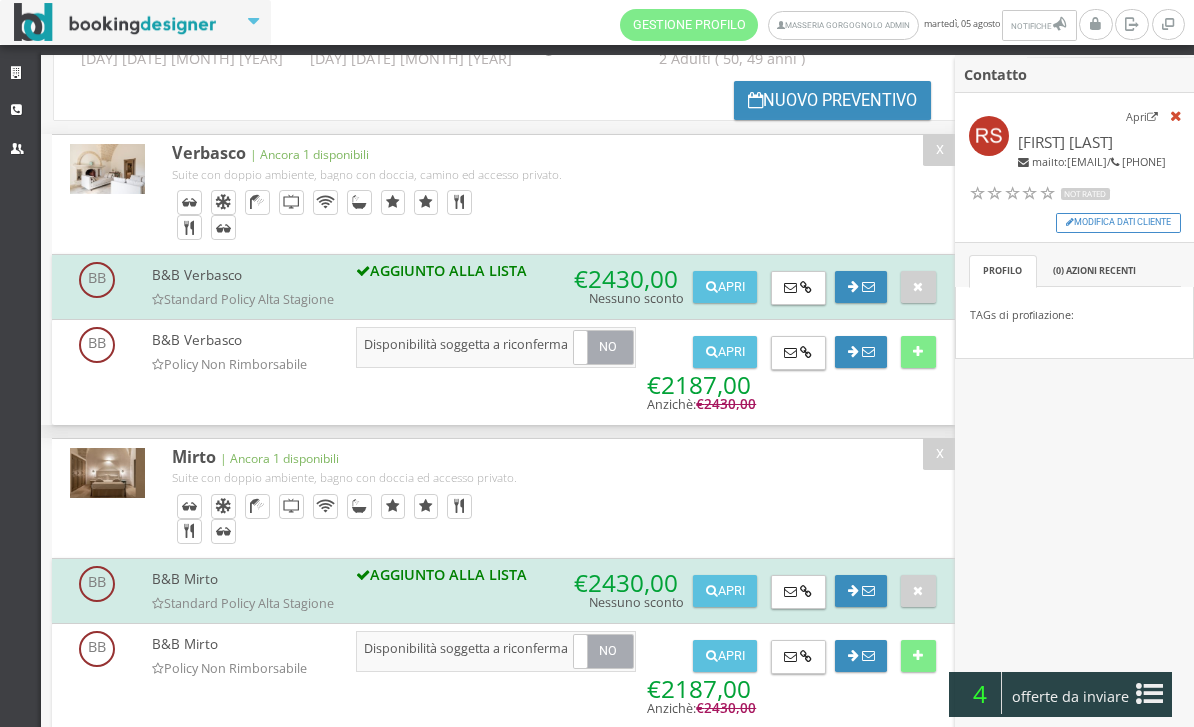 click at bounding box center [1149, 694] 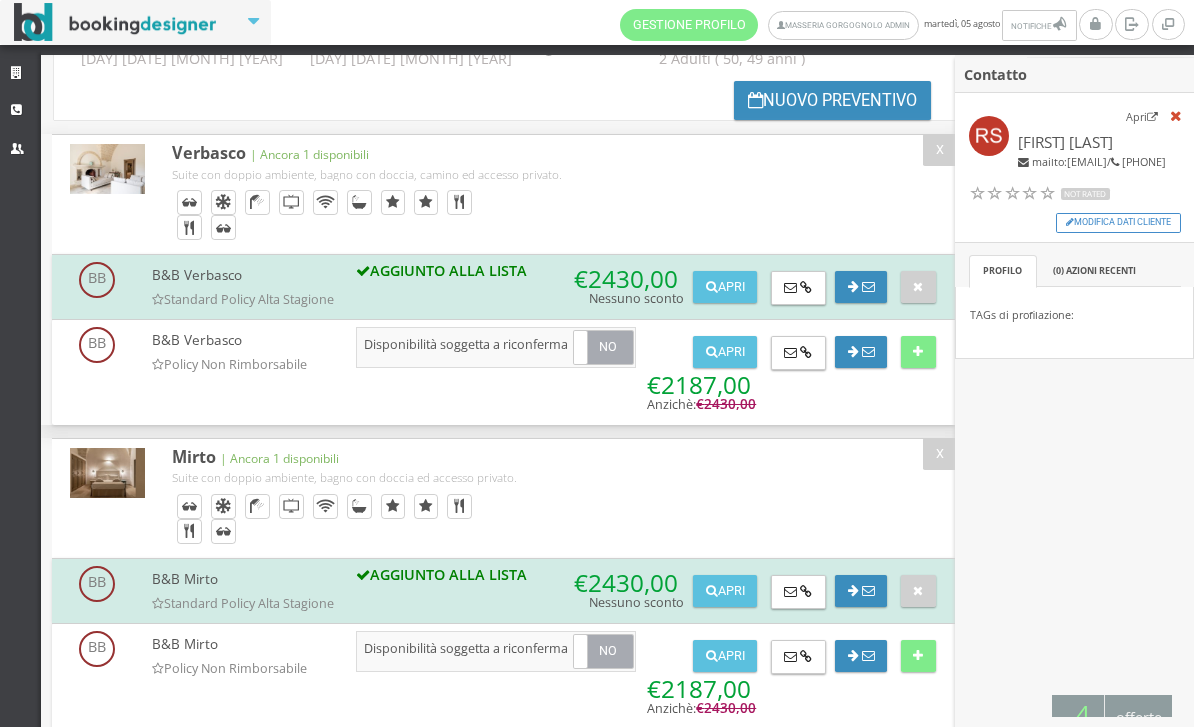 scroll, scrollTop: 0, scrollLeft: 0, axis: both 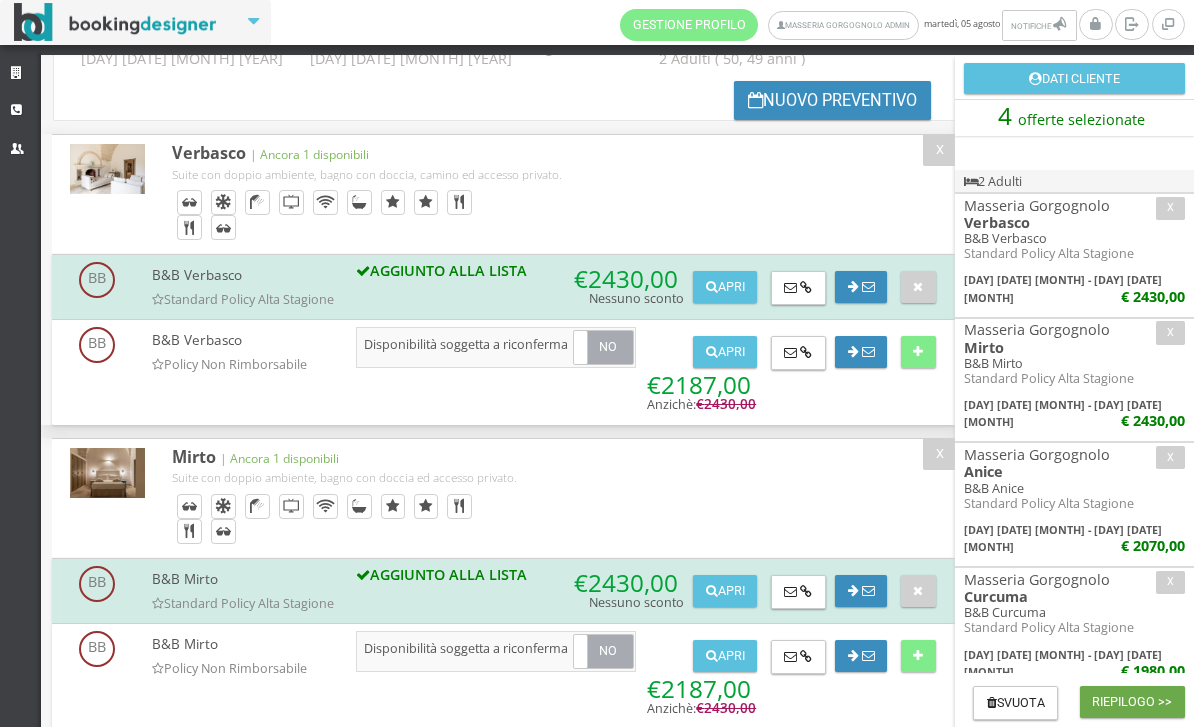 click on "Riepilogo >>" at bounding box center (1132, 702) 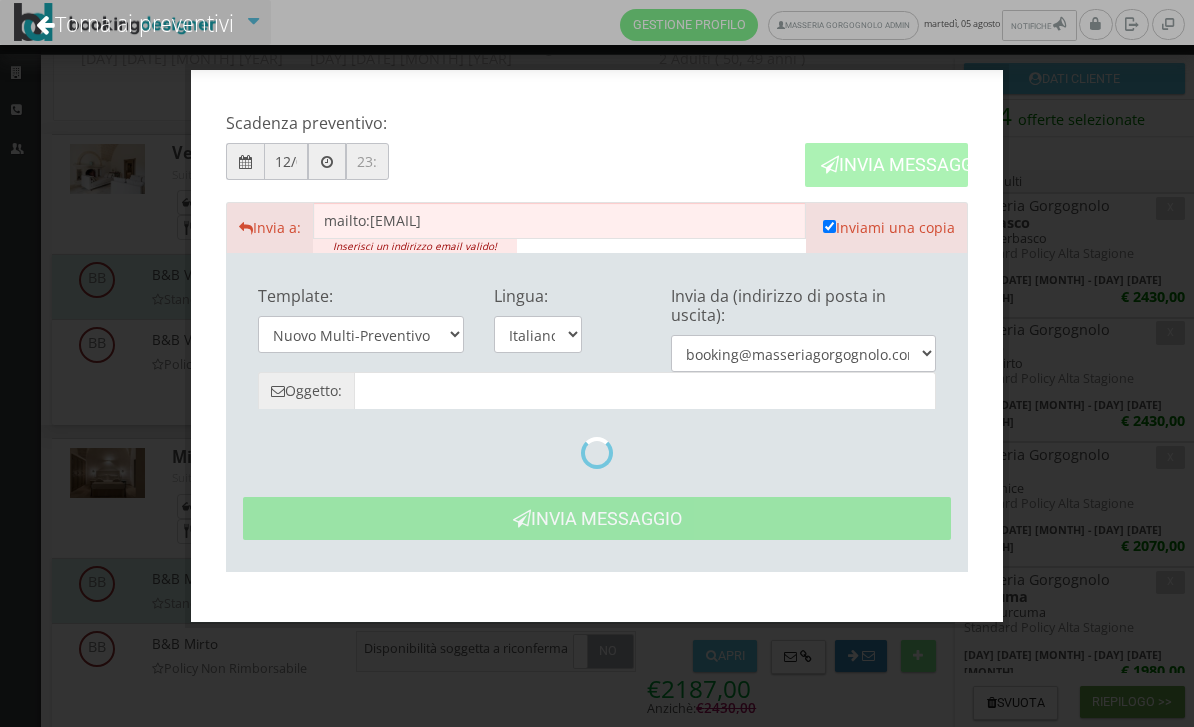 type on "Masseria Gorgognolo: Preventivo - Reinhard Schega" 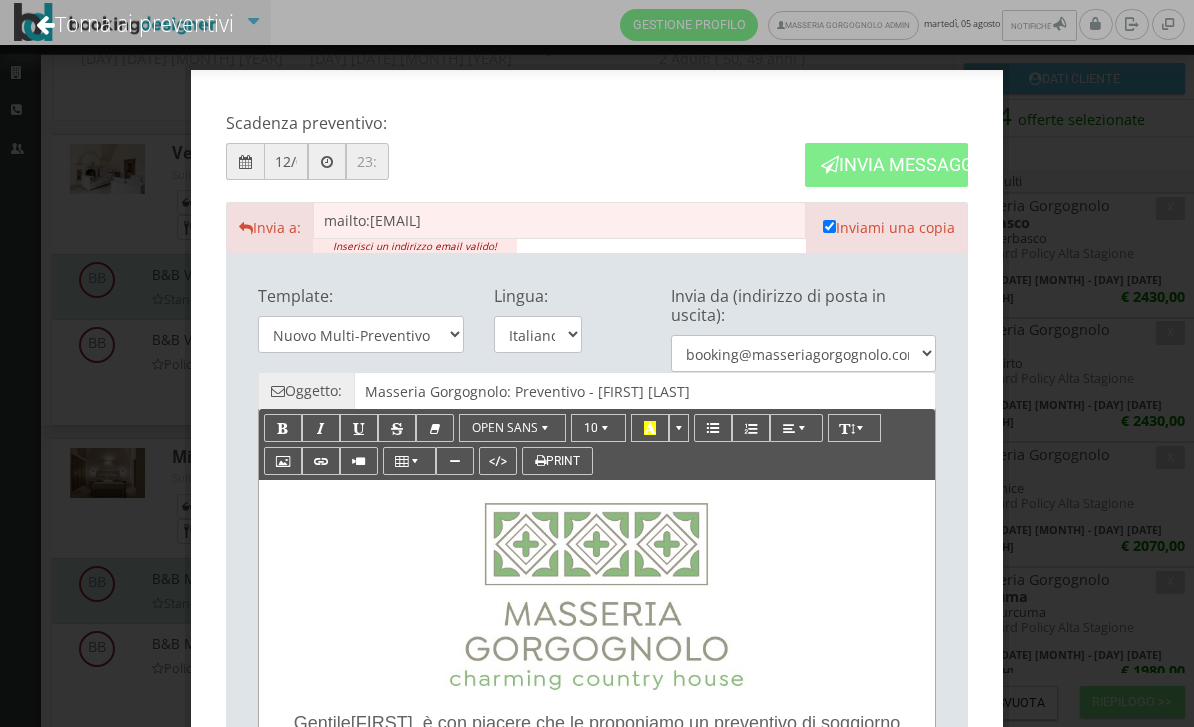 click on "mailto:reinhard.schega@m45.de" at bounding box center (559, 220) 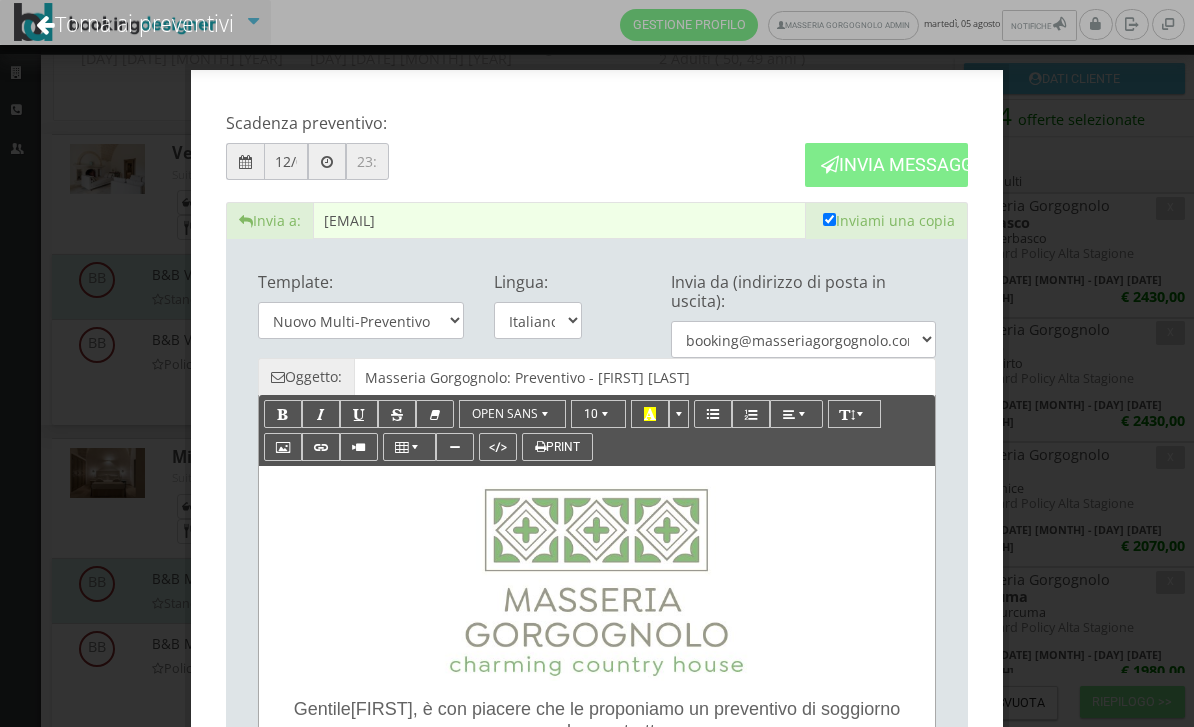 type on "reinhard.schega@m45.de" 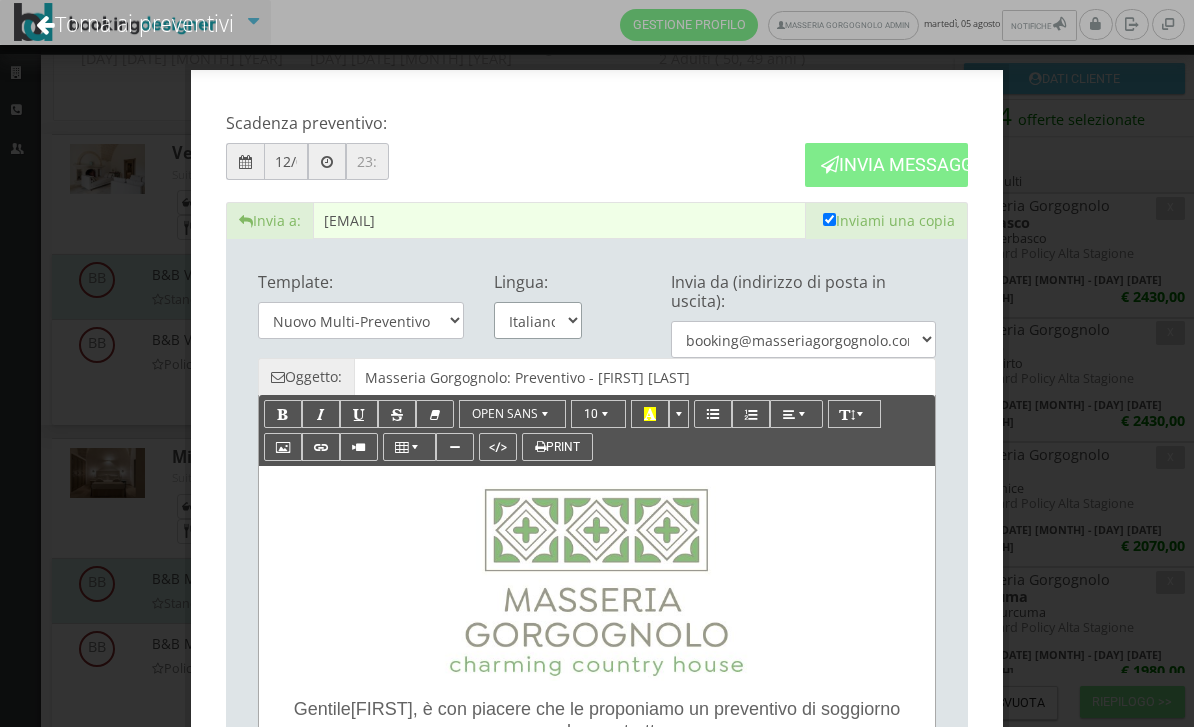 click on "Italiano English" at bounding box center (538, 320) 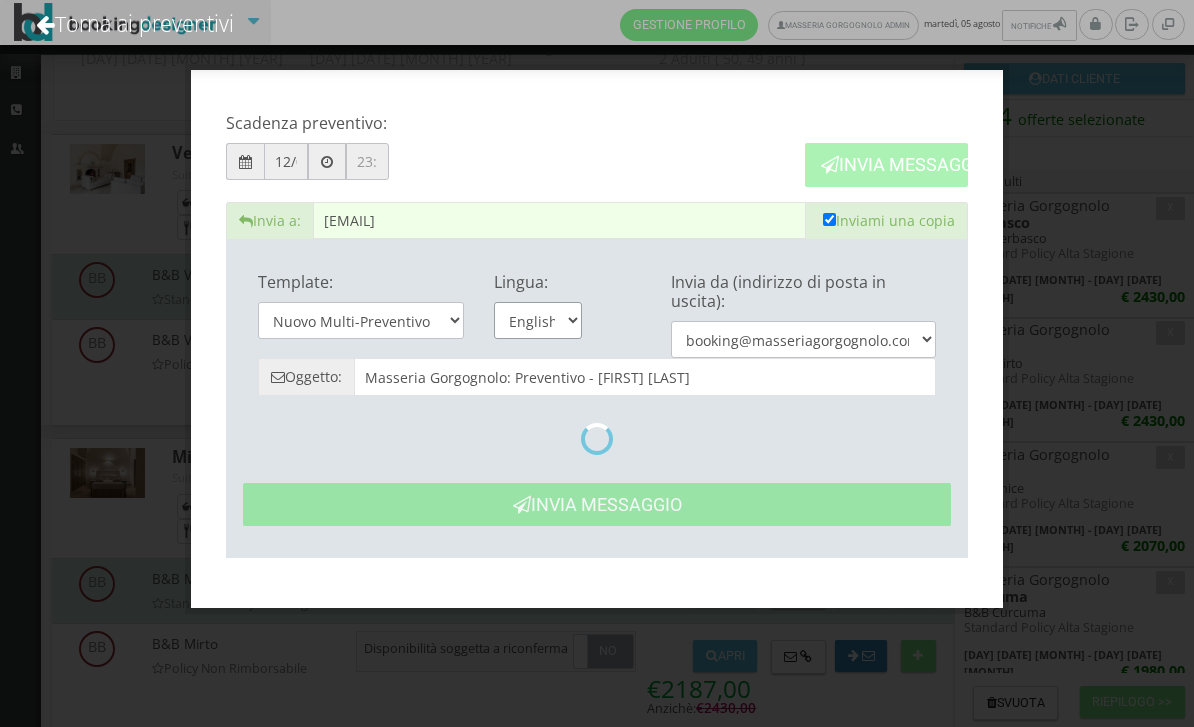 type on "Masseria Gorgognolo: Quote- Reinhard Schega" 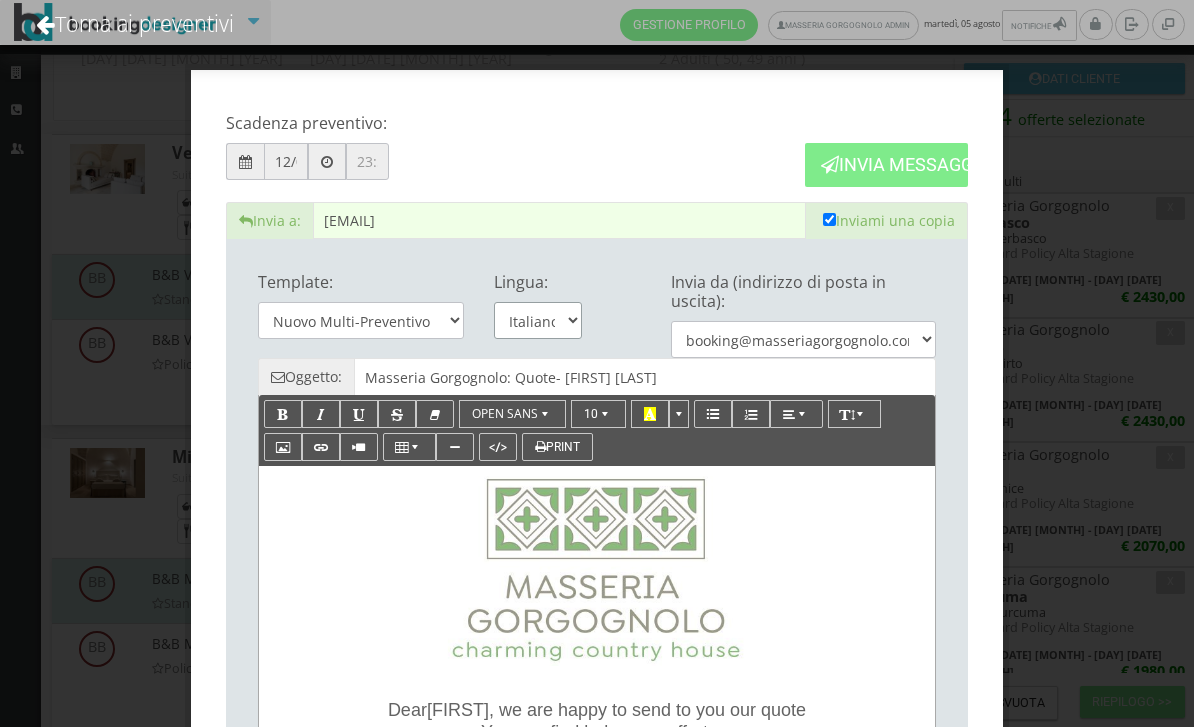 scroll, scrollTop: 0, scrollLeft: 0, axis: both 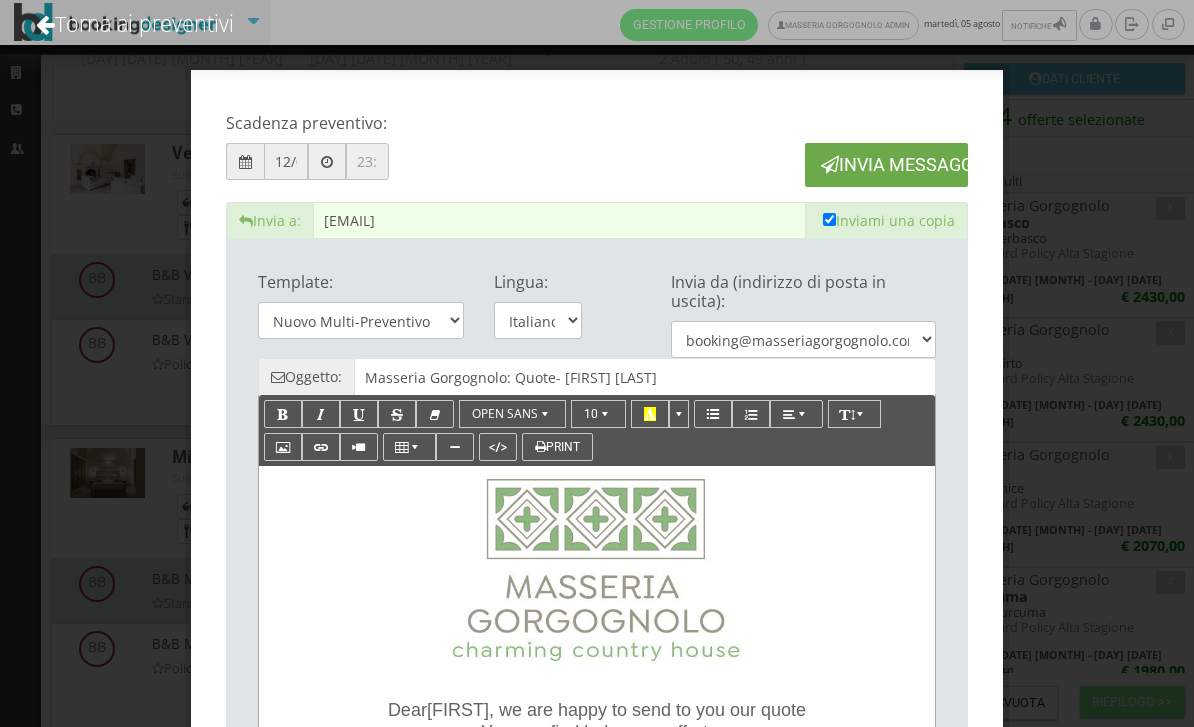 click on "Invia Messaggio" at bounding box center [886, 164] 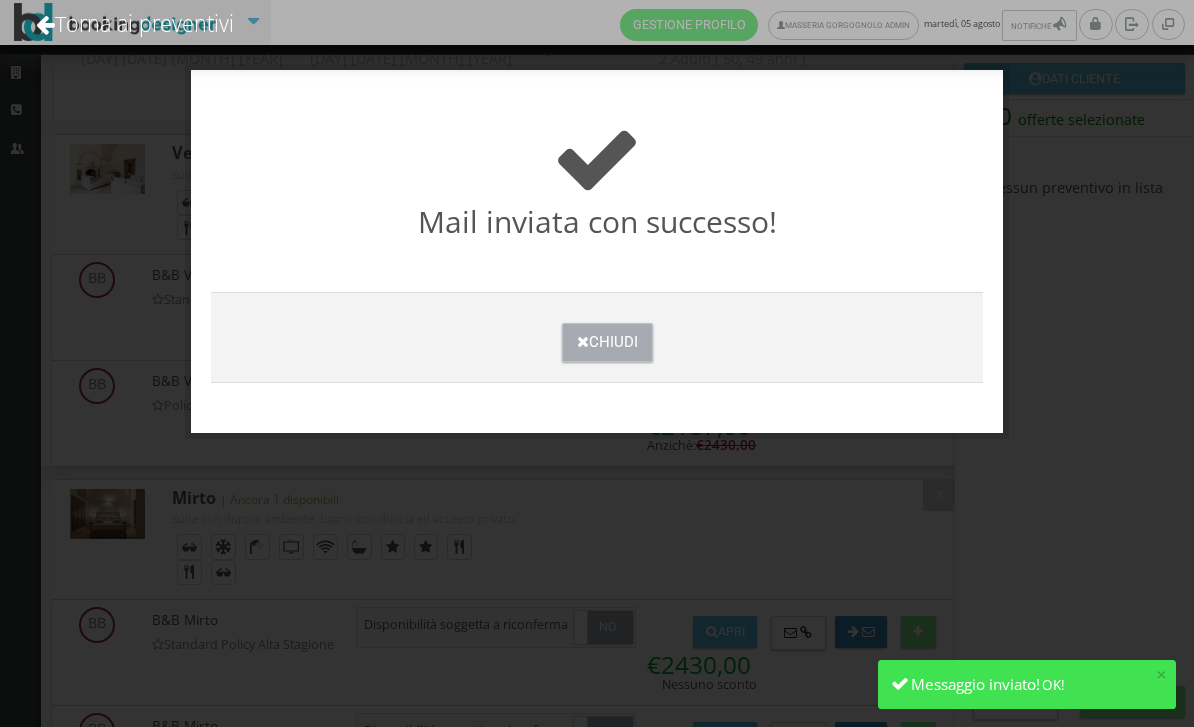 click on "Chiudi" at bounding box center (607, 342) 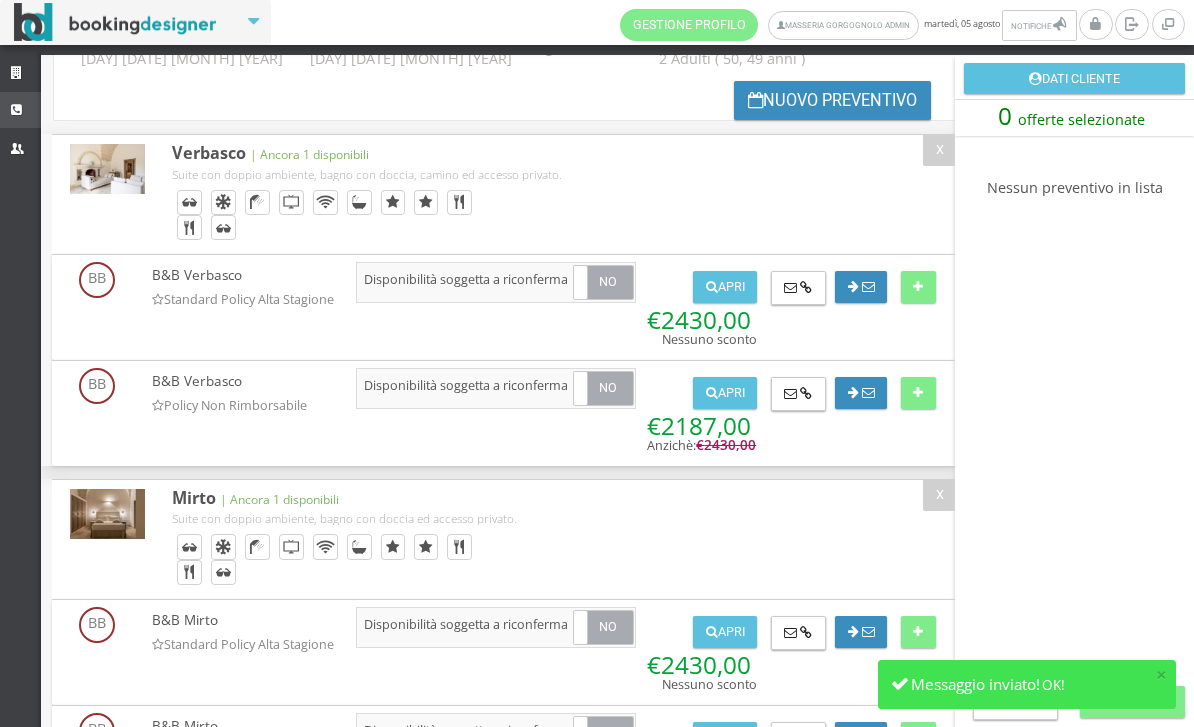 click at bounding box center [19, 110] 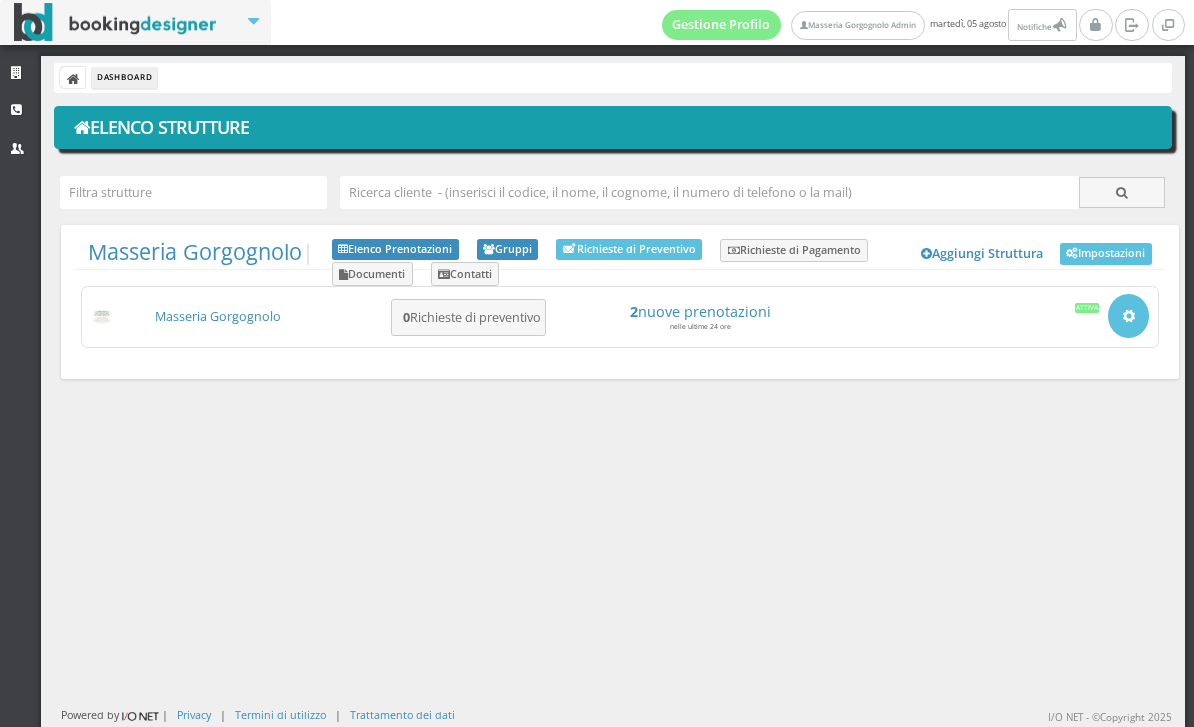 scroll, scrollTop: 0, scrollLeft: 0, axis: both 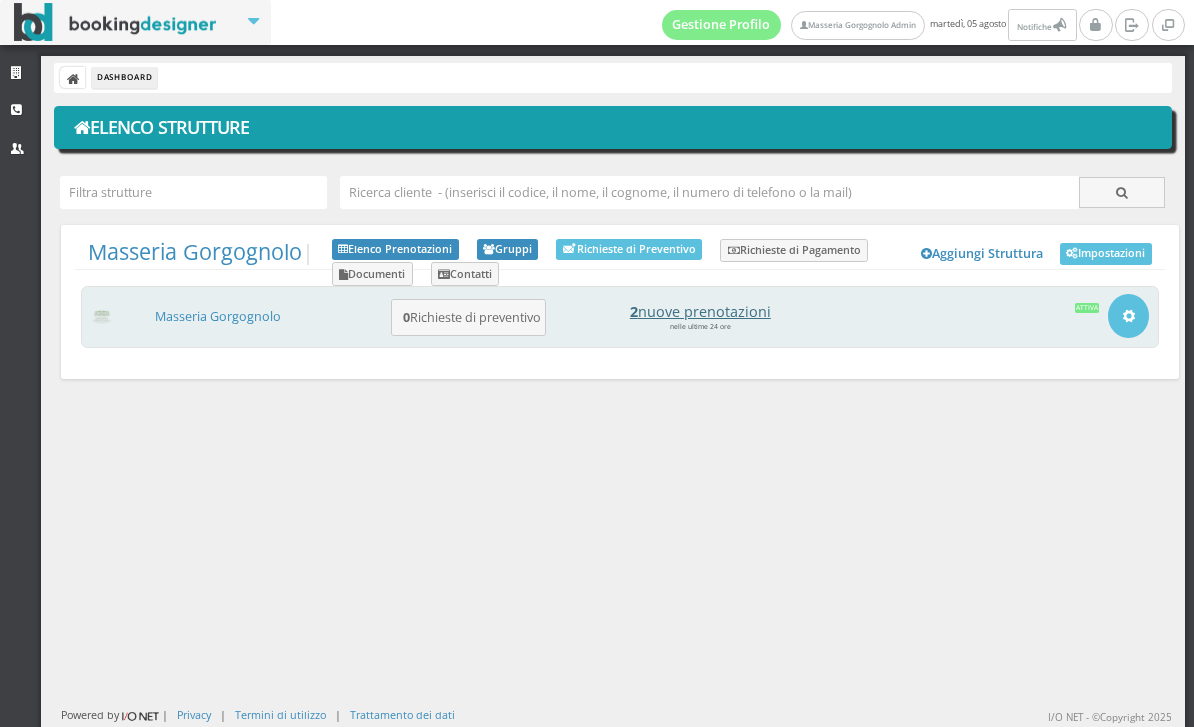 click on "2  nuove prenotazioni" at bounding box center [700, 311] 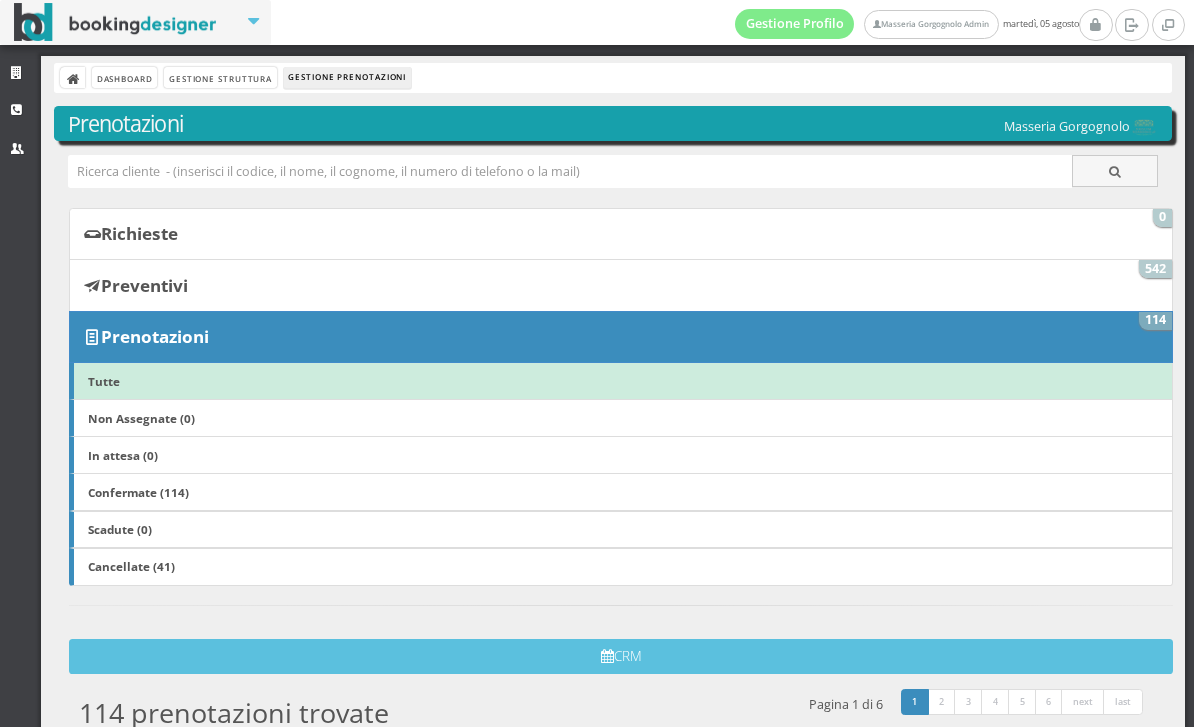 scroll, scrollTop: 0, scrollLeft: 0, axis: both 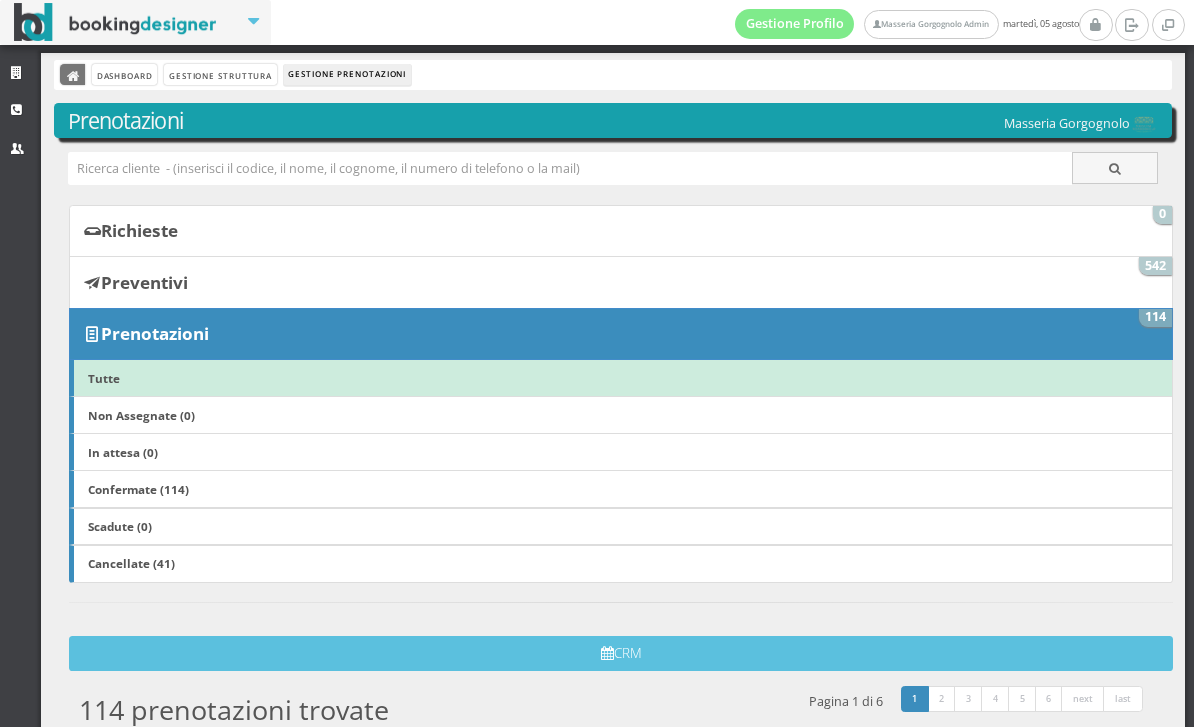 click at bounding box center (74, 77) 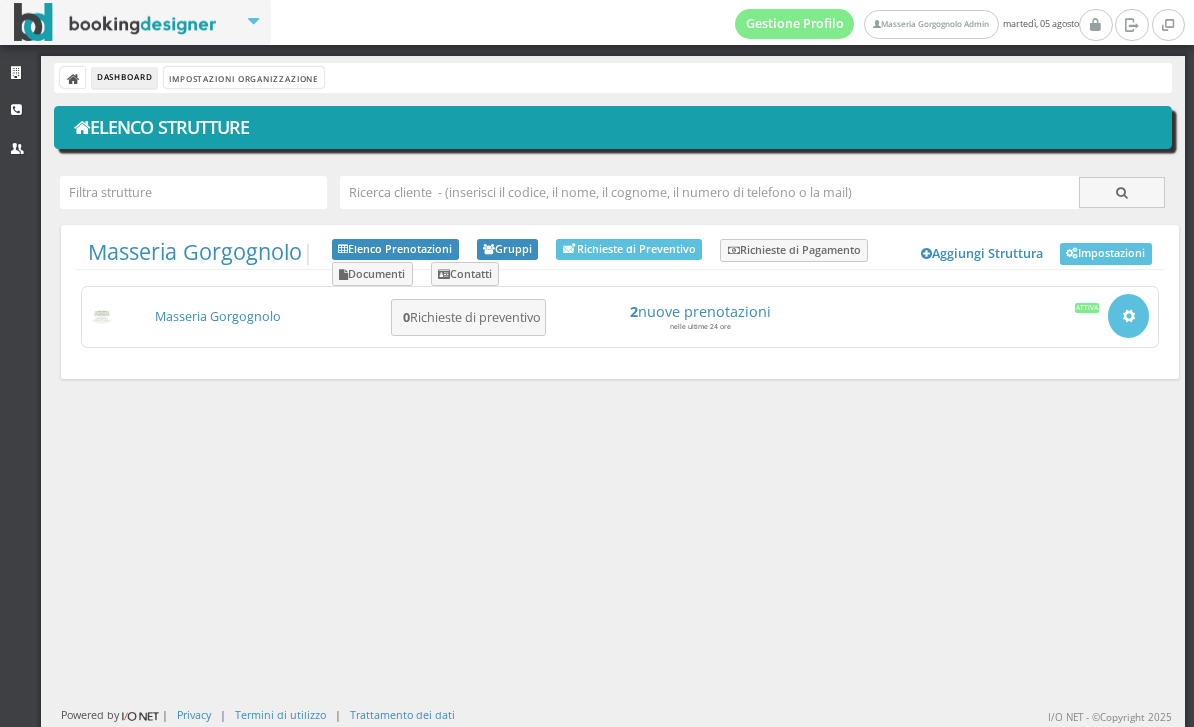 scroll, scrollTop: 0, scrollLeft: 0, axis: both 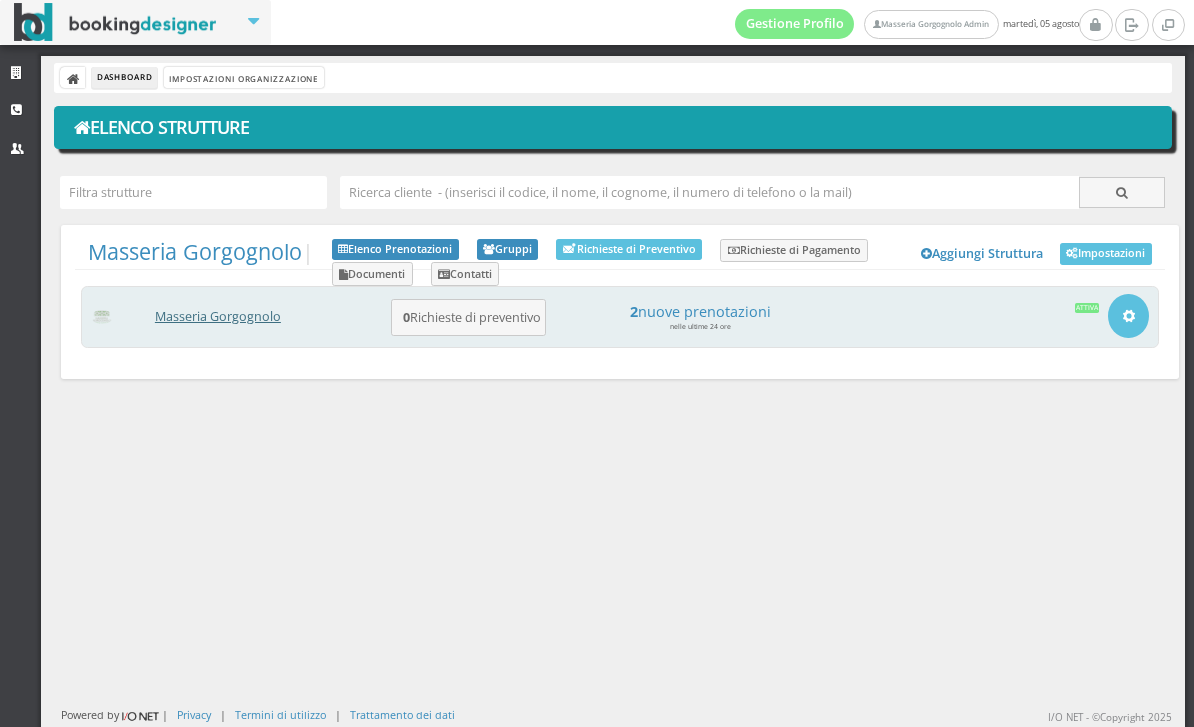 click on "Masseria Gorgognolo" at bounding box center [218, 316] 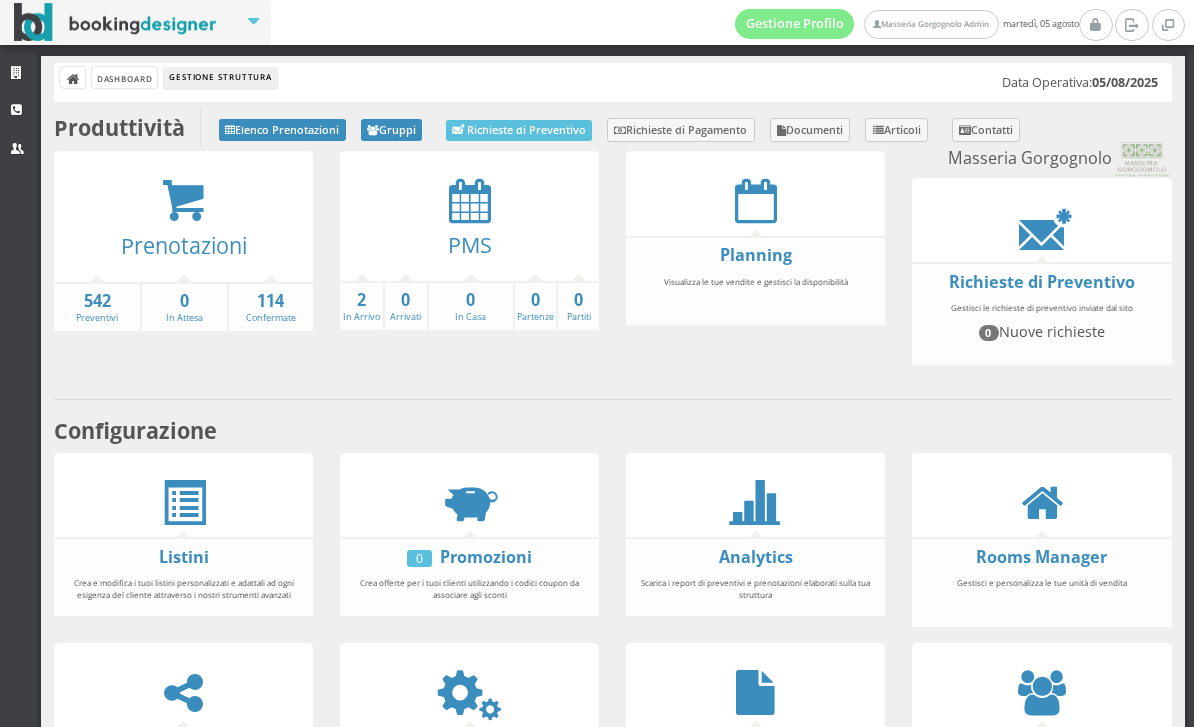 scroll, scrollTop: 0, scrollLeft: 0, axis: both 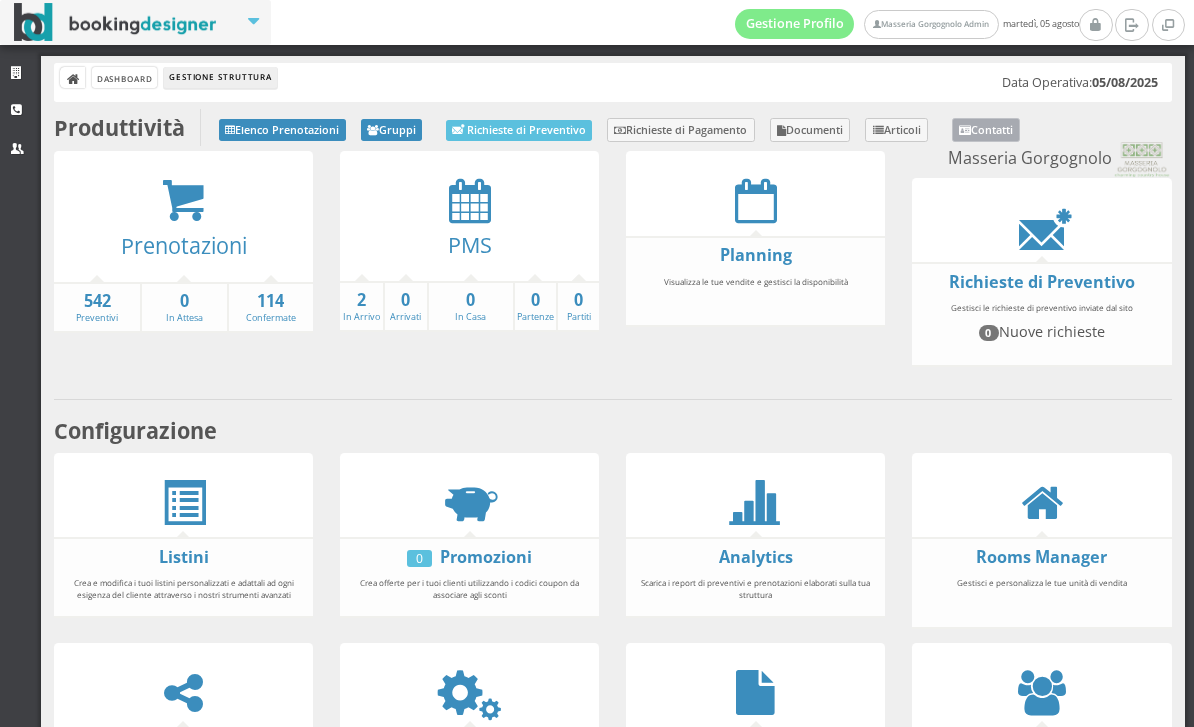 click on "Contatti" at bounding box center (986, 130) 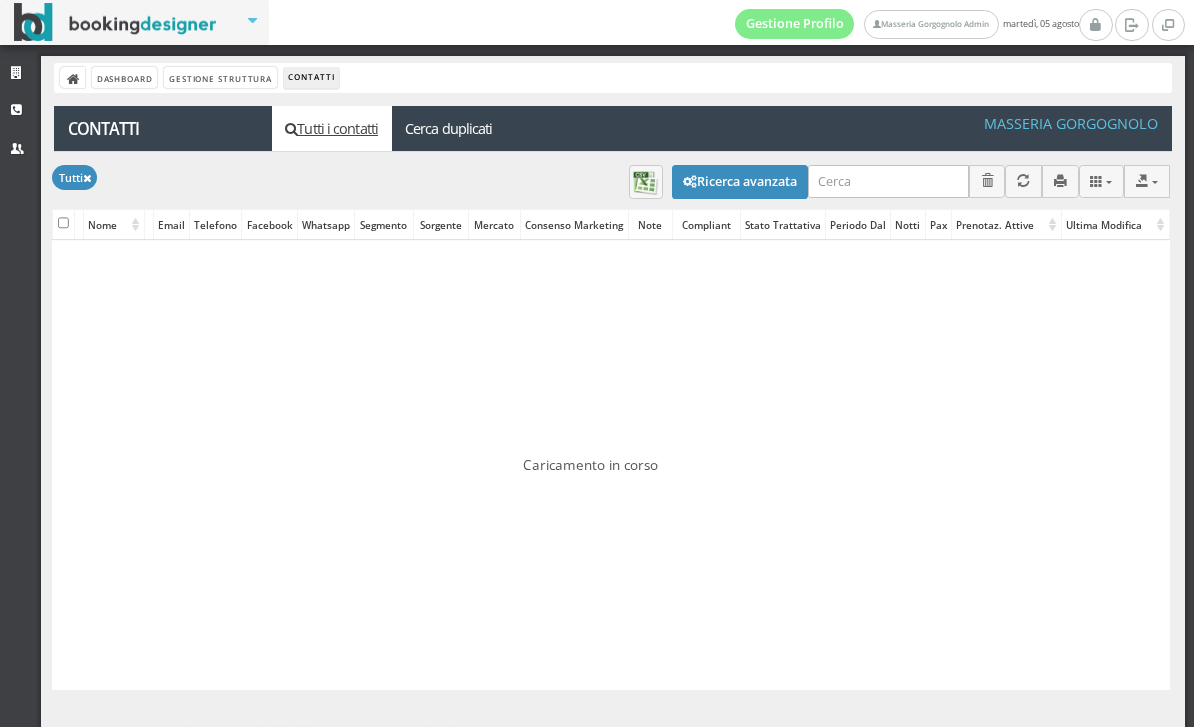 scroll, scrollTop: 0, scrollLeft: 0, axis: both 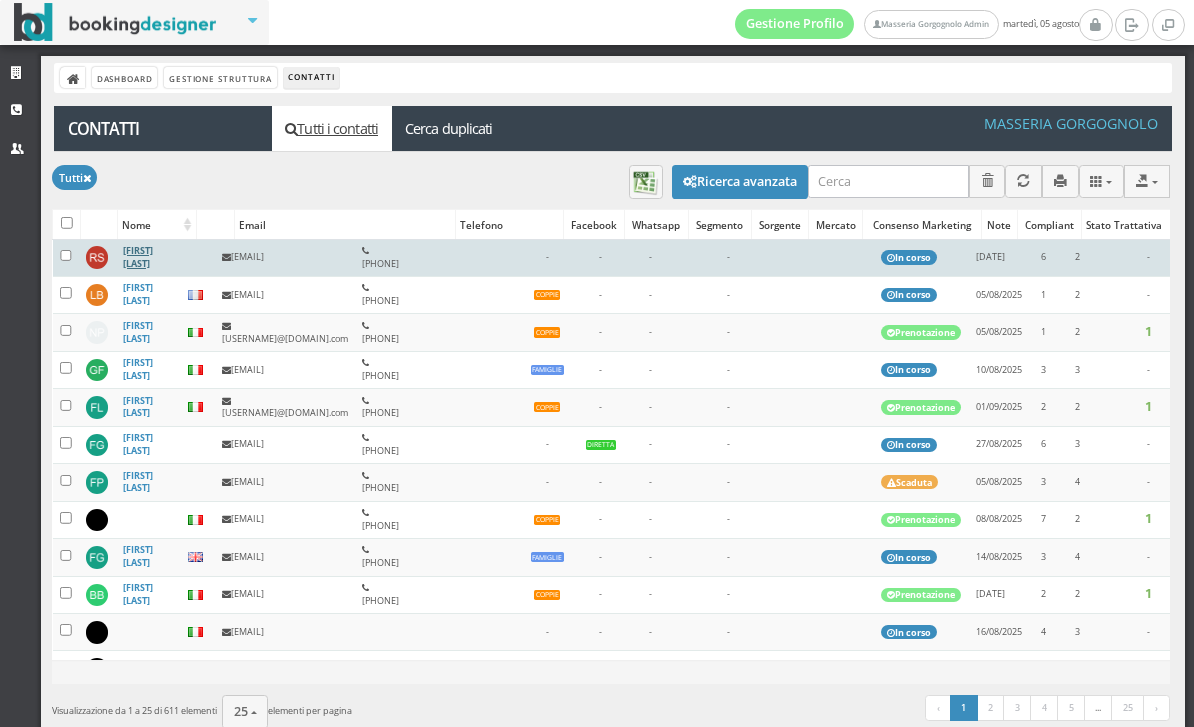 click on "Reinhard Schega" at bounding box center [138, 257] 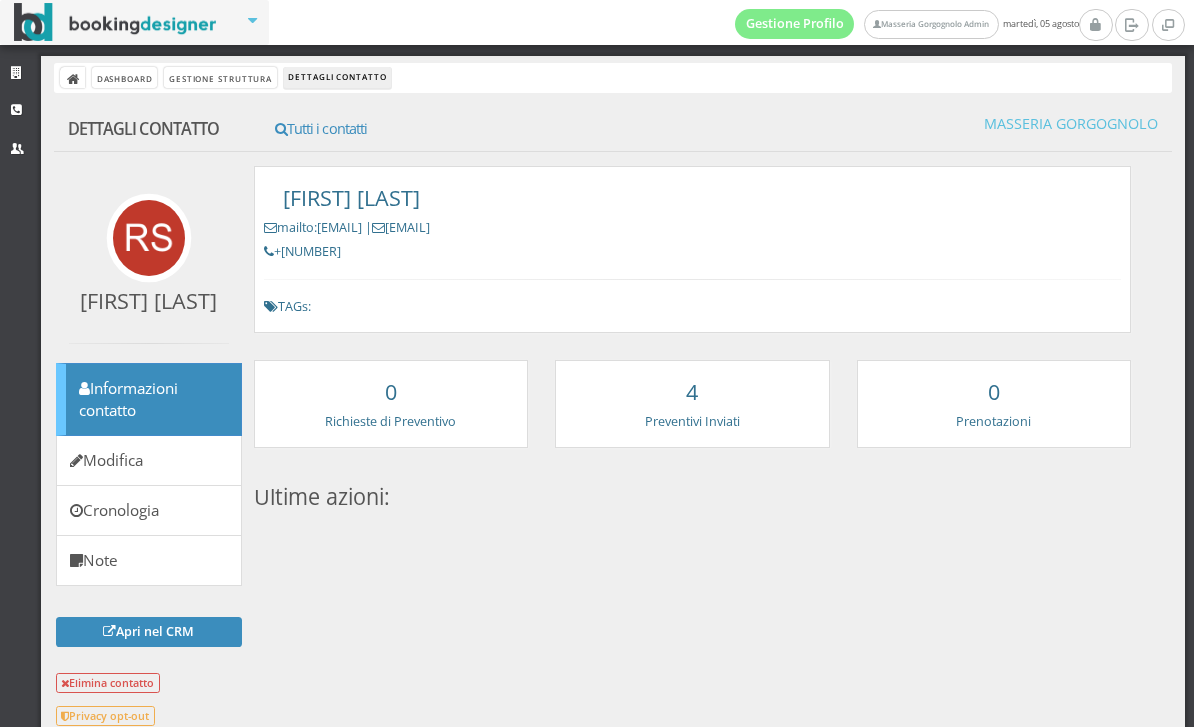 scroll, scrollTop: 0, scrollLeft: 0, axis: both 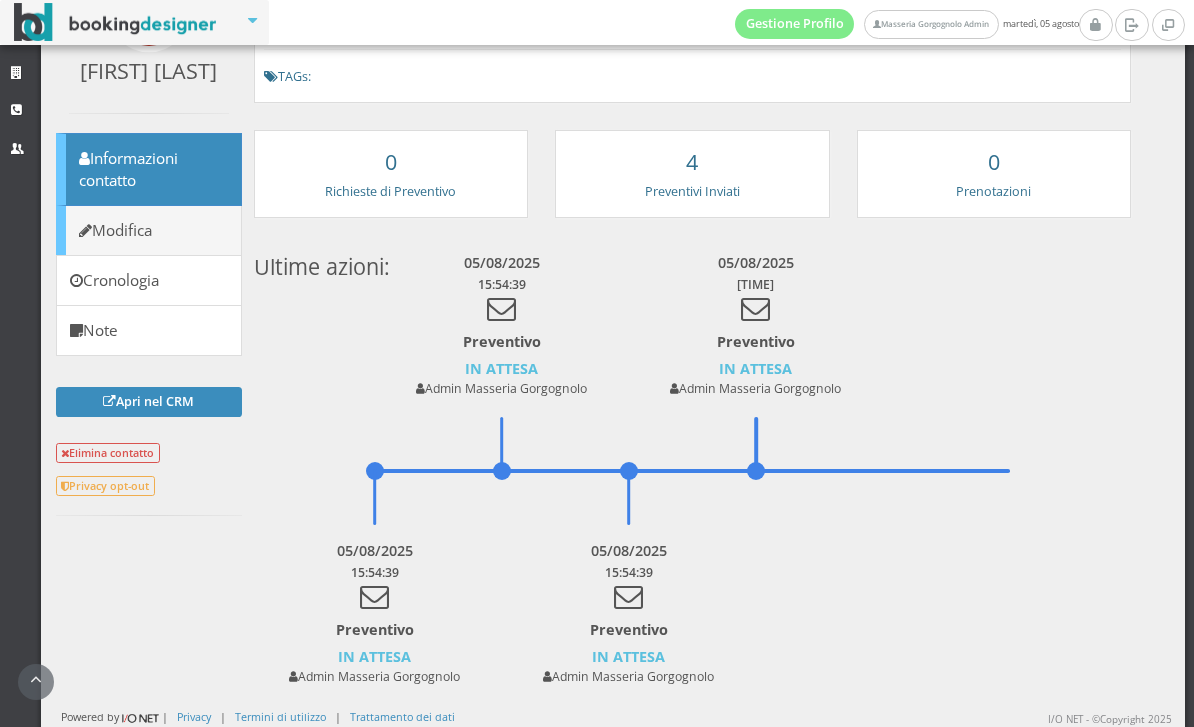 click on "Modifica" at bounding box center (149, 230) 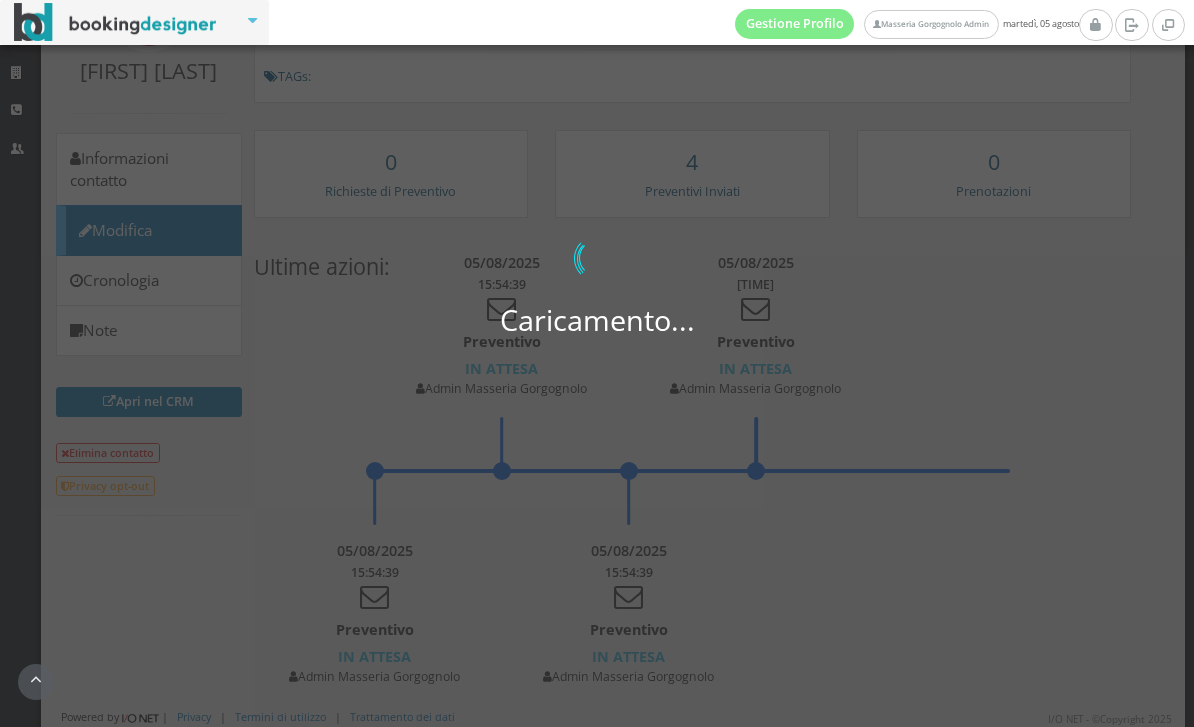 select 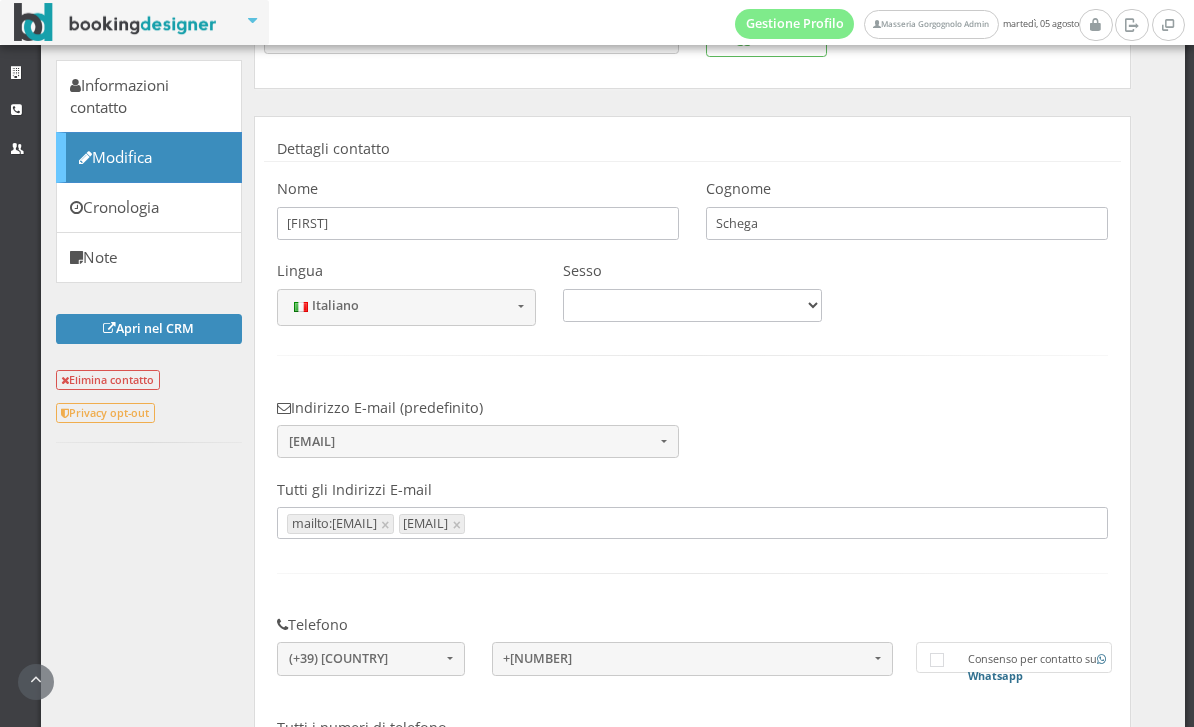 scroll, scrollTop: 352, scrollLeft: 0, axis: vertical 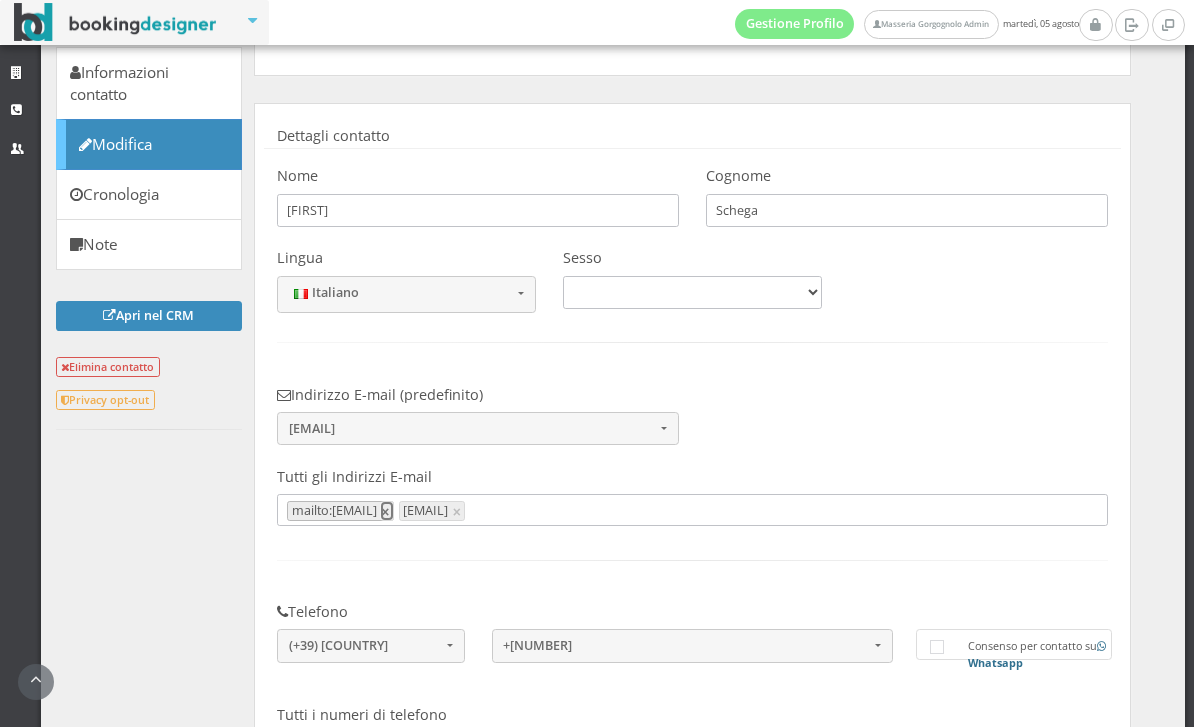 click on "×" at bounding box center [387, 511] 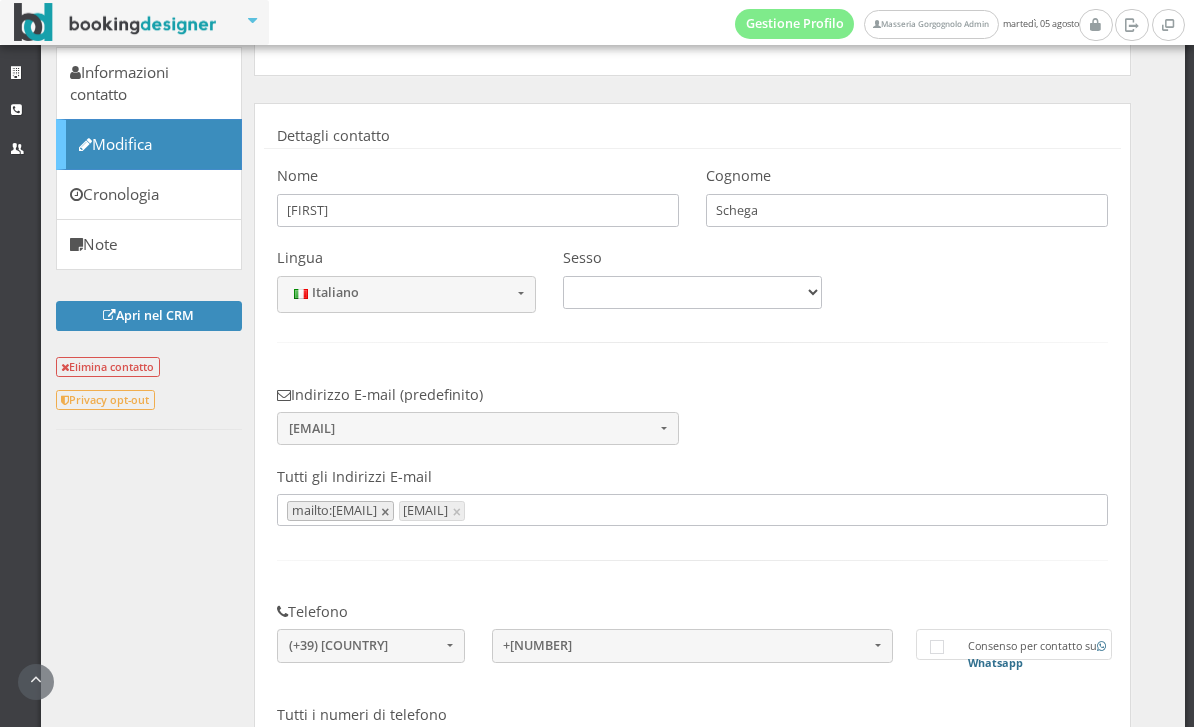 type on "reinhard.schega@m45.de" 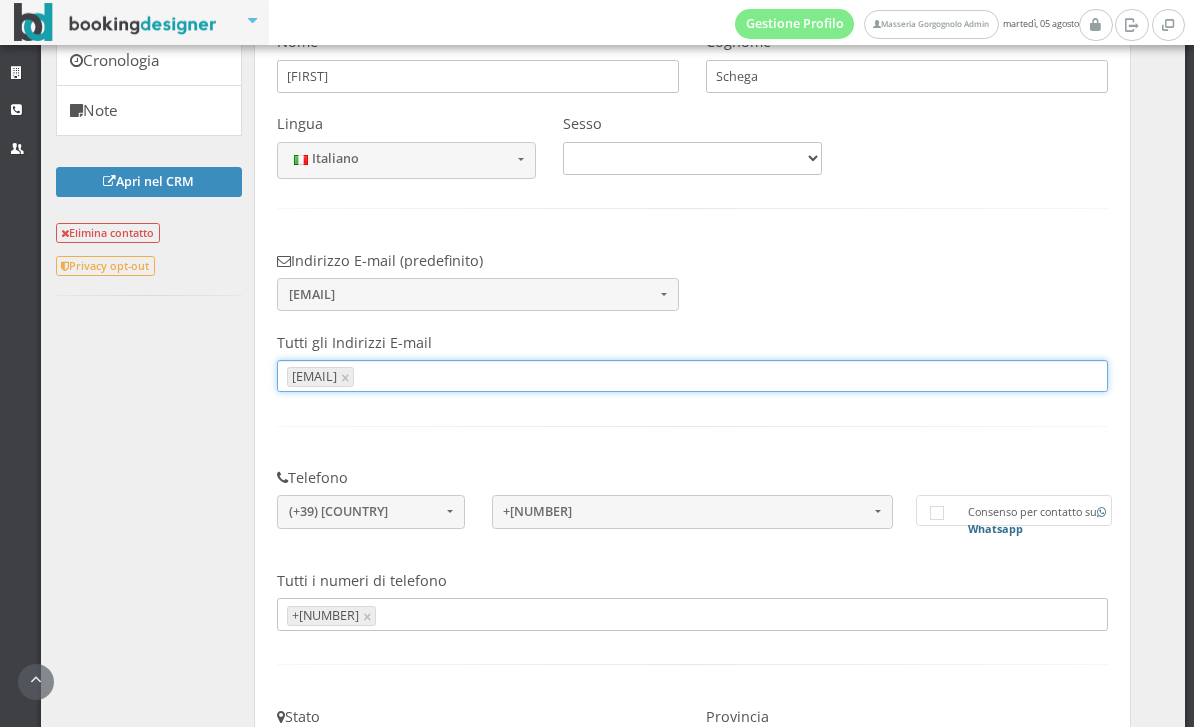 scroll, scrollTop: 527, scrollLeft: 0, axis: vertical 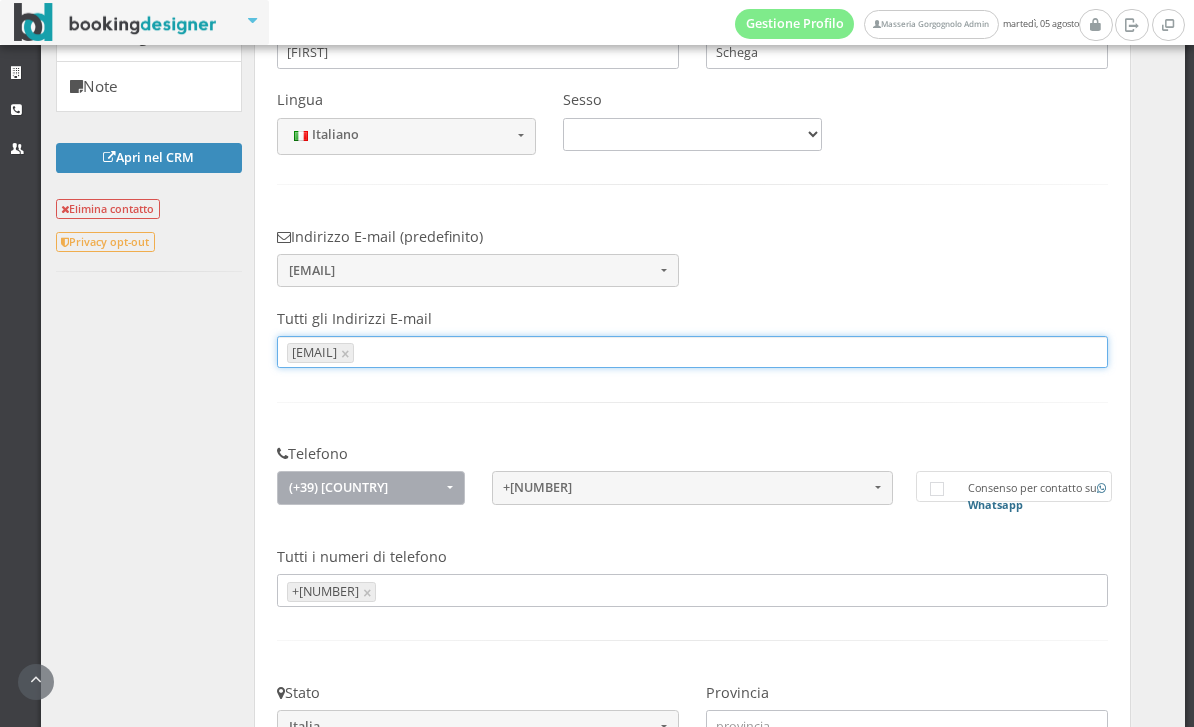 click on "Telefono
(+39) Italy   (+93) Afghanistan (+358) Aland Islands (+355) Albania (+213) Algeria (+1 684) AmericanSamoa (+376) Andorra (+244) Angola (+1 264) Anguilla (+672) Antarctica (+1268) Antigua and Barbuda (+54) Argentina (+374) Armenia (+297) Aruba (+61) Australia (+43) Austria (+994) Azerbaijan (+1 242) Bahamas (+973) Bahrain (+880) Bangladesh (+1 246) Barbados (+375) Belarus (+32) Belgium (+501) Belize (+229) Benin (+1 441) Bermuda (+975) Bhutan (+591) Bolivia, Plurinational State of (+387) Bosnia and Herzegovina (+267) Botswana (+55) Brazil (+246) British Indian Ocean Territory (+673) Brunei Darussalam (+359) Bulgaria (+226) Burkina Faso (+257) Burundi (+855) Cambodia (+237) Cameroon (+1) Canada (+238) Cape Verde (+ 345) Cayman Islands (+236) Central African Republic (+235) Chad (+56) Chile (+86) China (+61) Christmas Island (+61) Cocos (Keeling) Islands (+57) Colombia (+269) Comoros (+242) Congo (+682) Cook Islands (+385) Croatia" at bounding box center [692, 501] 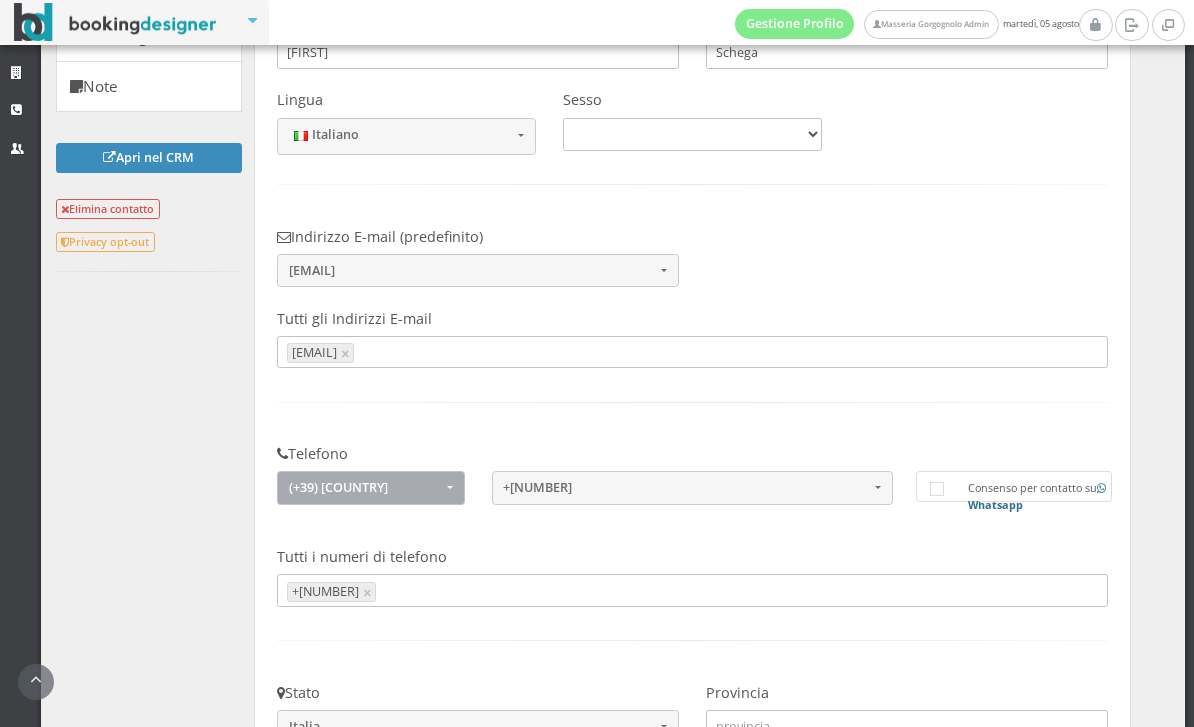 click on "(+39) Italy" at bounding box center (370, 487) 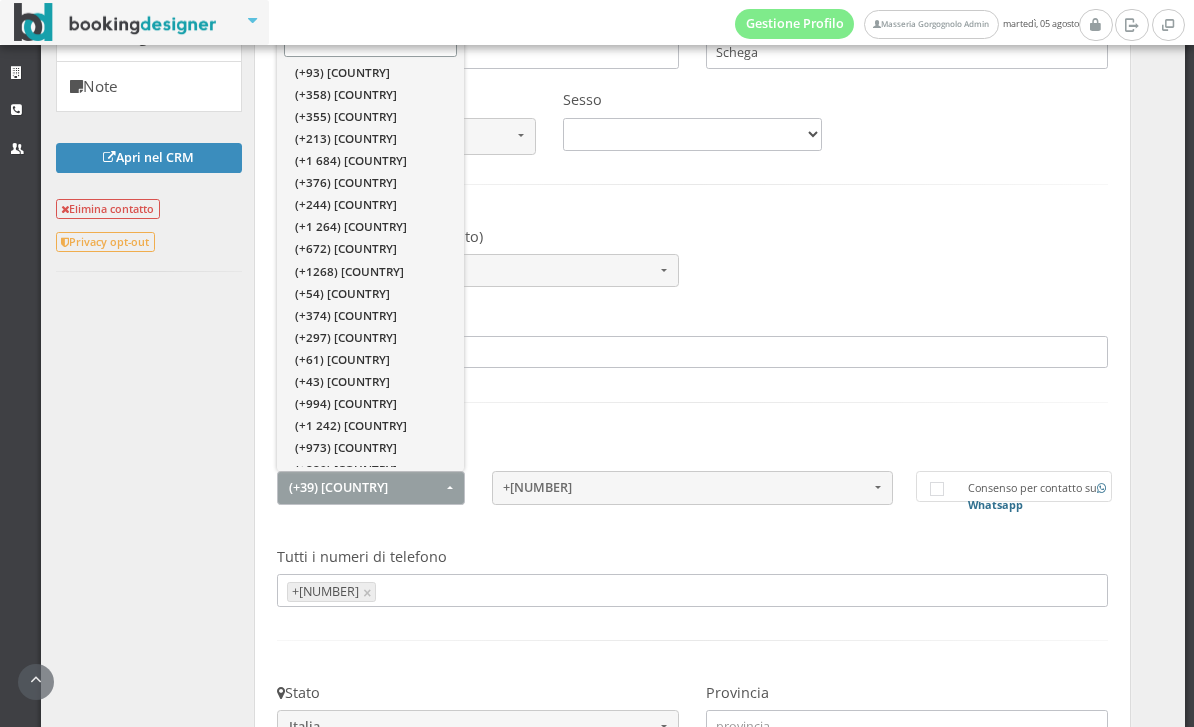 scroll, scrollTop: 0, scrollLeft: 0, axis: both 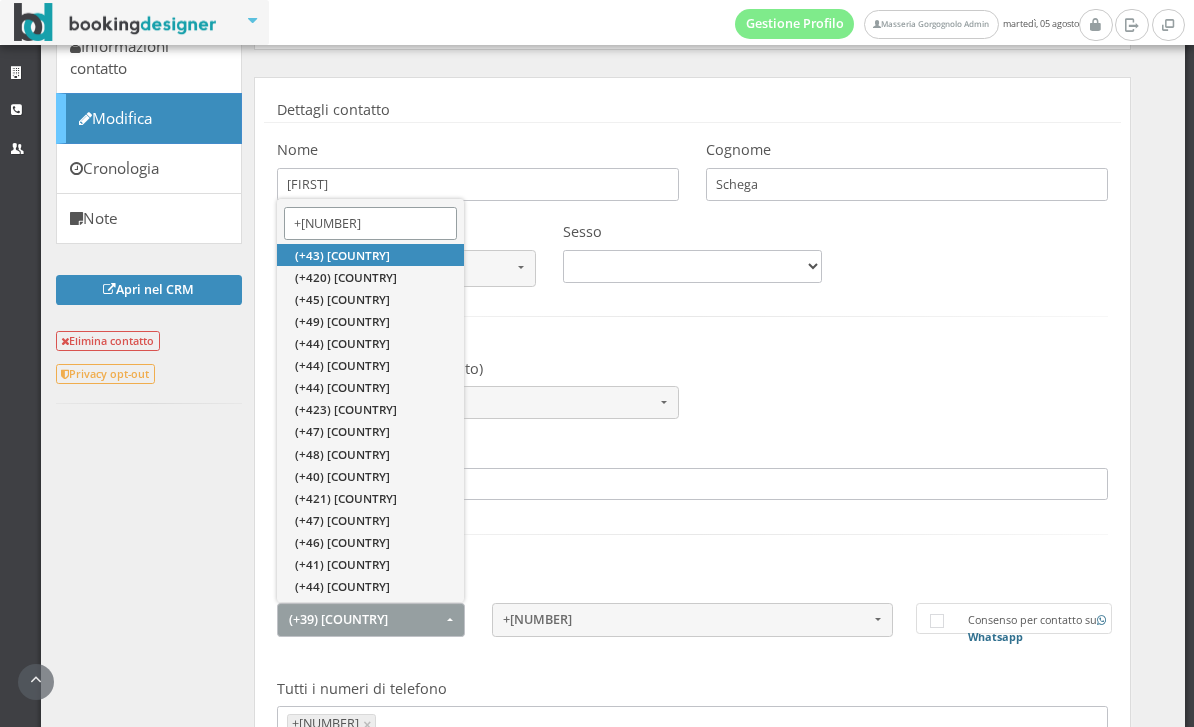 type on "+49" 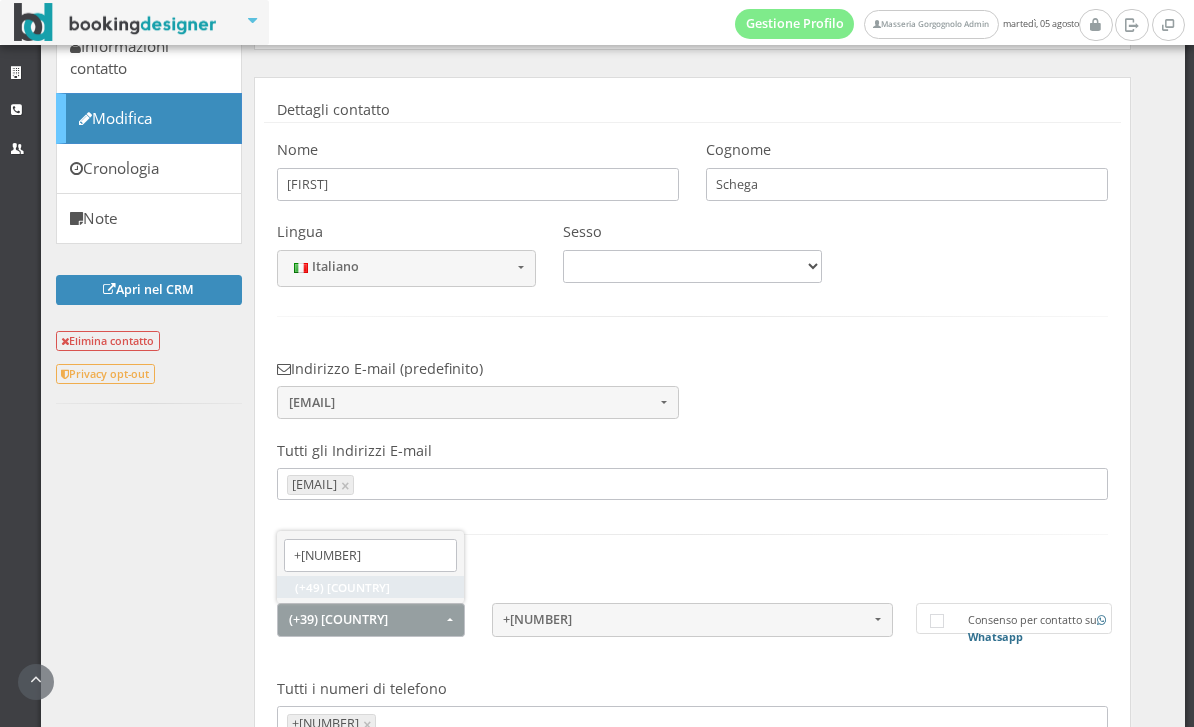 click on "(+49) Germany" at bounding box center (342, 586) 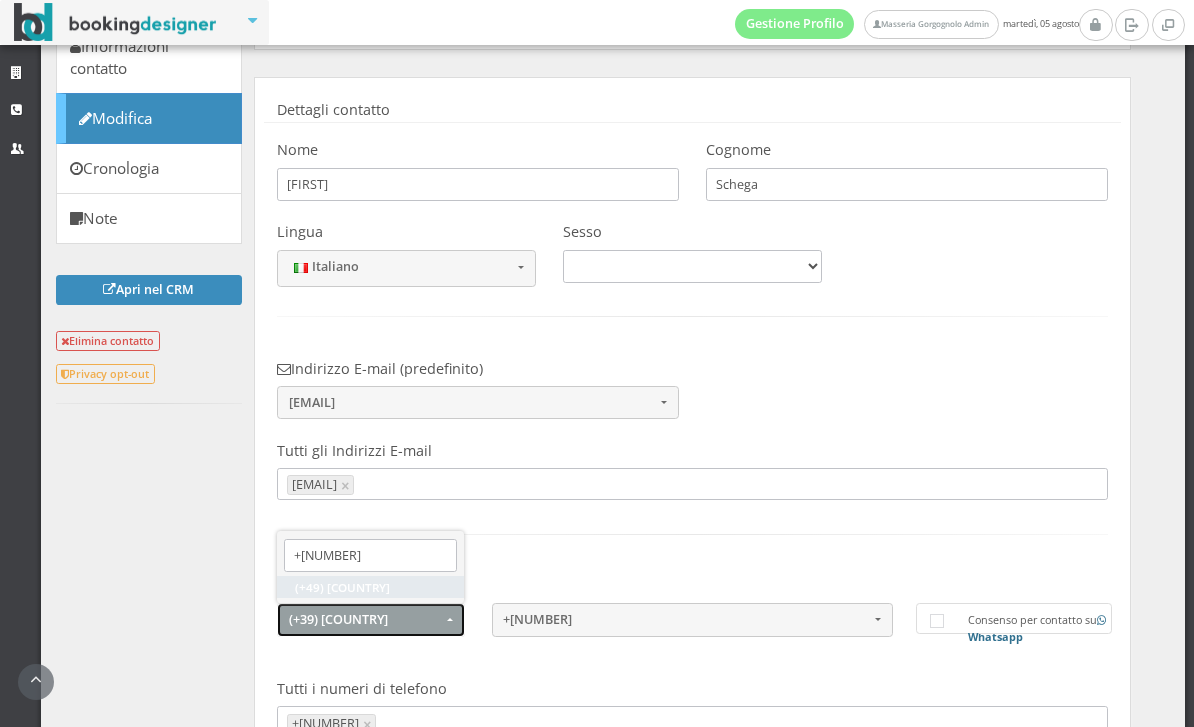 select on "0049" 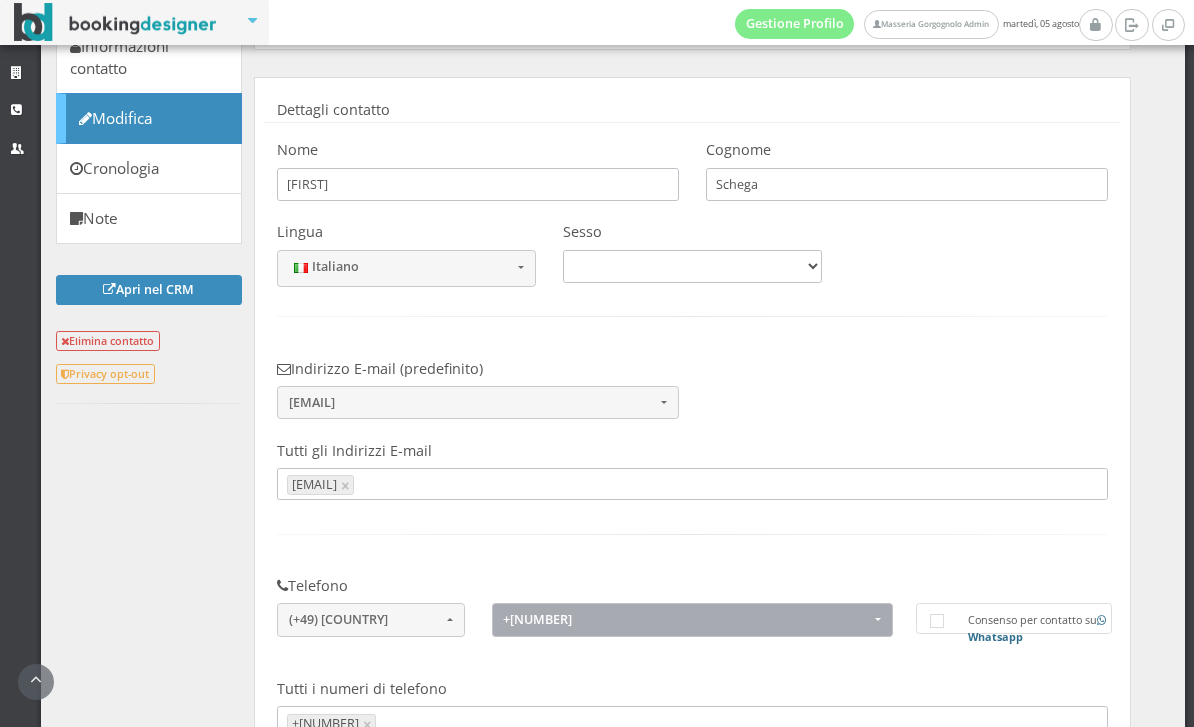 click on "[PHONE]" at bounding box center (693, 619) 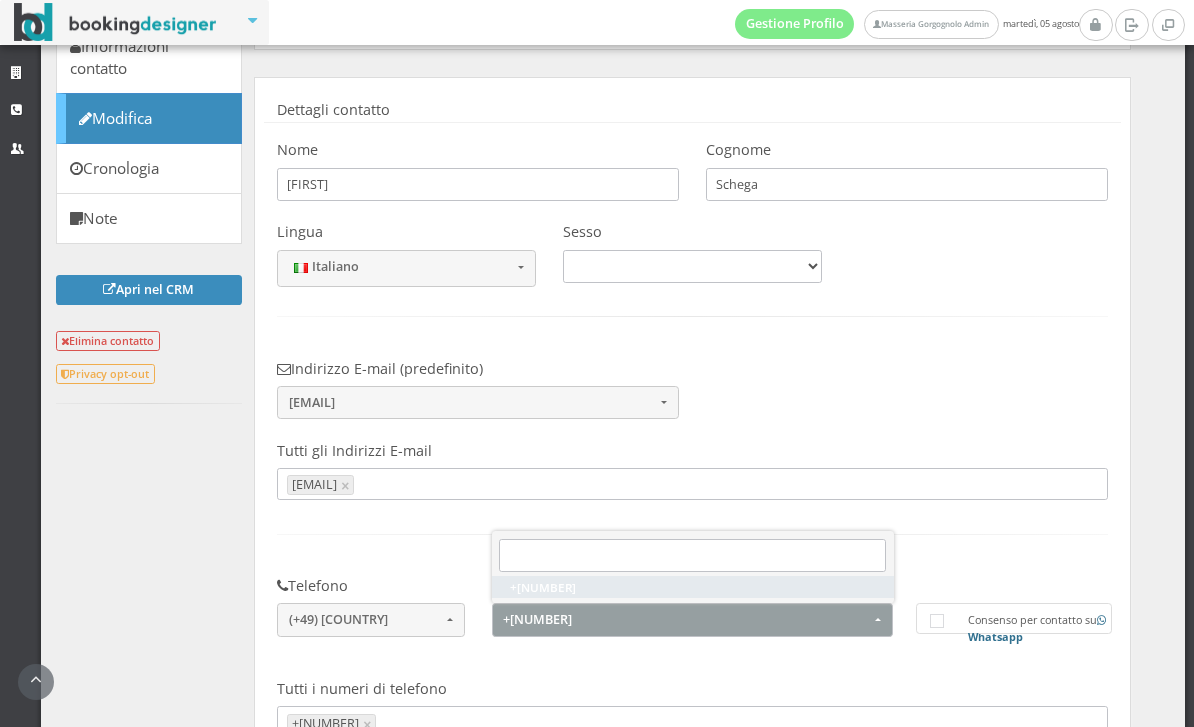 click on "[PHONE]" at bounding box center (543, 586) 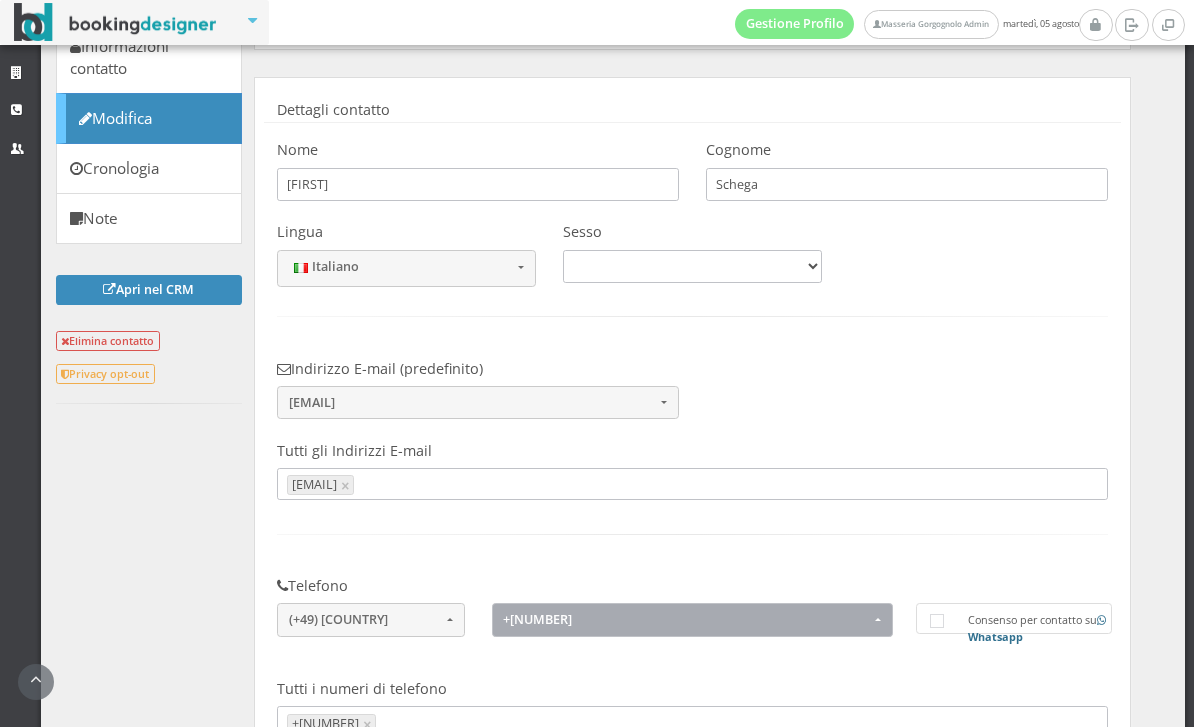 click on "[PHONE]" at bounding box center [686, 619] 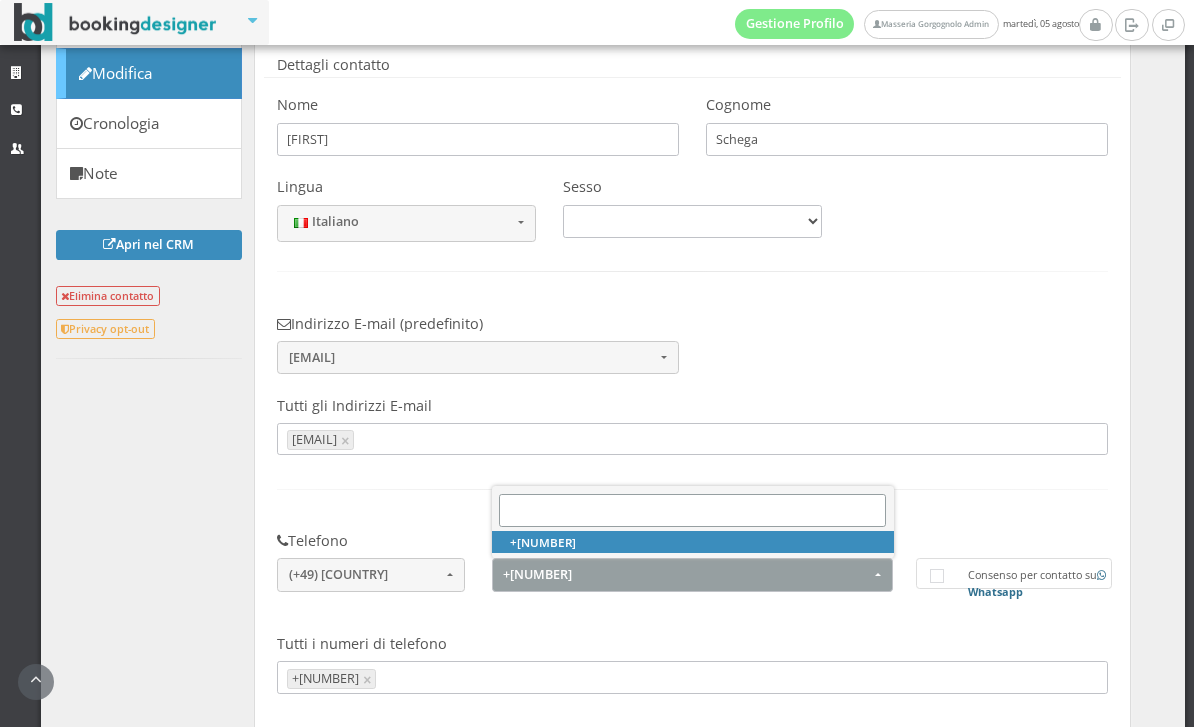 scroll, scrollTop: 441, scrollLeft: 0, axis: vertical 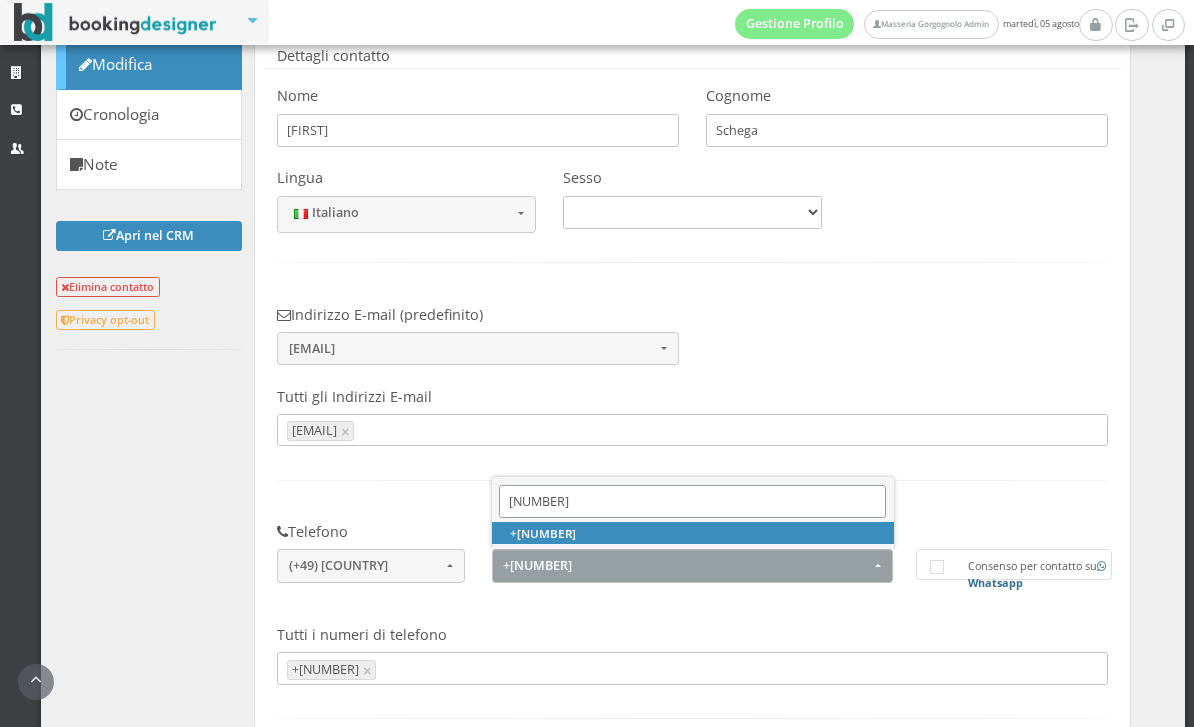 type on "893582826" 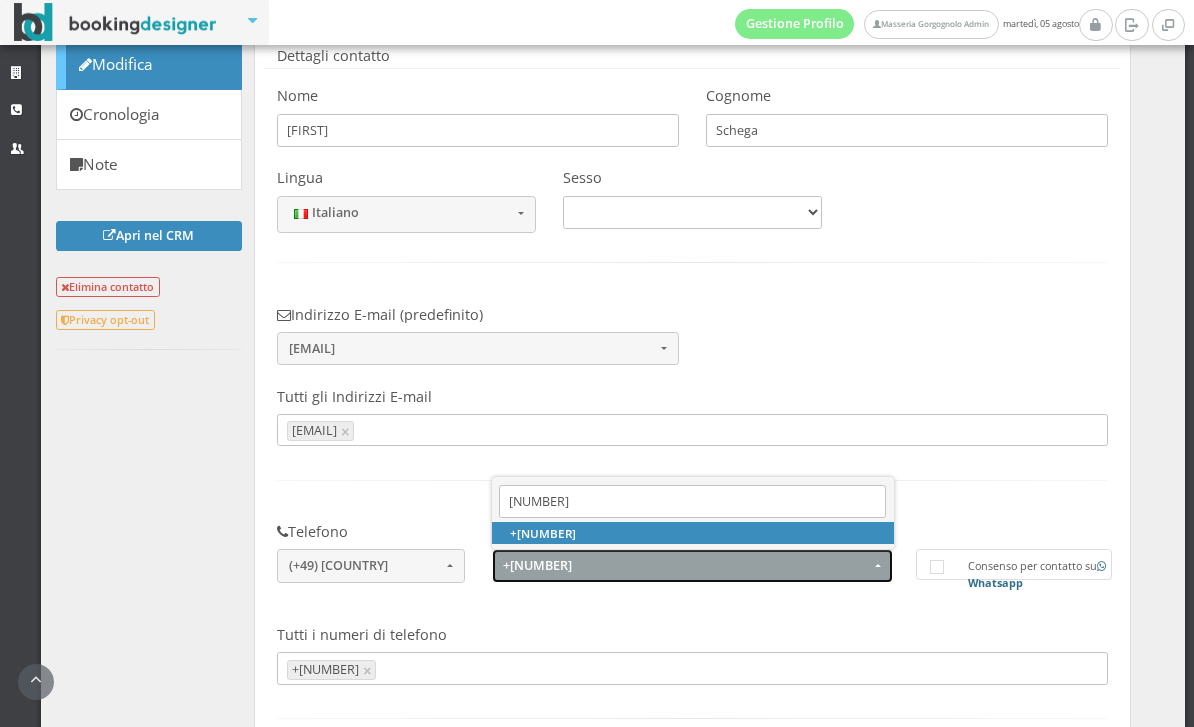 type 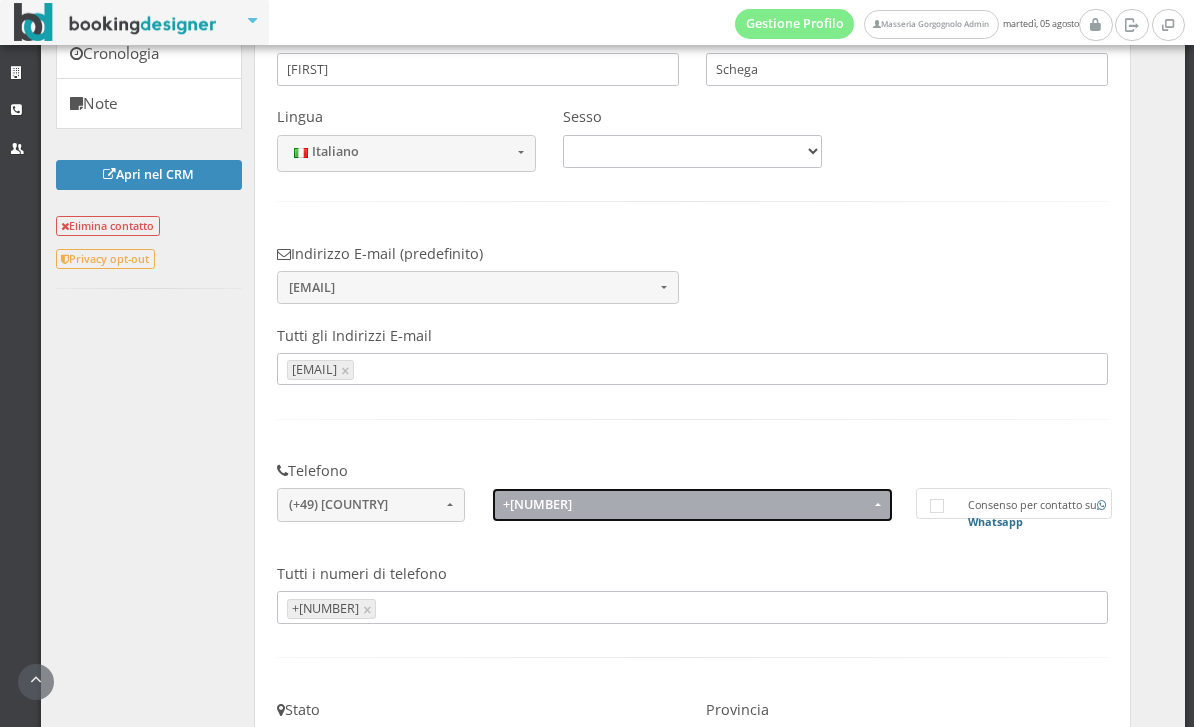 scroll, scrollTop: 575, scrollLeft: 0, axis: vertical 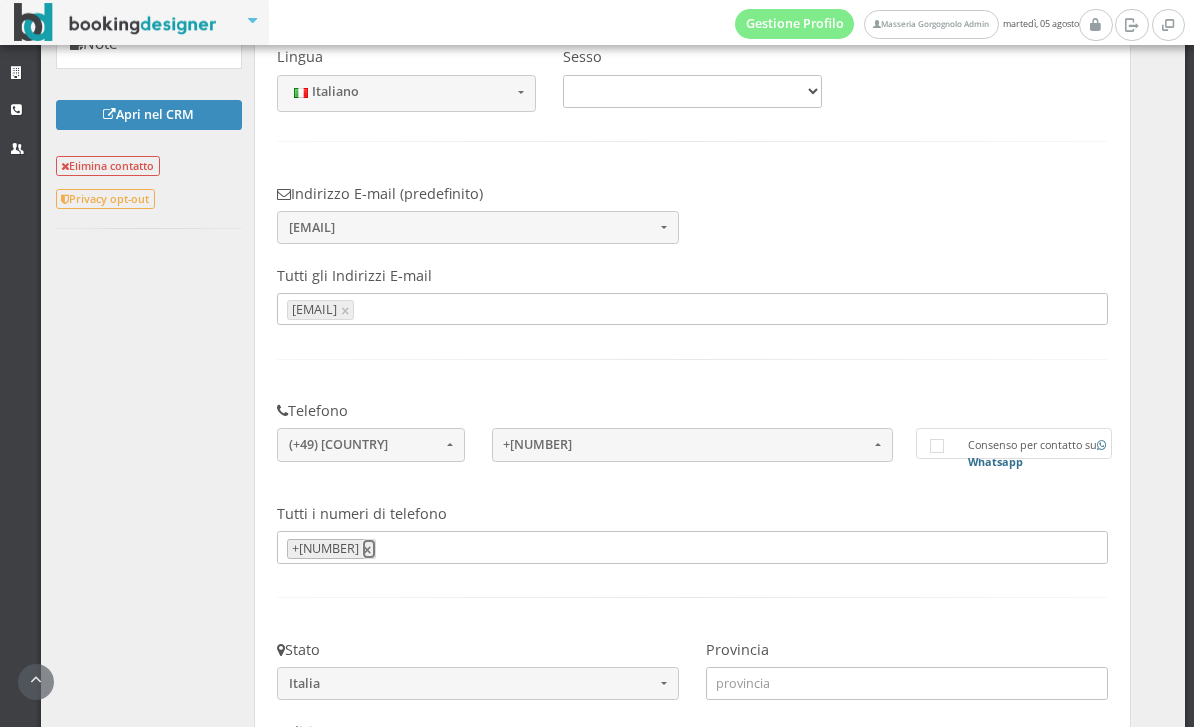 click on "×" at bounding box center [369, 549] 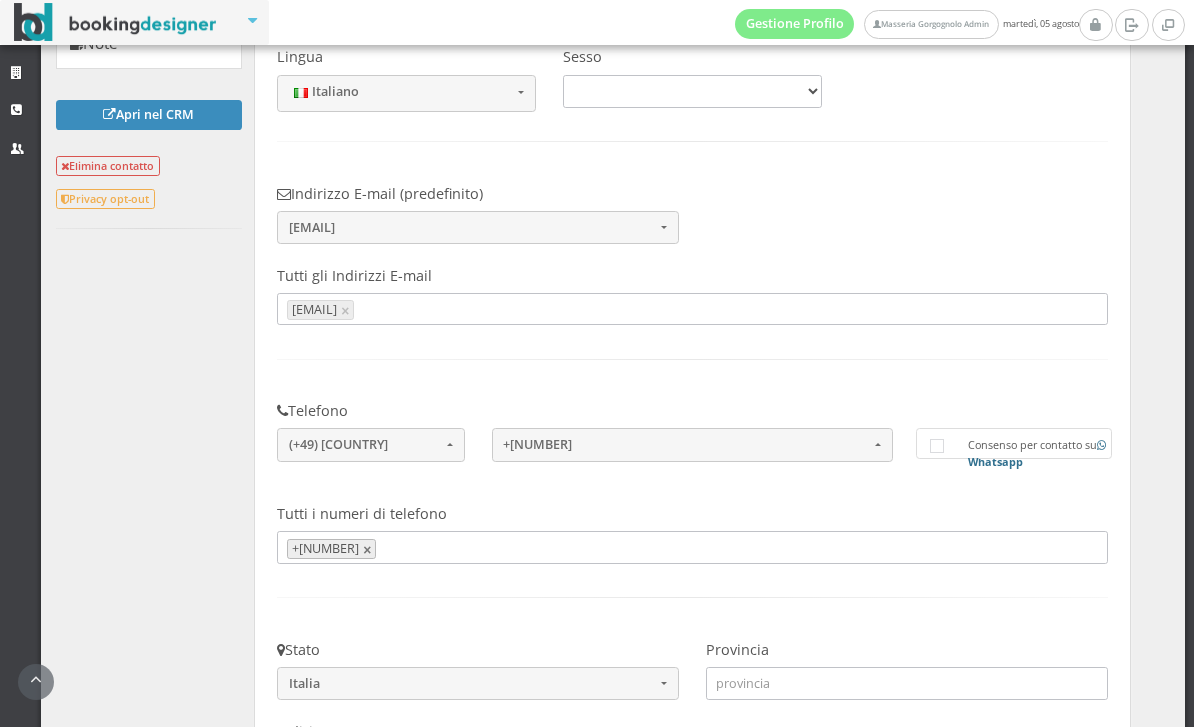 type 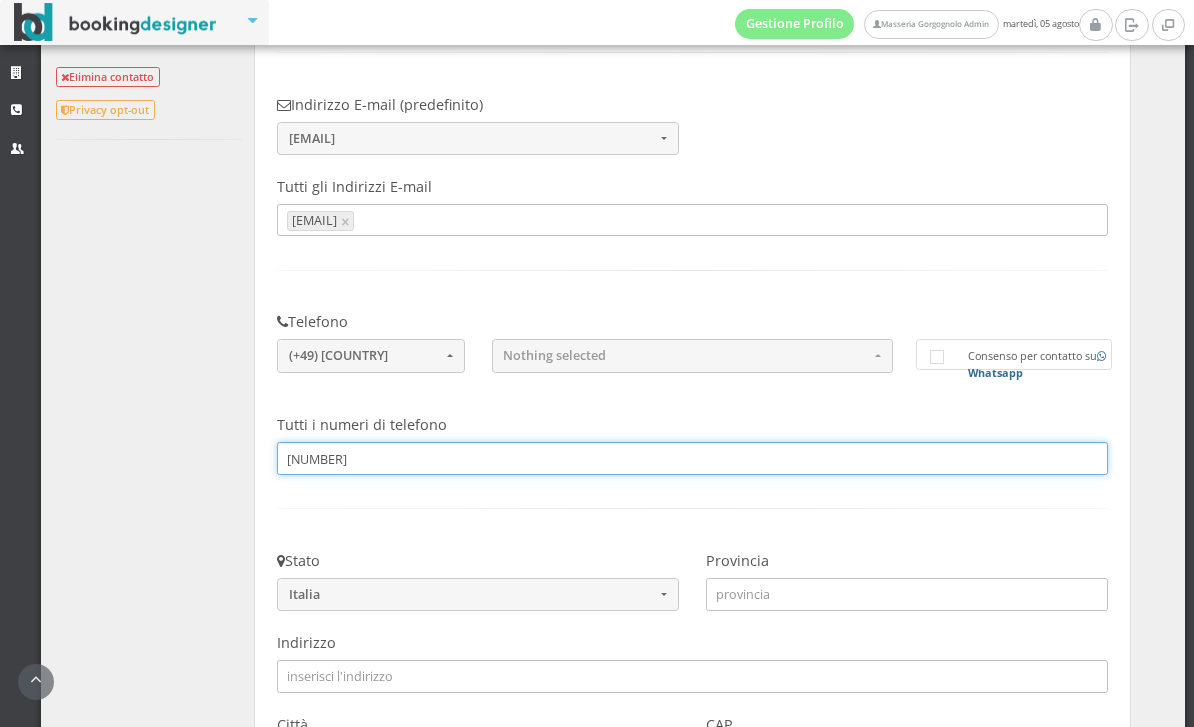 scroll, scrollTop: 710, scrollLeft: 0, axis: vertical 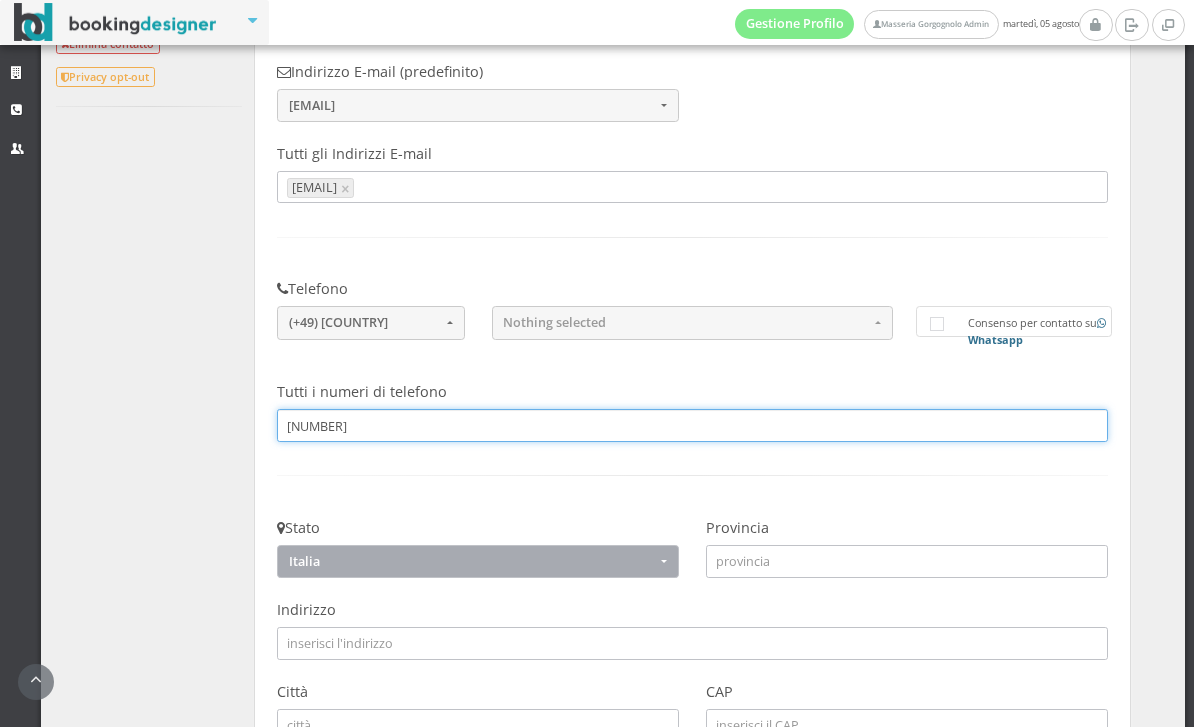 type on "89352826" 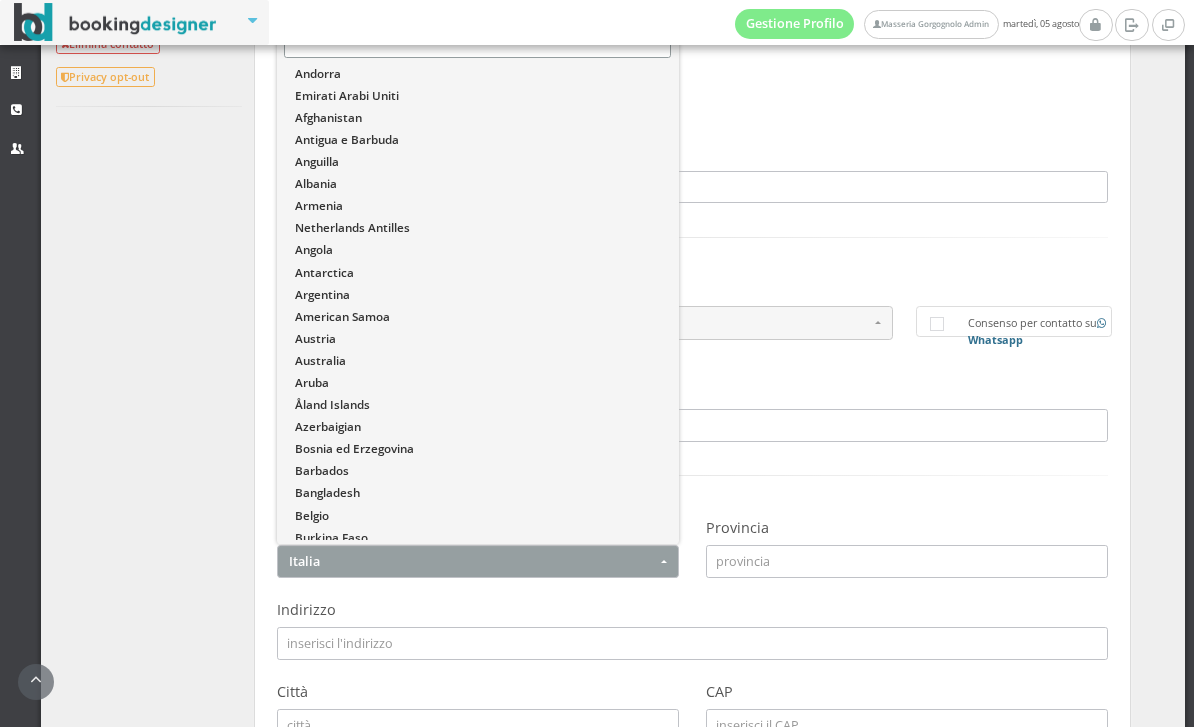 scroll, scrollTop: 2502, scrollLeft: 0, axis: vertical 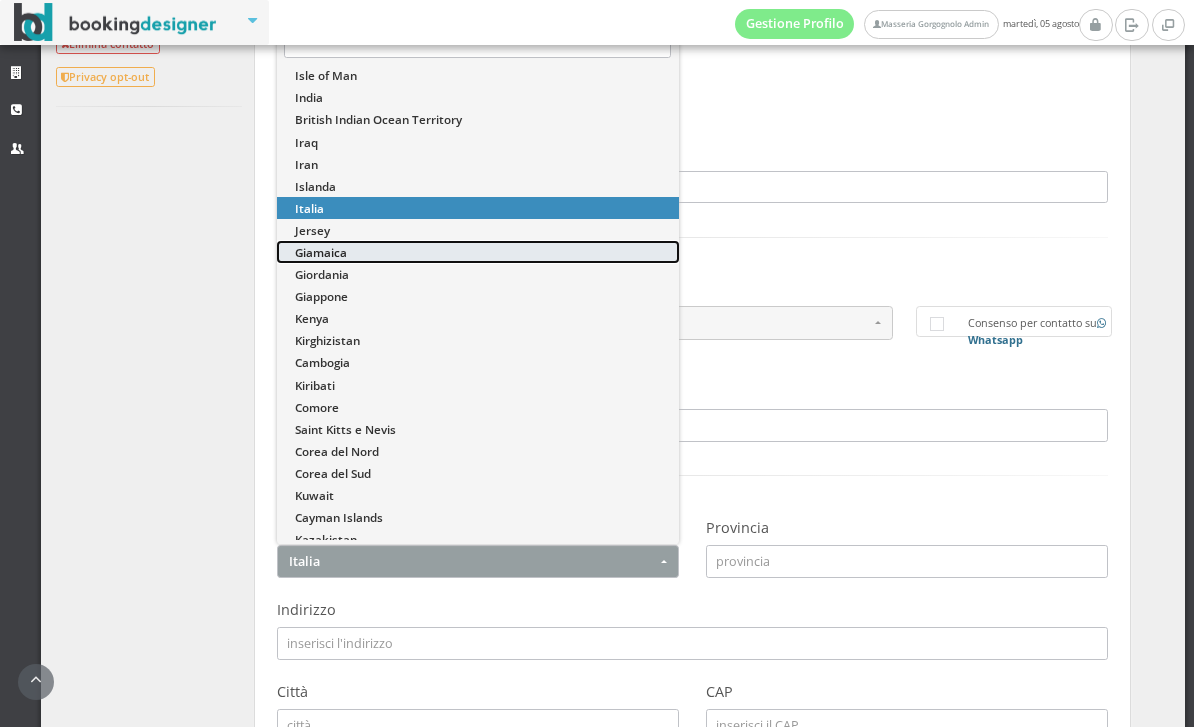 click on "Giamaica" at bounding box center (478, 252) 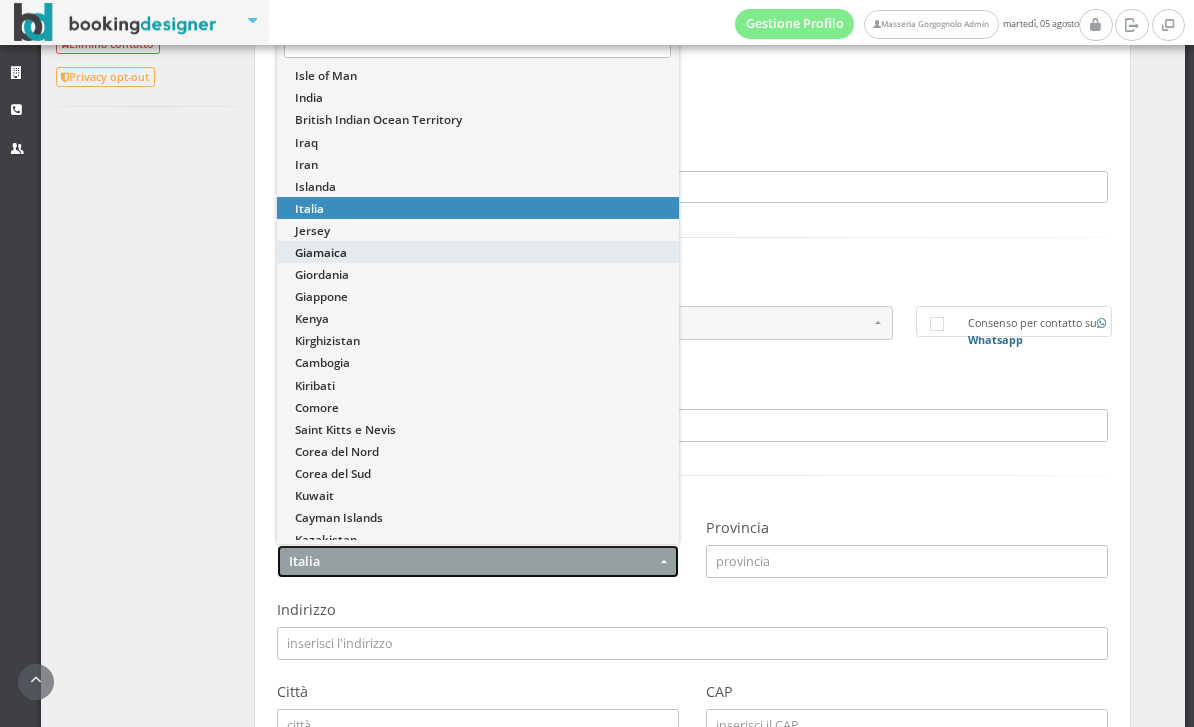 select on "JM" 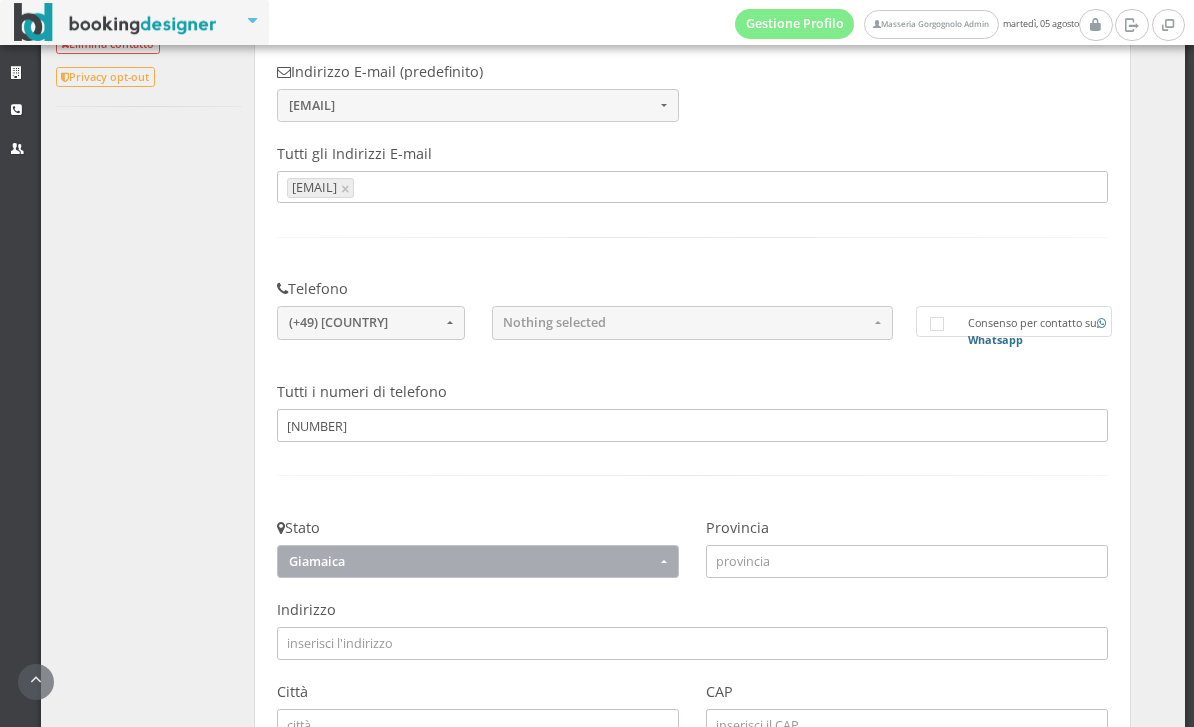 click on "Giamaica" at bounding box center (478, 561) 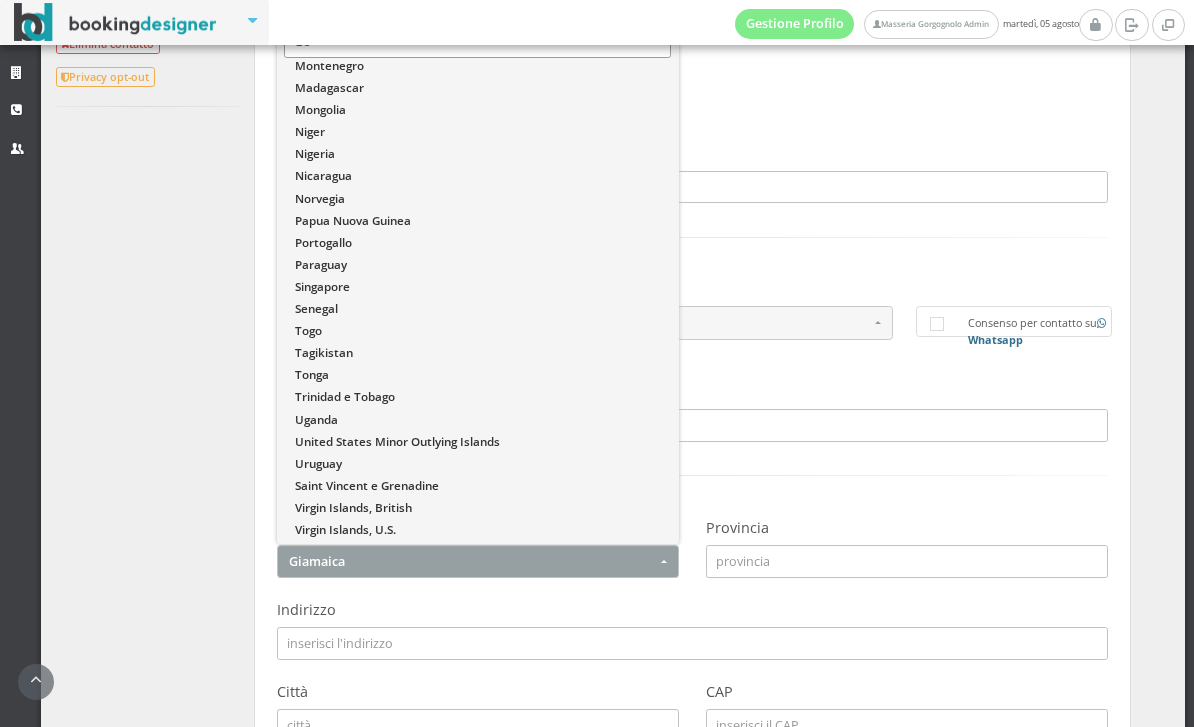 scroll, scrollTop: 0, scrollLeft: 0, axis: both 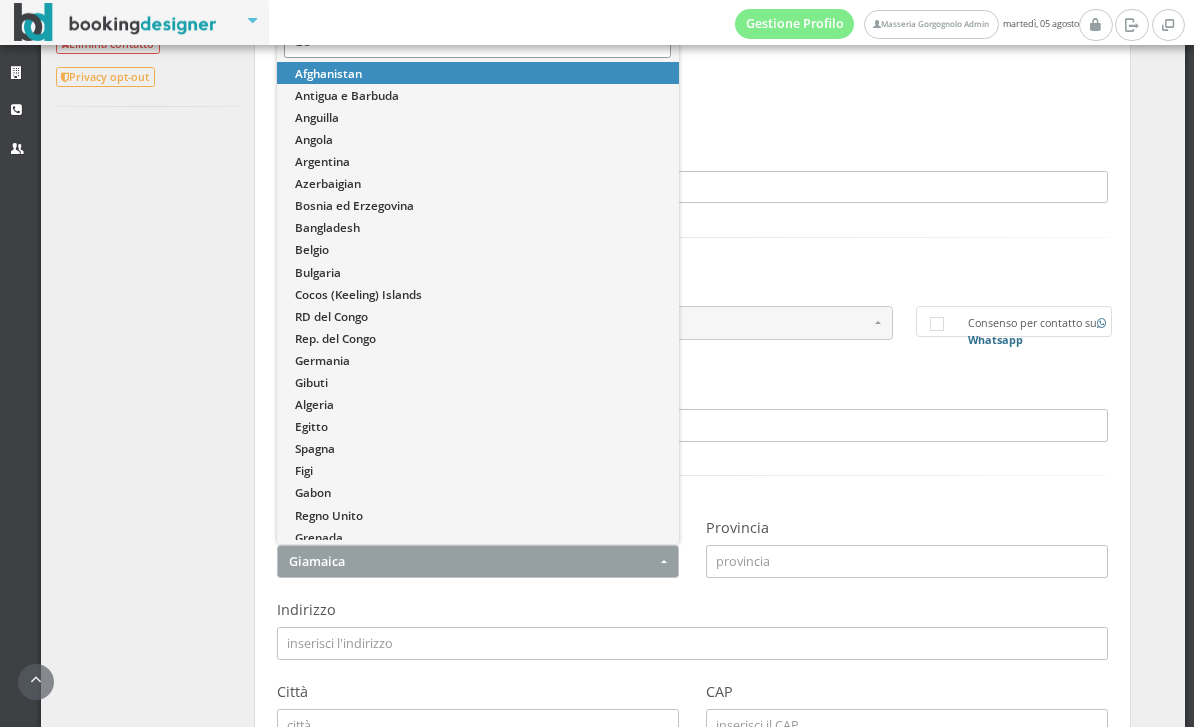 type on "Ger" 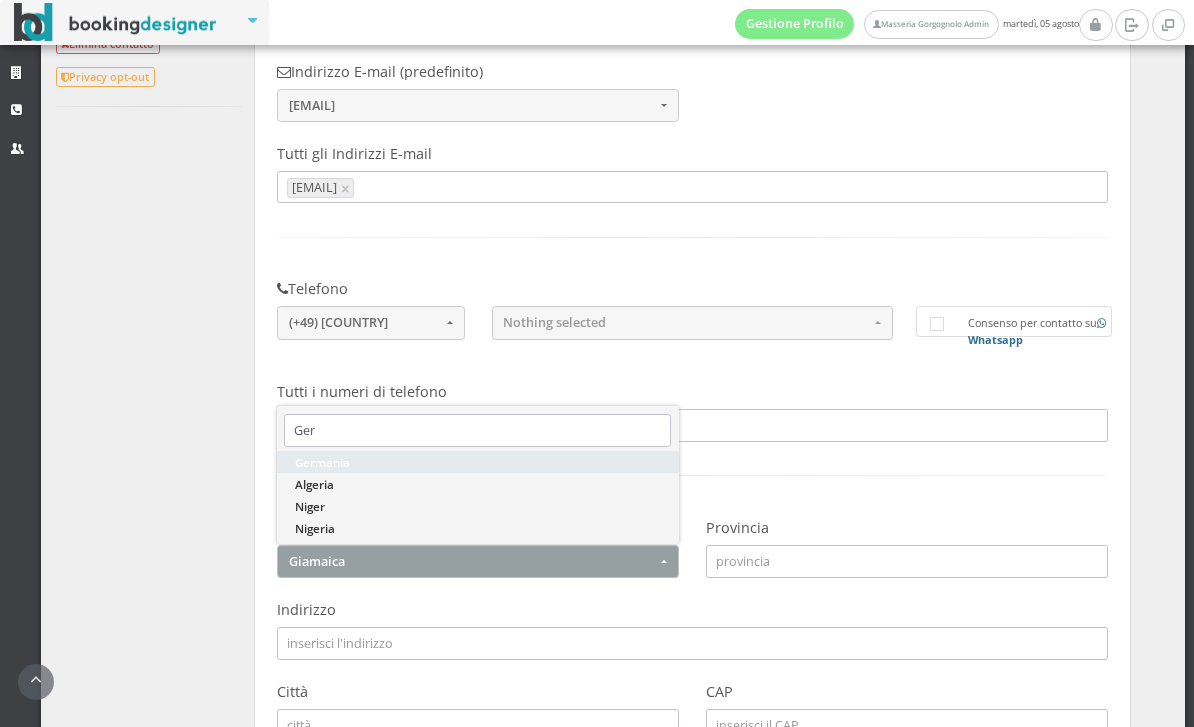 click on "Germania" at bounding box center [478, 462] 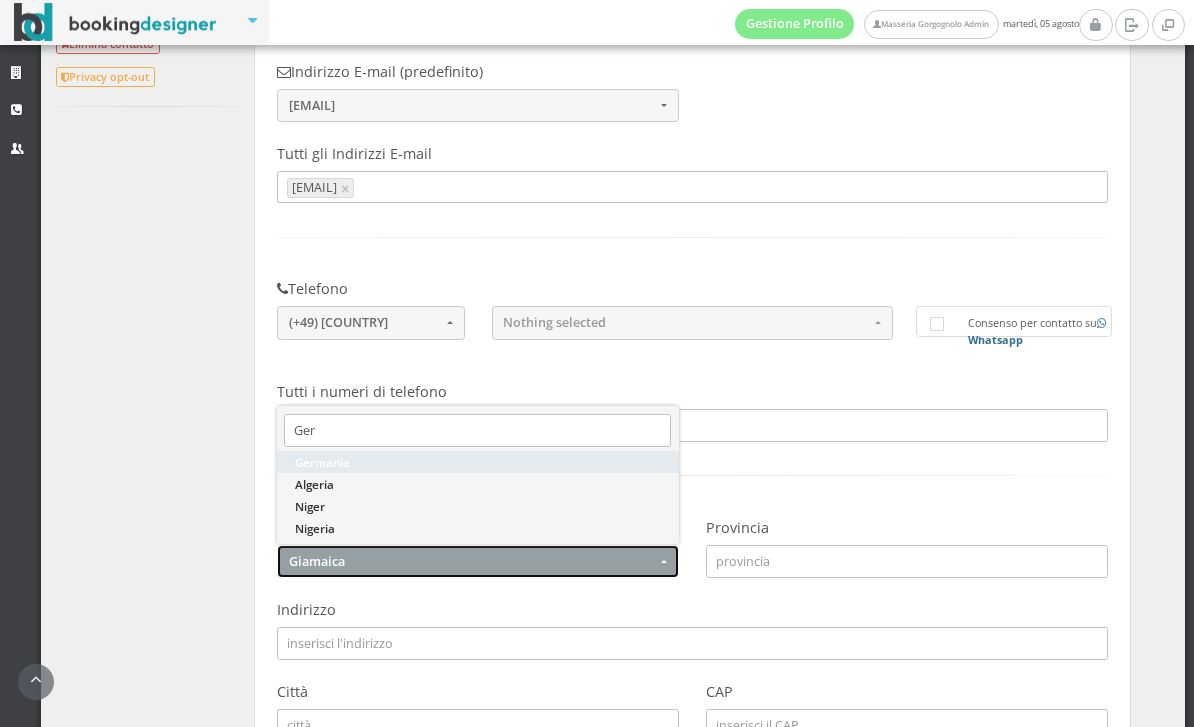 select on "DE" 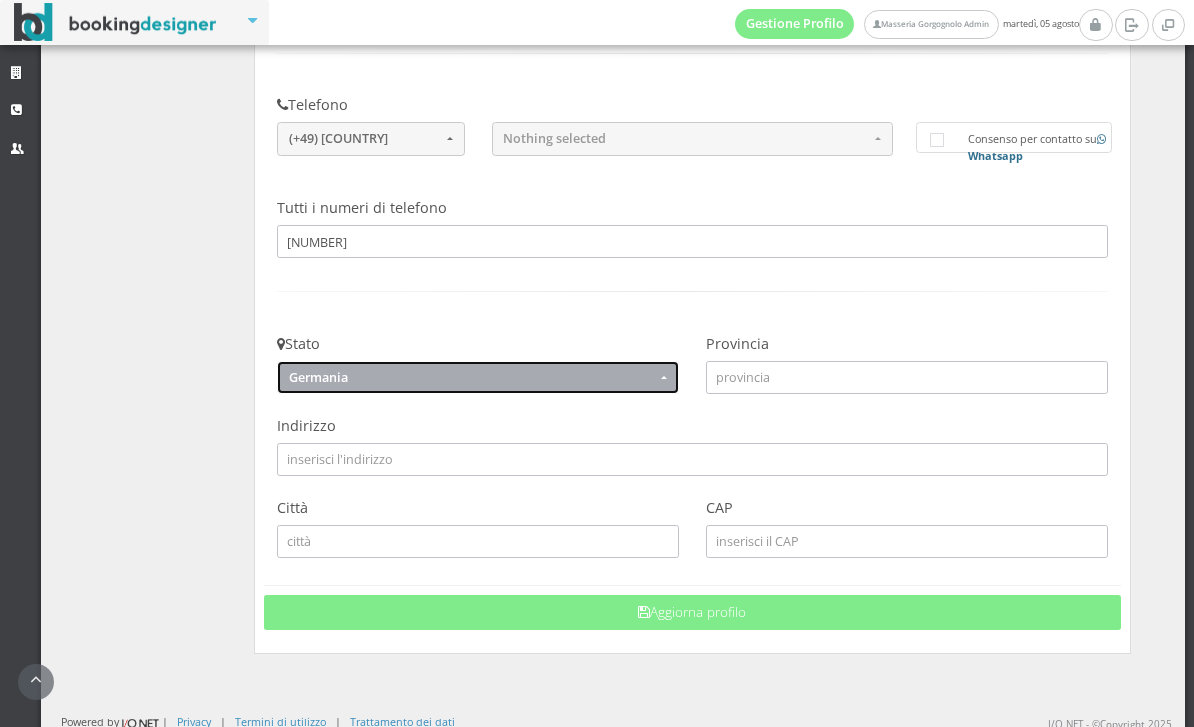 scroll, scrollTop: 914, scrollLeft: 0, axis: vertical 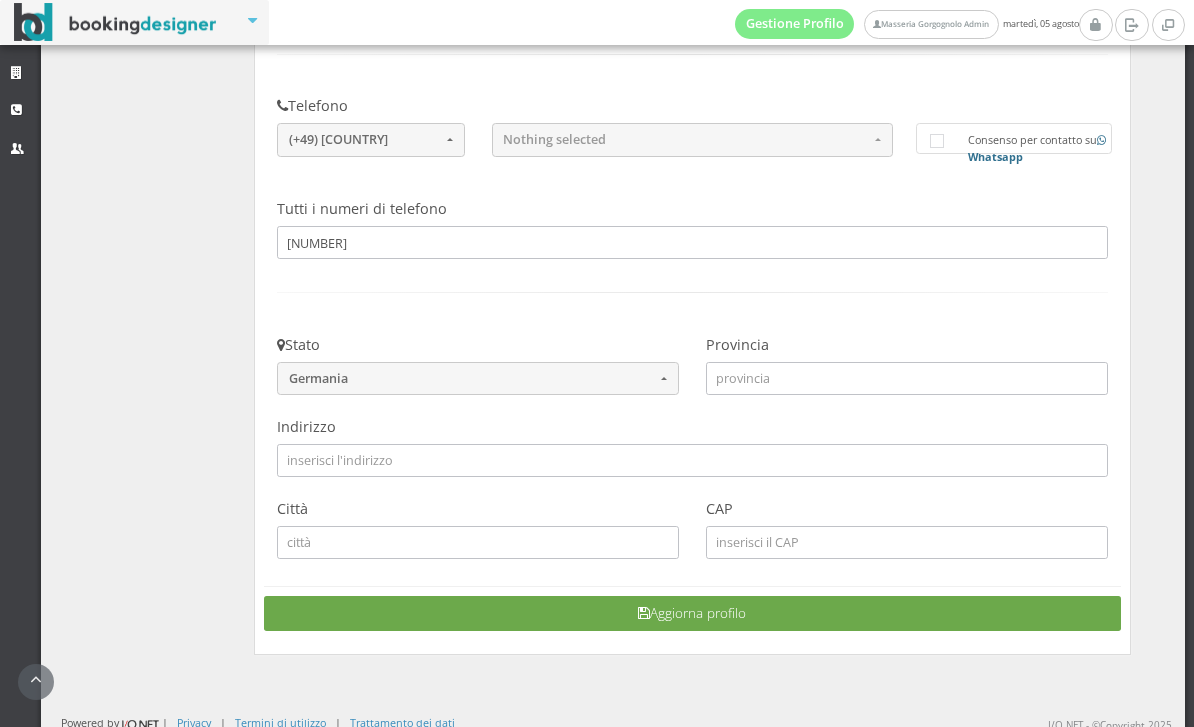 click on "Aggiorna profilo" at bounding box center (692, 613) 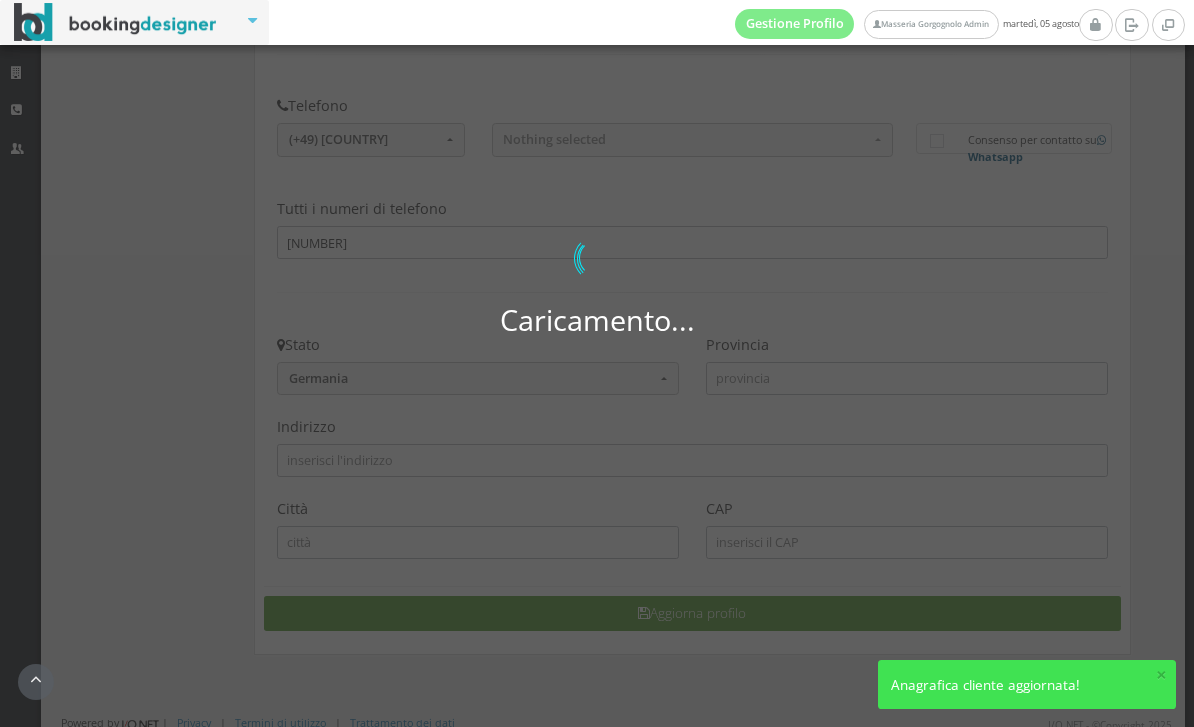 scroll, scrollTop: 877, scrollLeft: 0, axis: vertical 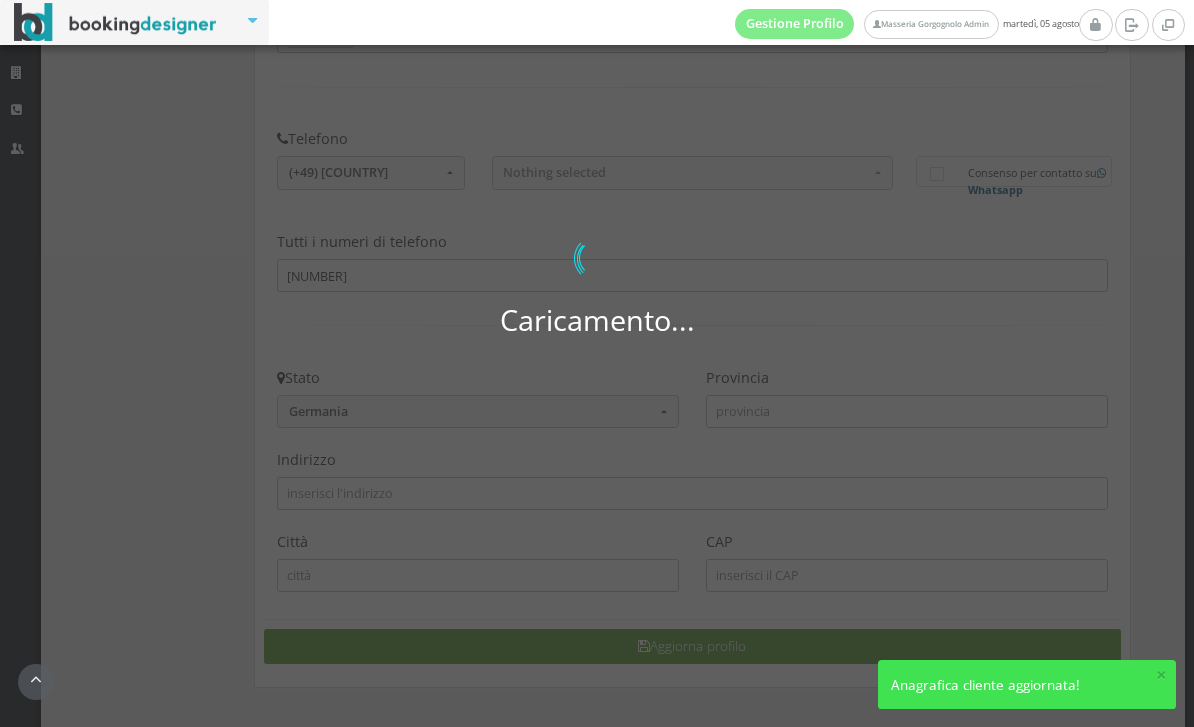 select 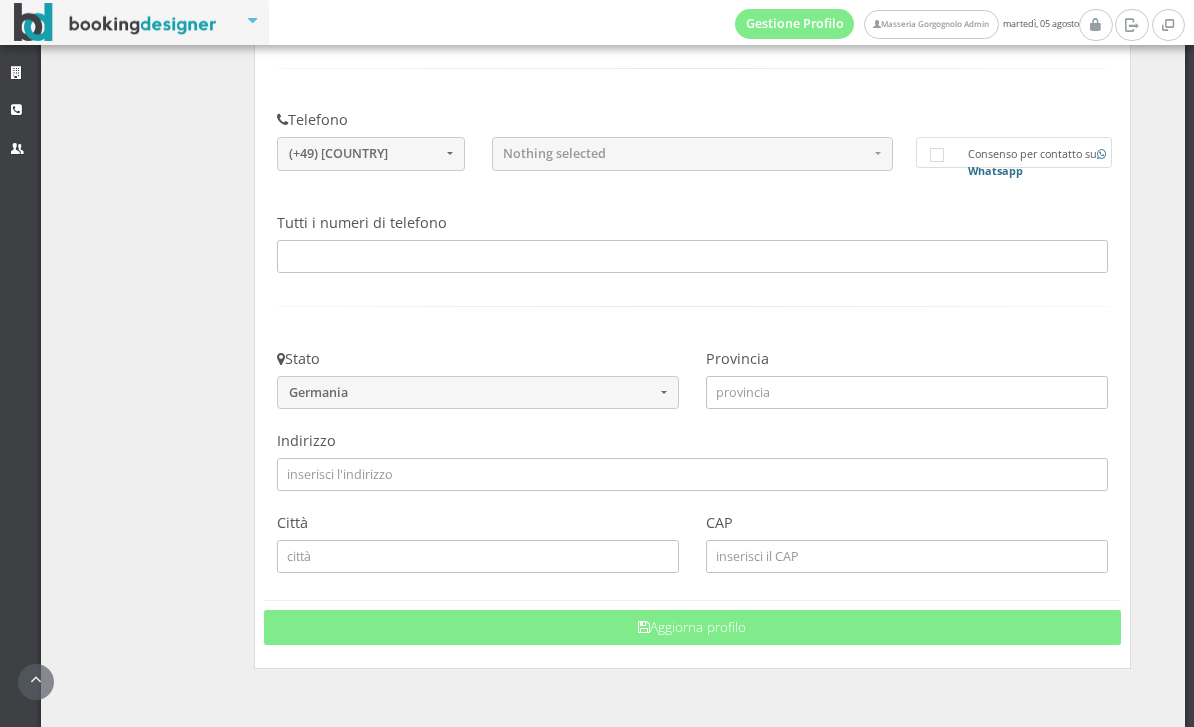 scroll, scrollTop: 897, scrollLeft: 0, axis: vertical 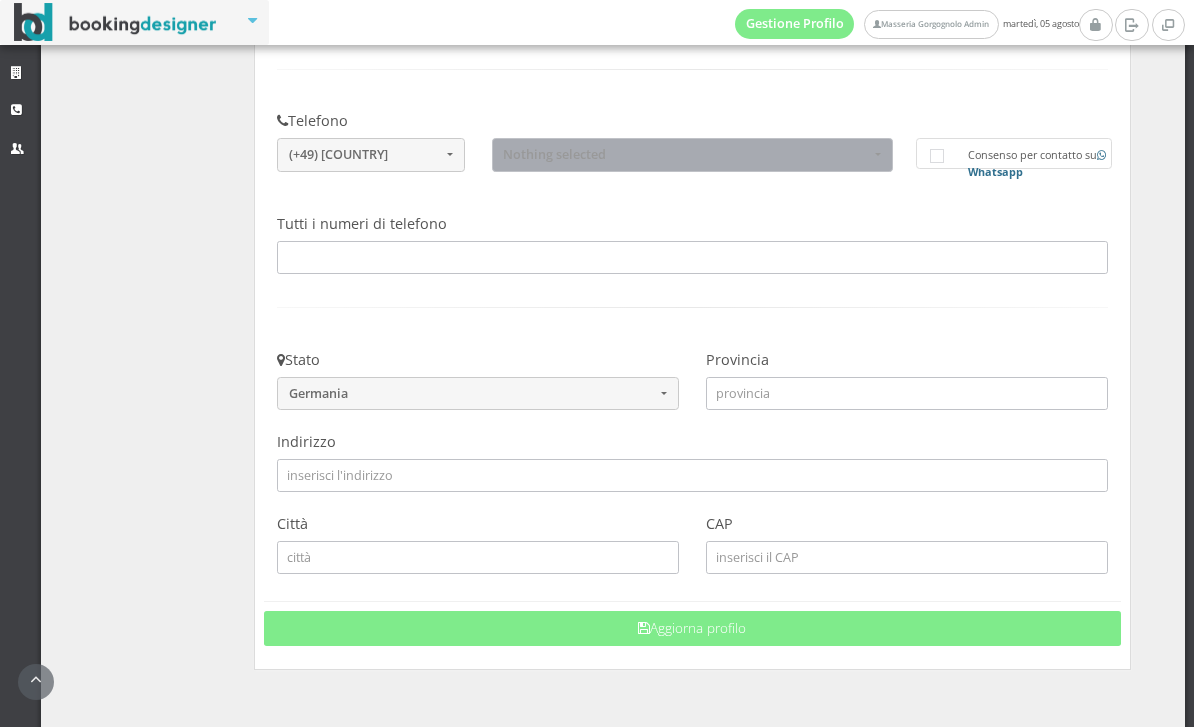 click on "Nothing selected" at bounding box center (686, 154) 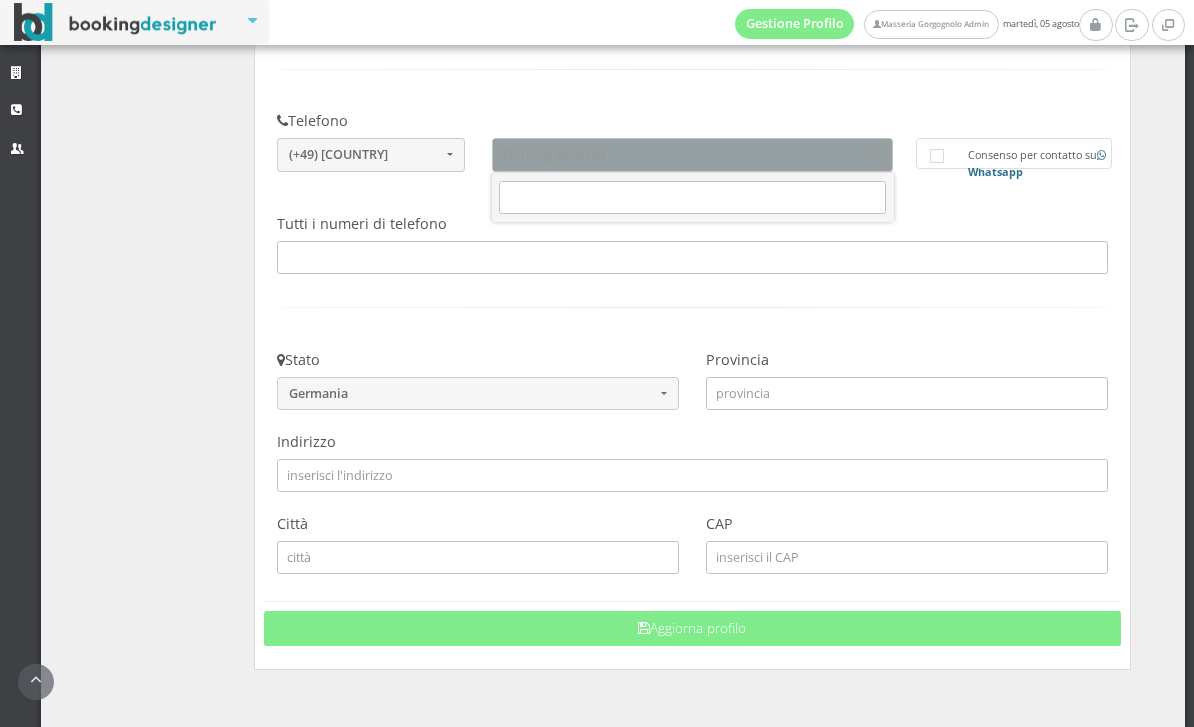 click at bounding box center (597, 363) 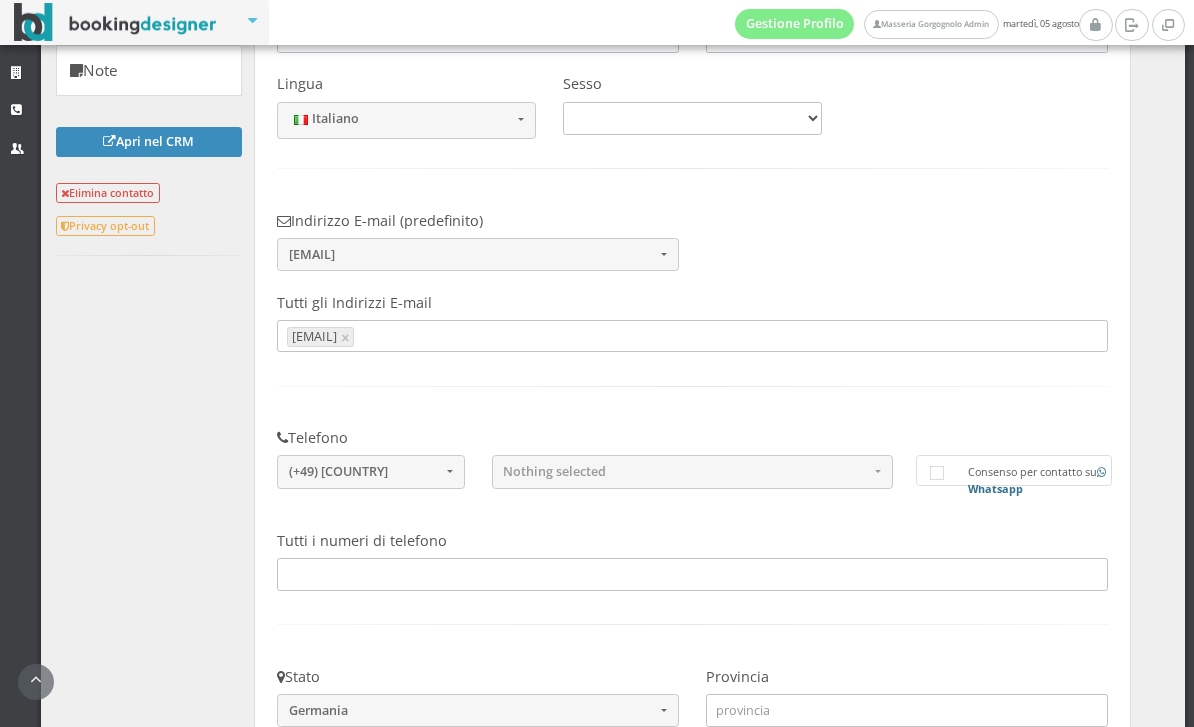 scroll, scrollTop: 658, scrollLeft: 0, axis: vertical 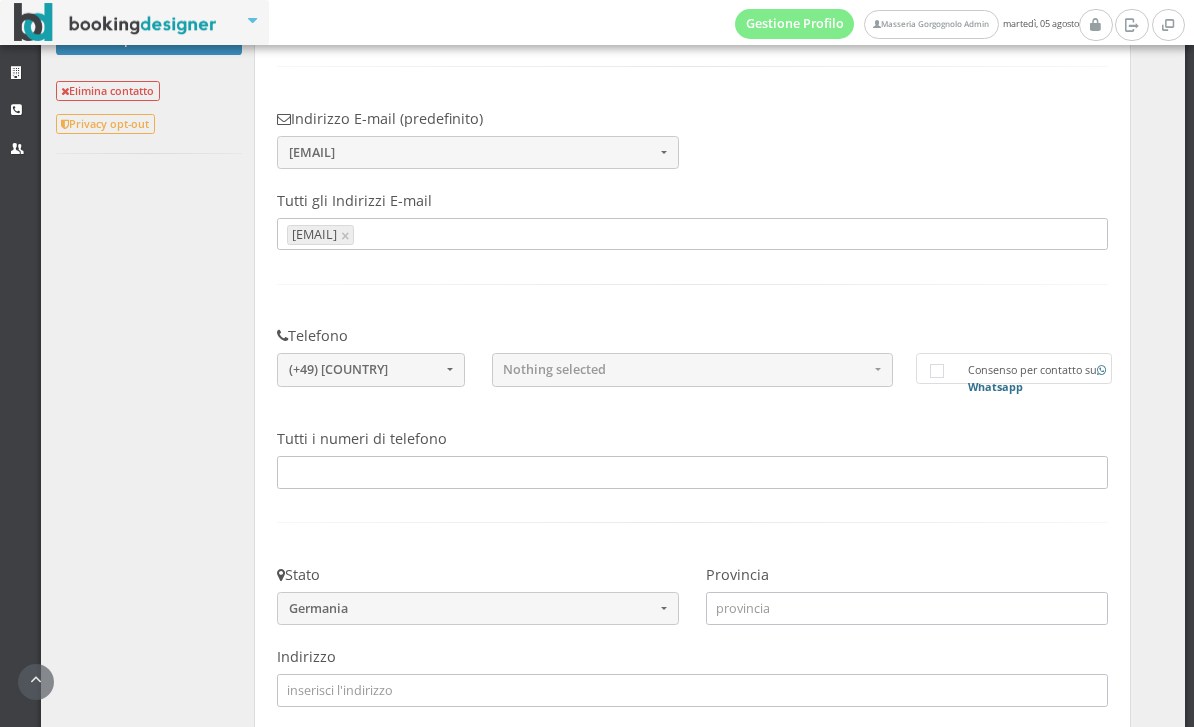 click at bounding box center [691, 474] 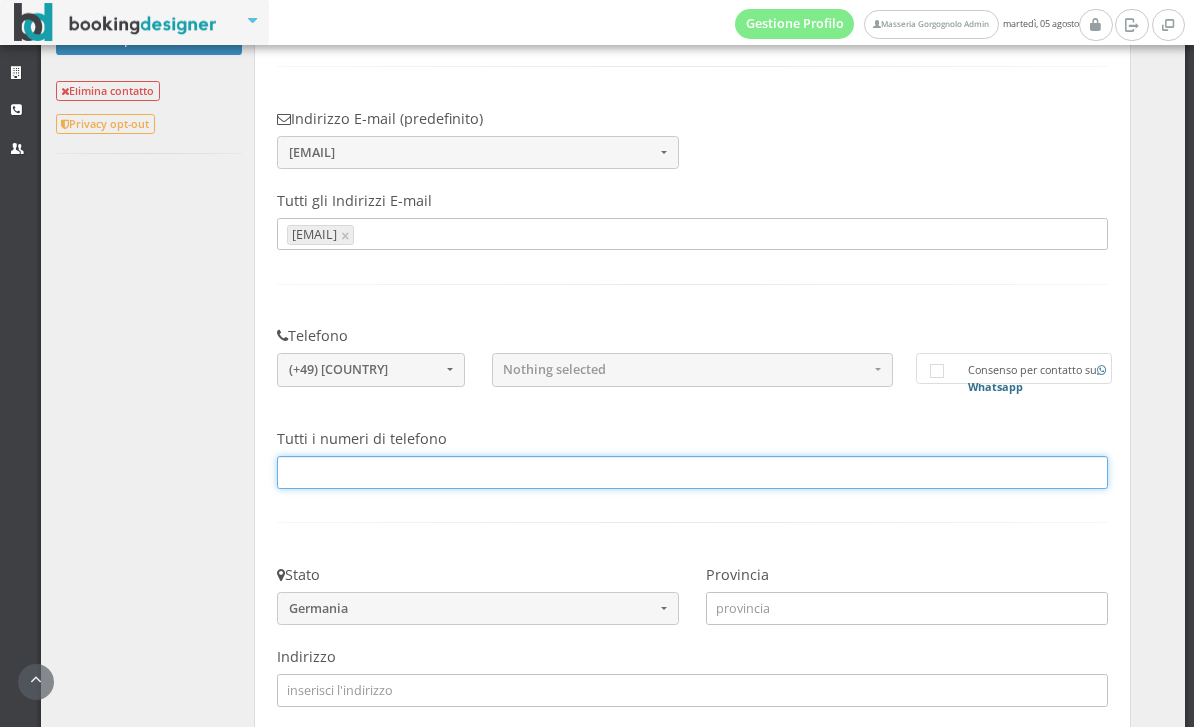 paste on "+49 89 3582826" 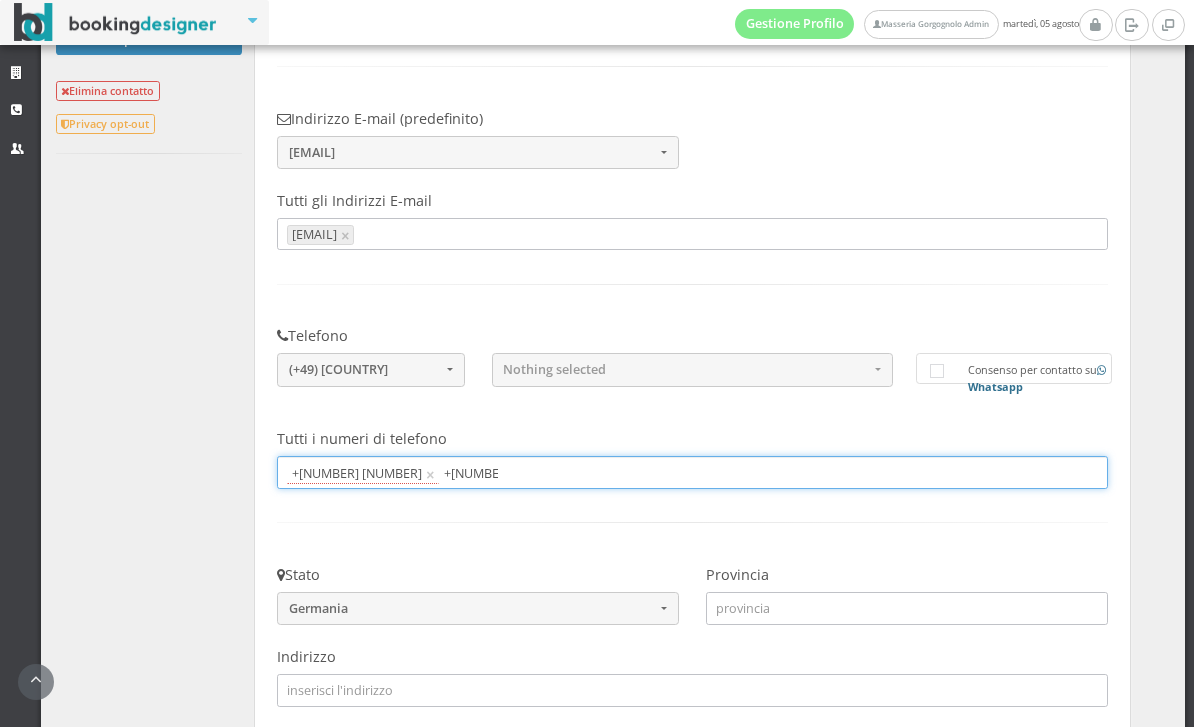 type on "+49 89 3582826" 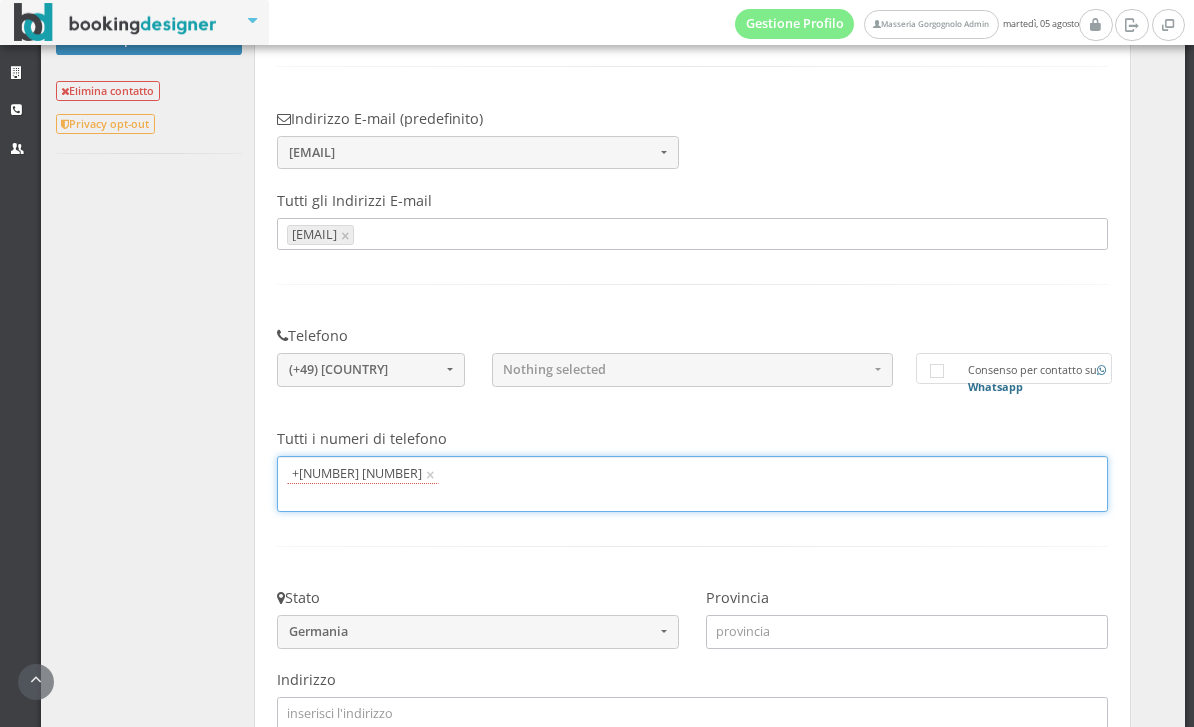 type on "+49 89 3582826" 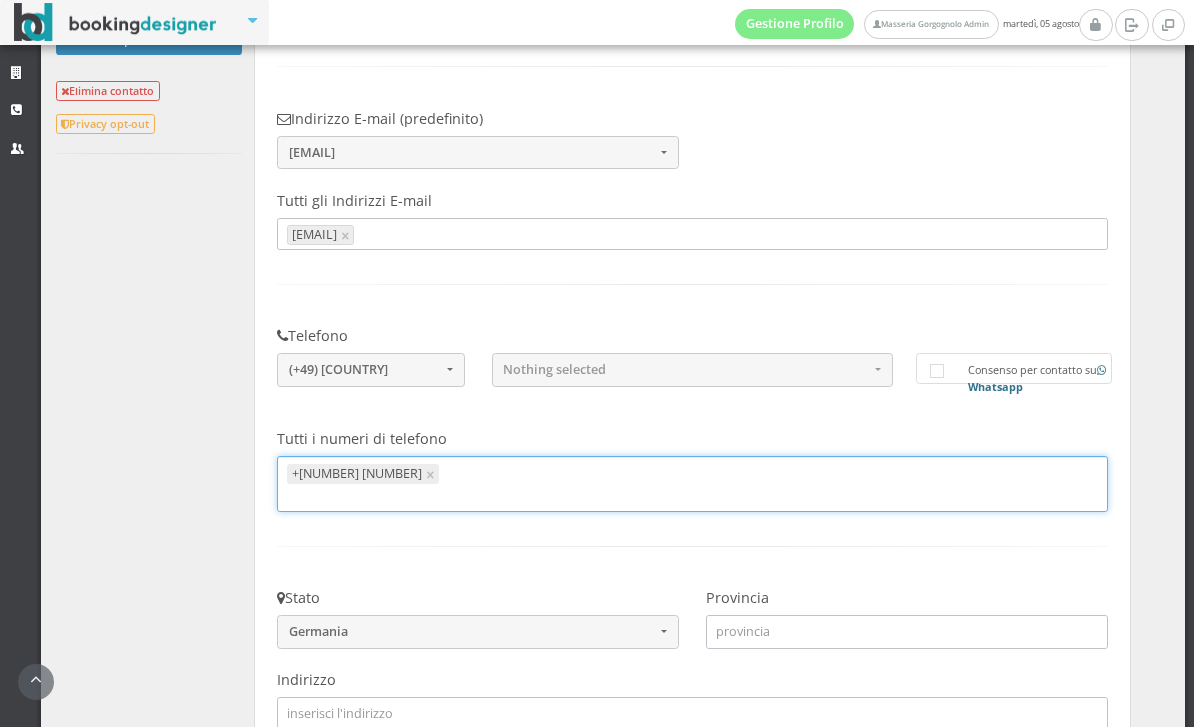 click on "+49 89 3582826" at bounding box center (355, 474) 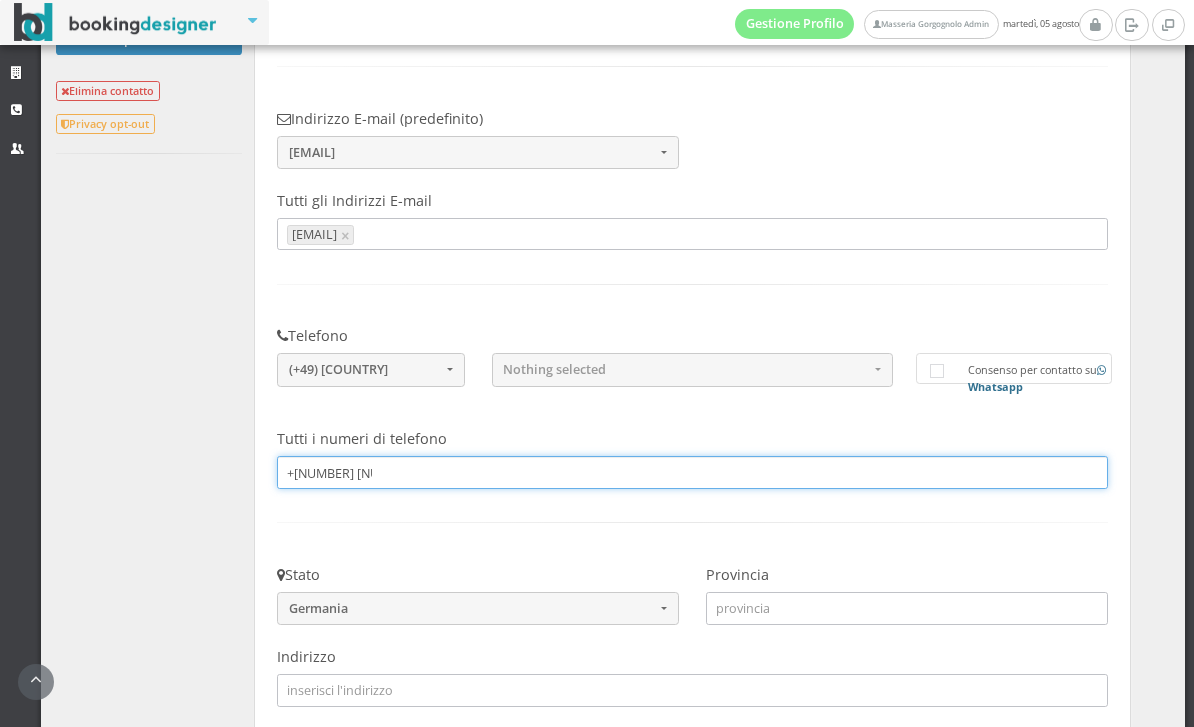 scroll, scrollTop: 0, scrollLeft: 13, axis: horizontal 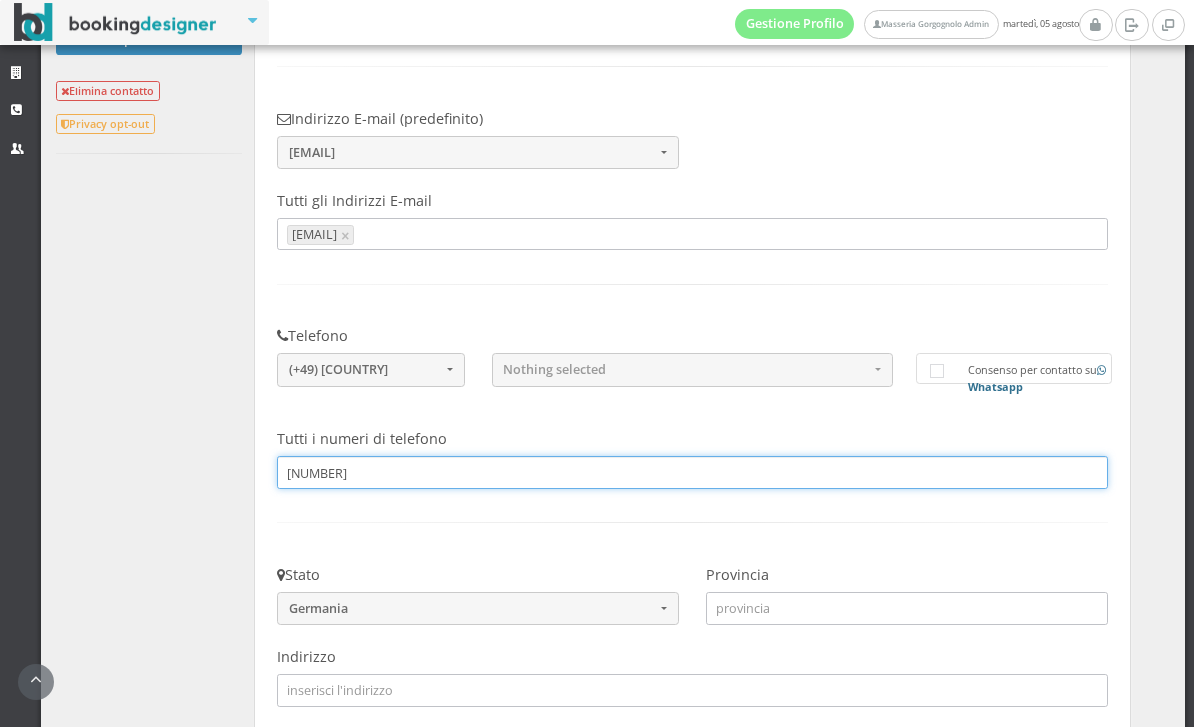 type on "893582826" 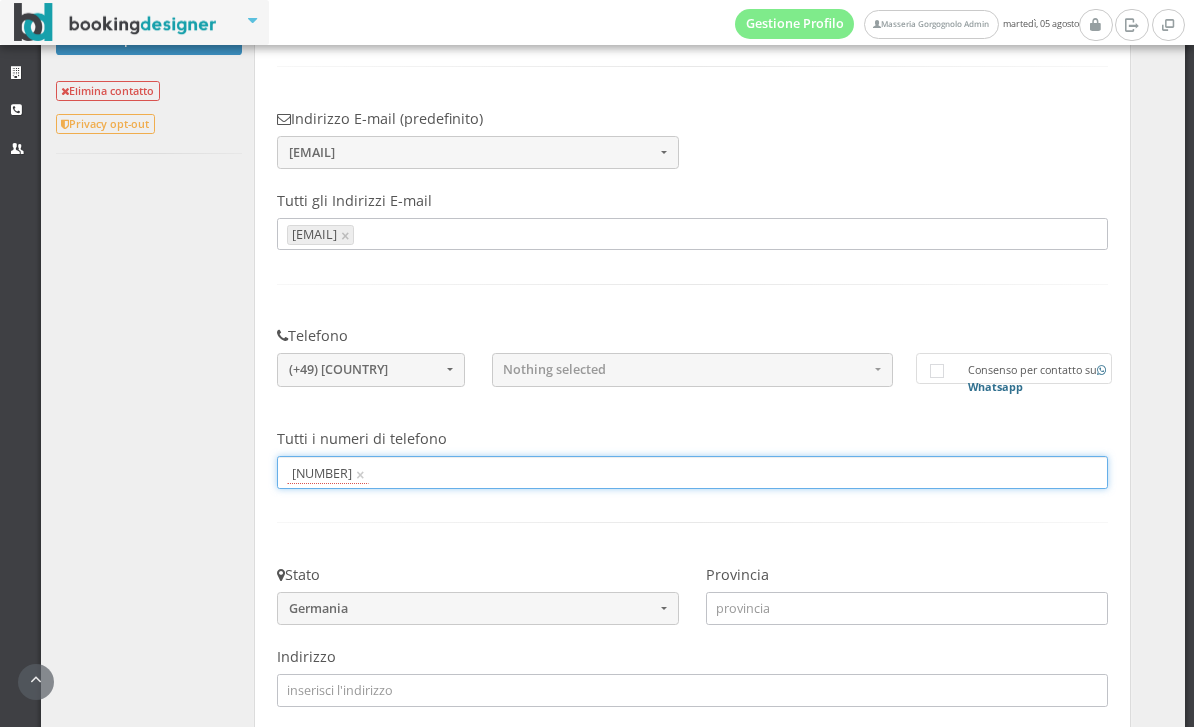 type on "893582826" 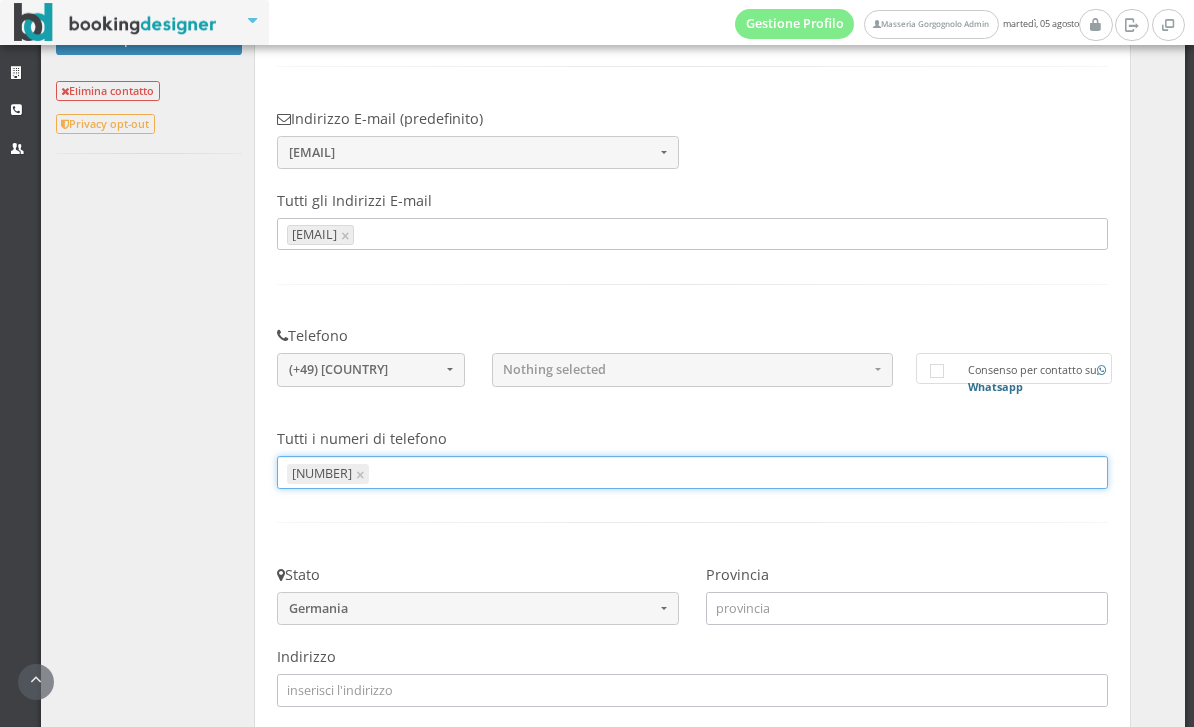 type on "893582826" 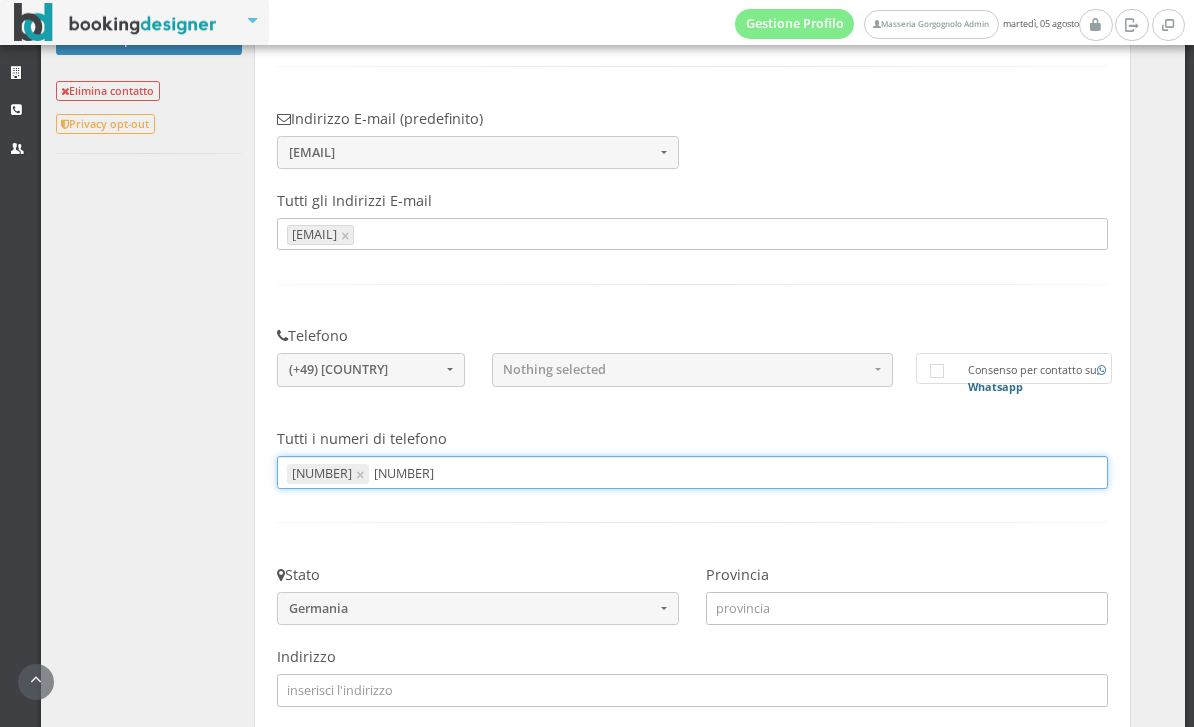 click on "Aggiorna TAGs" at bounding box center (767, -251) 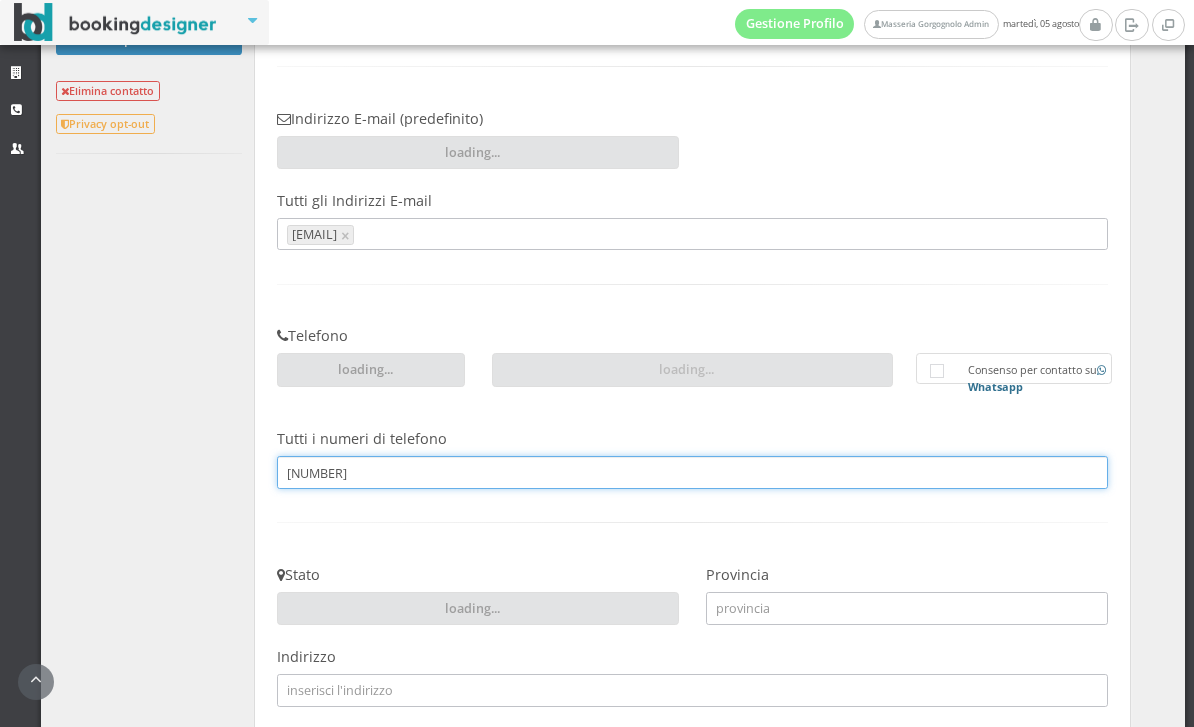 scroll, scrollTop: 0, scrollLeft: 7, axis: horizontal 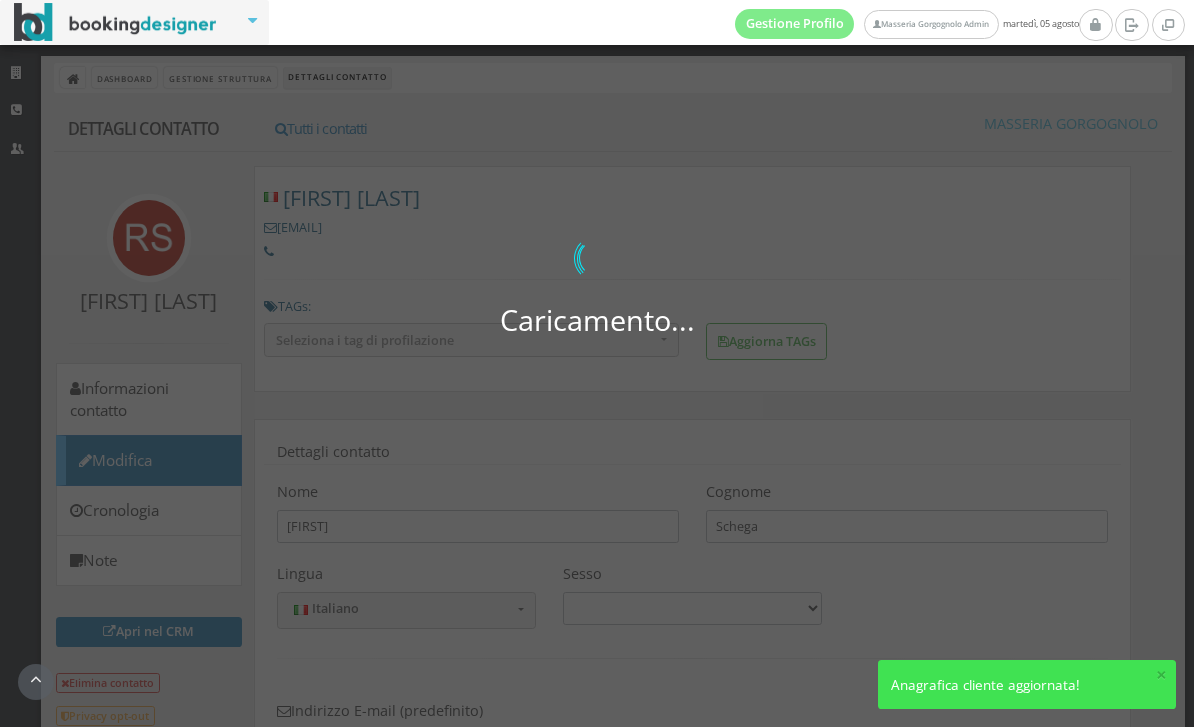 select 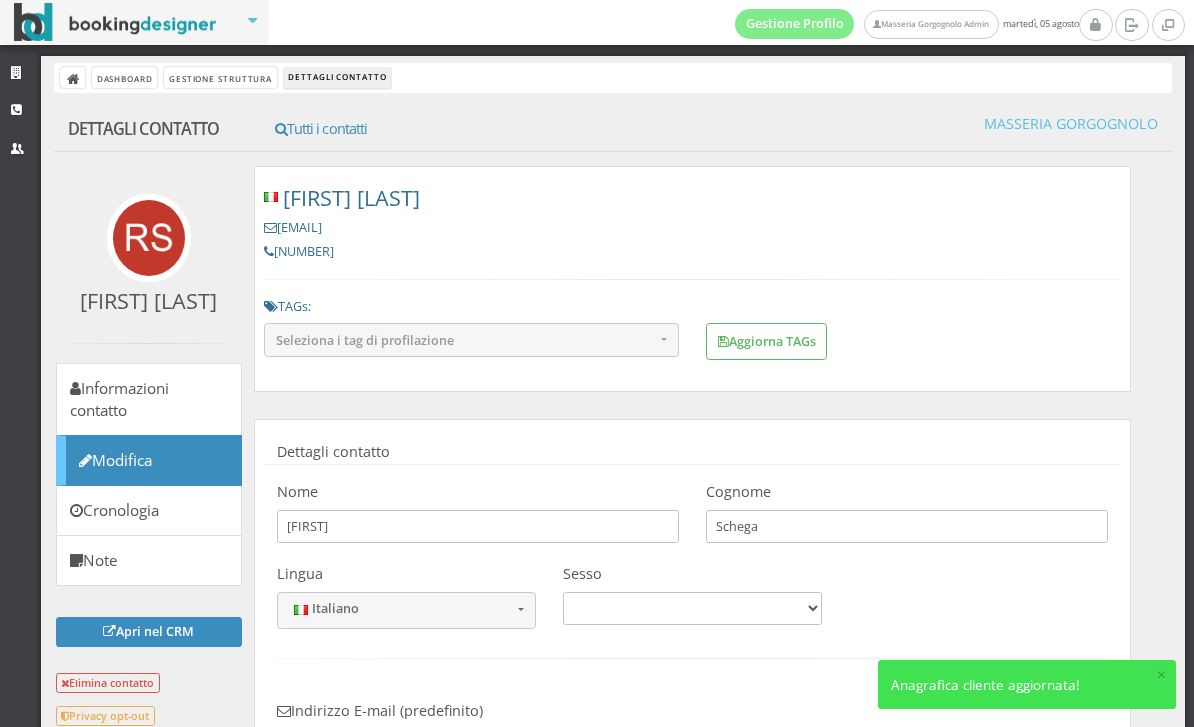 scroll, scrollTop: 0, scrollLeft: 0, axis: both 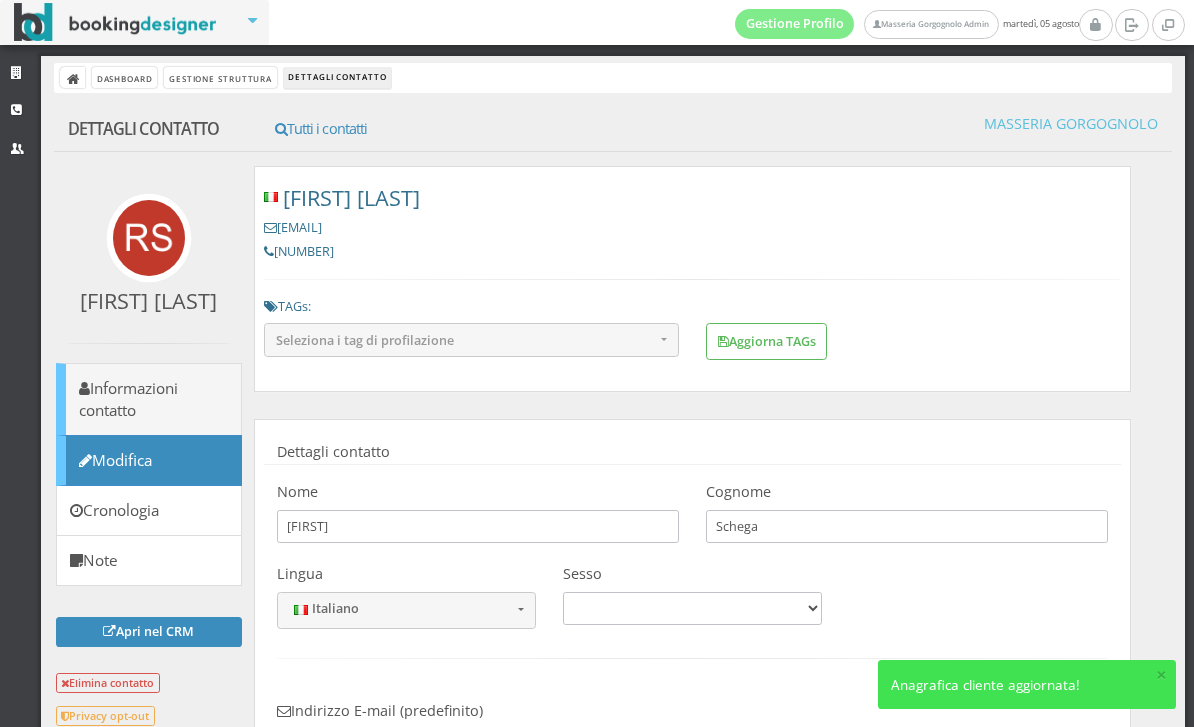click on "Informazioni contatto" at bounding box center (149, 399) 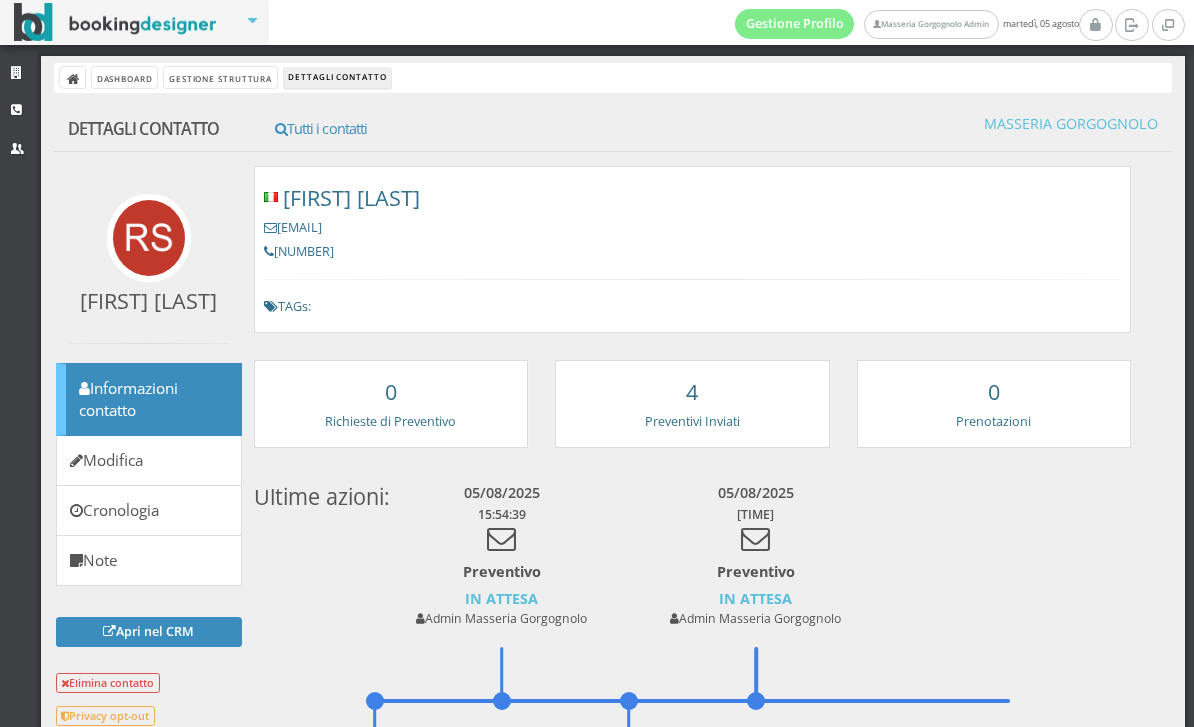 click on "893582826" at bounding box center [692, 251] 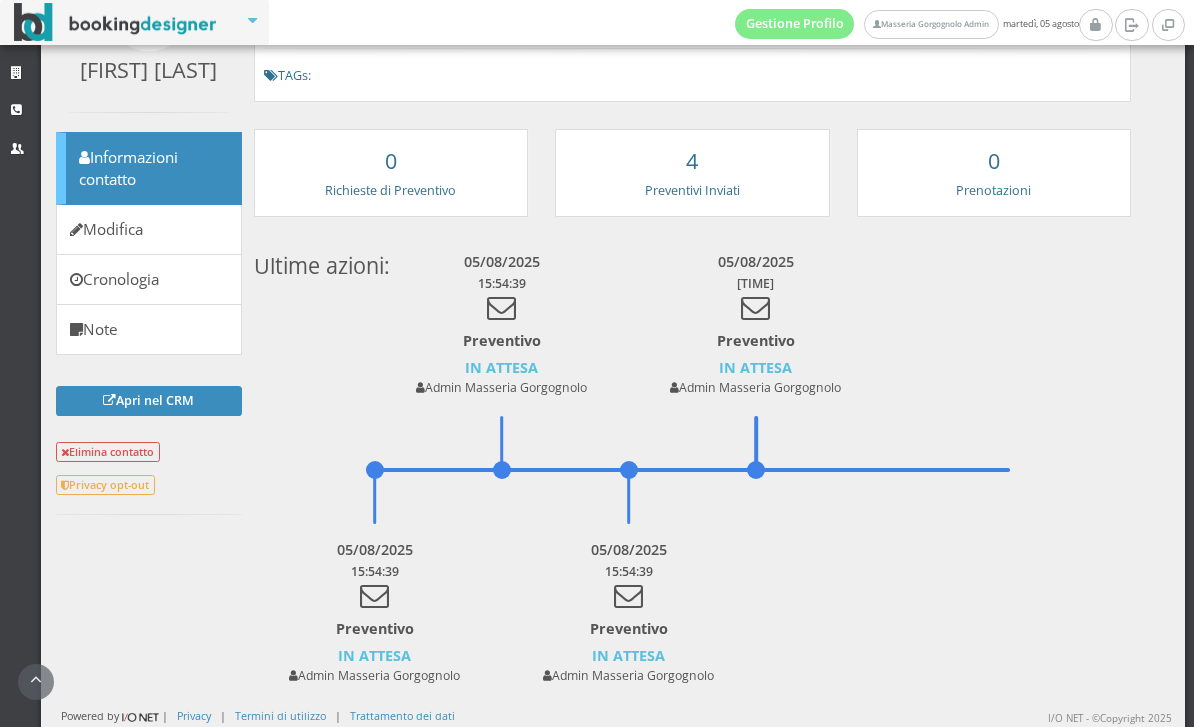 scroll, scrollTop: 256, scrollLeft: 0, axis: vertical 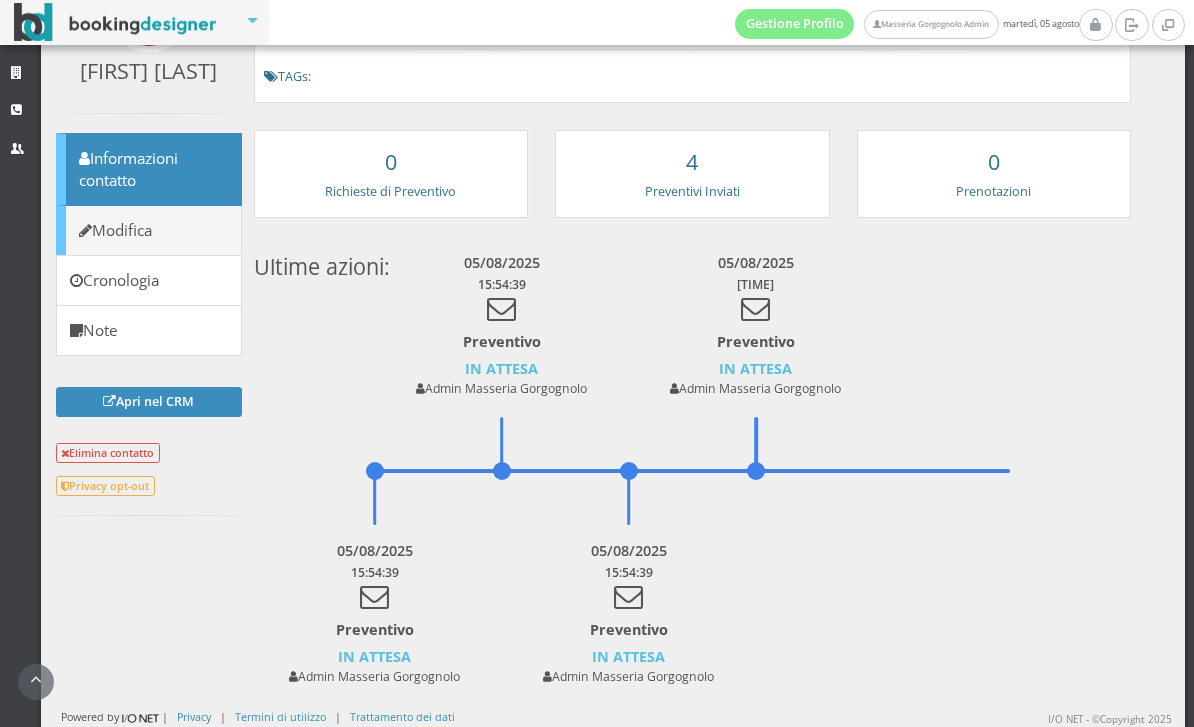 click on "Modifica" at bounding box center (149, 230) 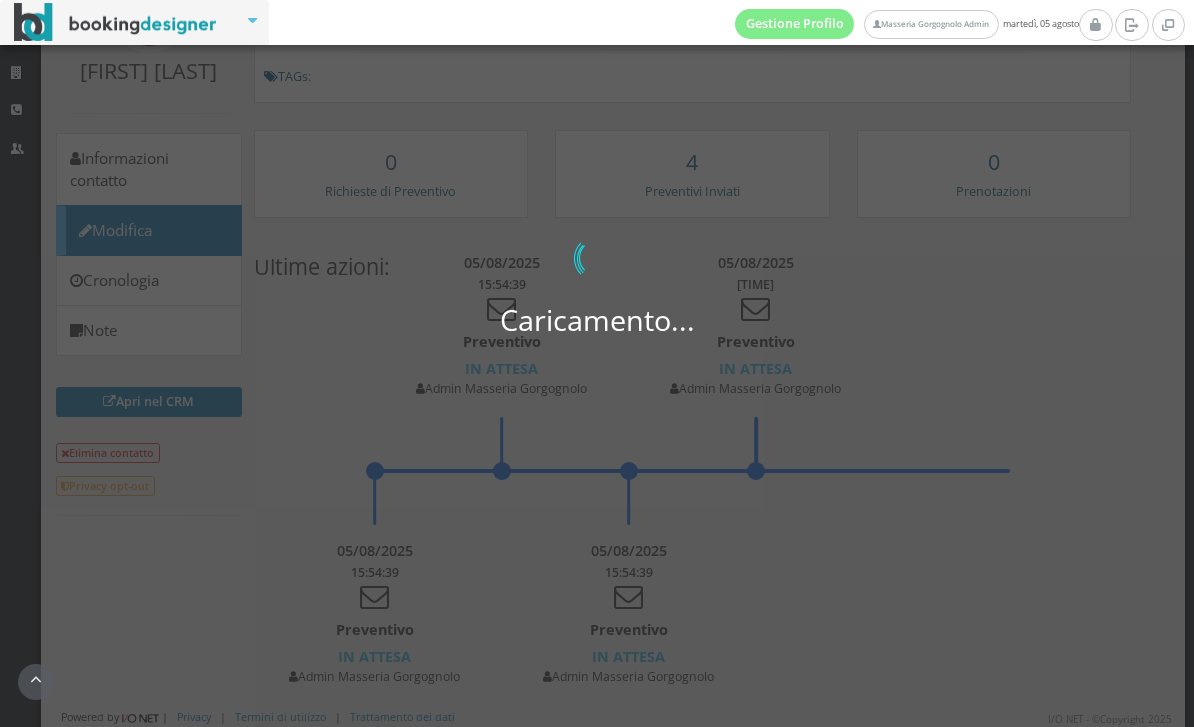 select 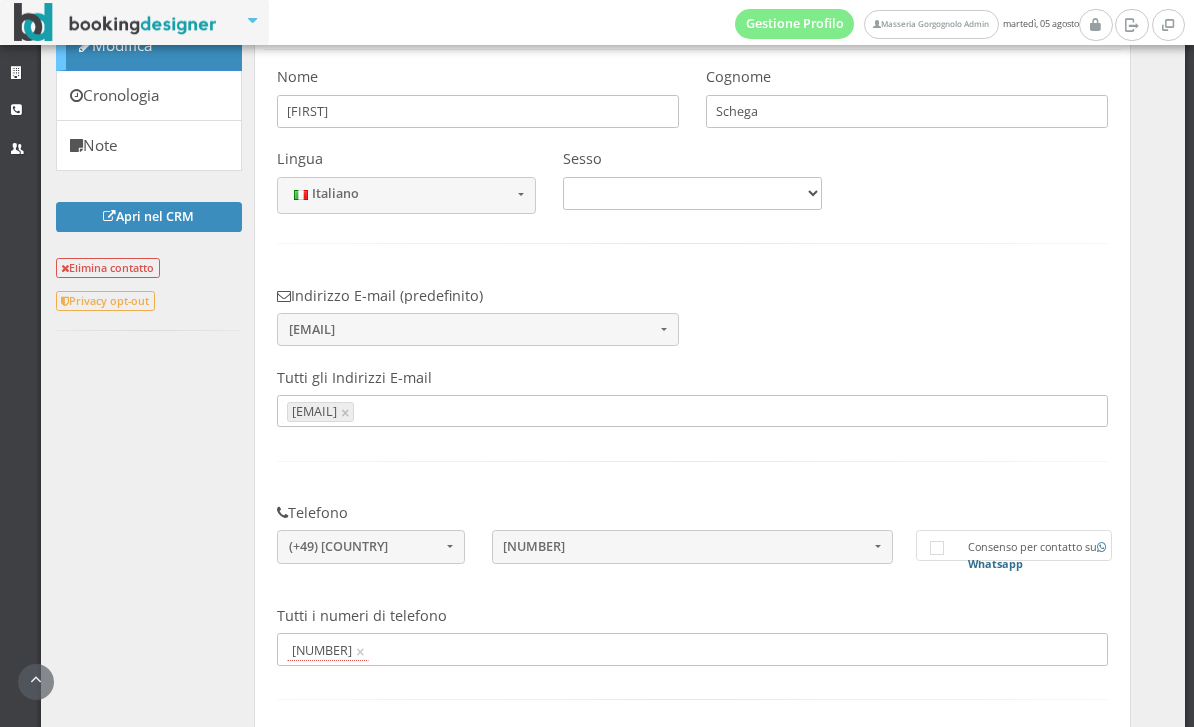 scroll, scrollTop: 680, scrollLeft: 0, axis: vertical 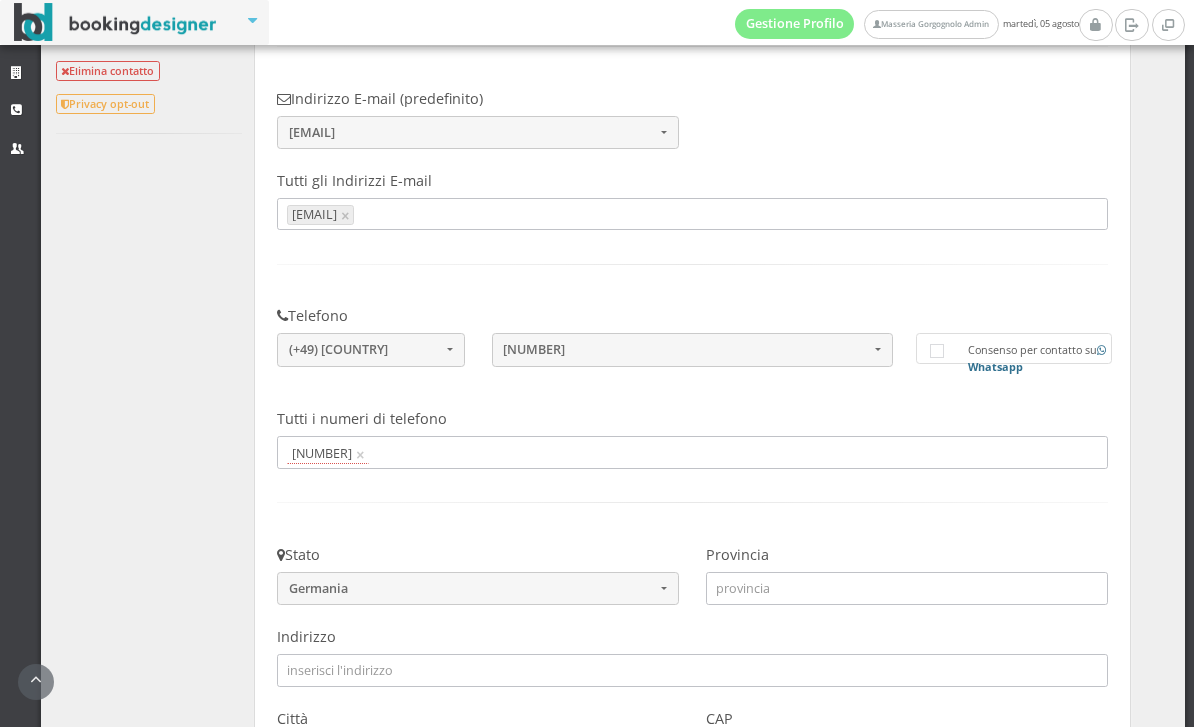 click at bounding box center [729, 454] 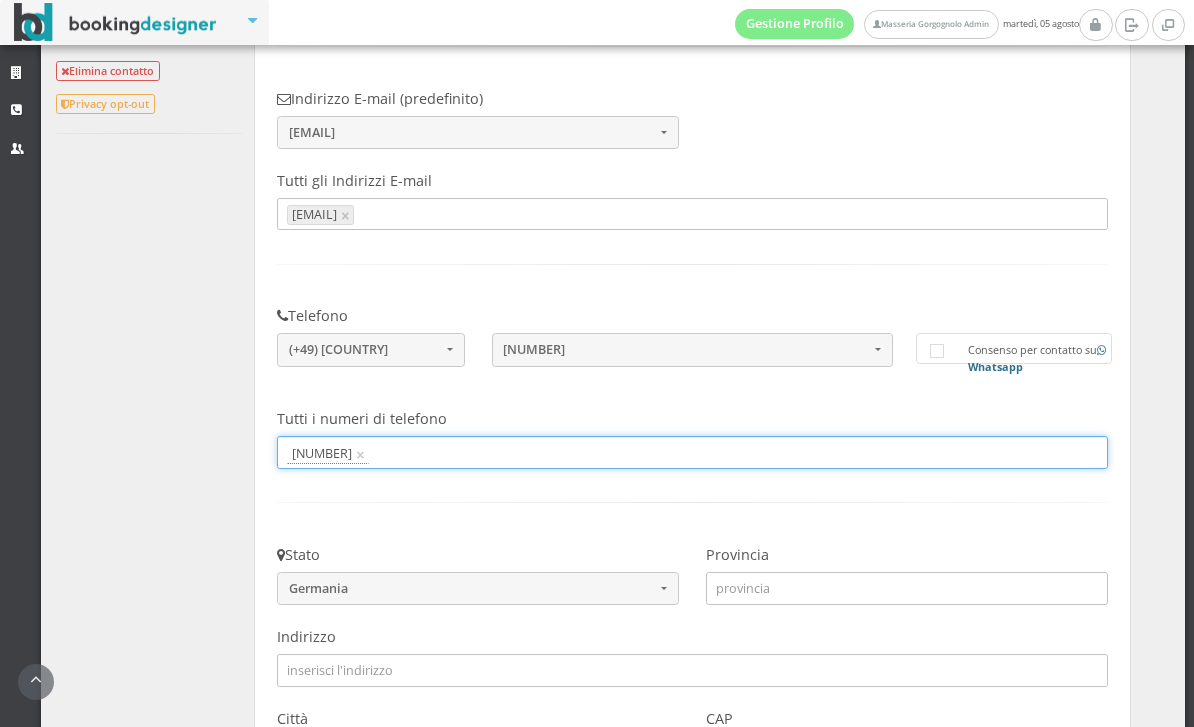 click at bounding box center (729, 454) 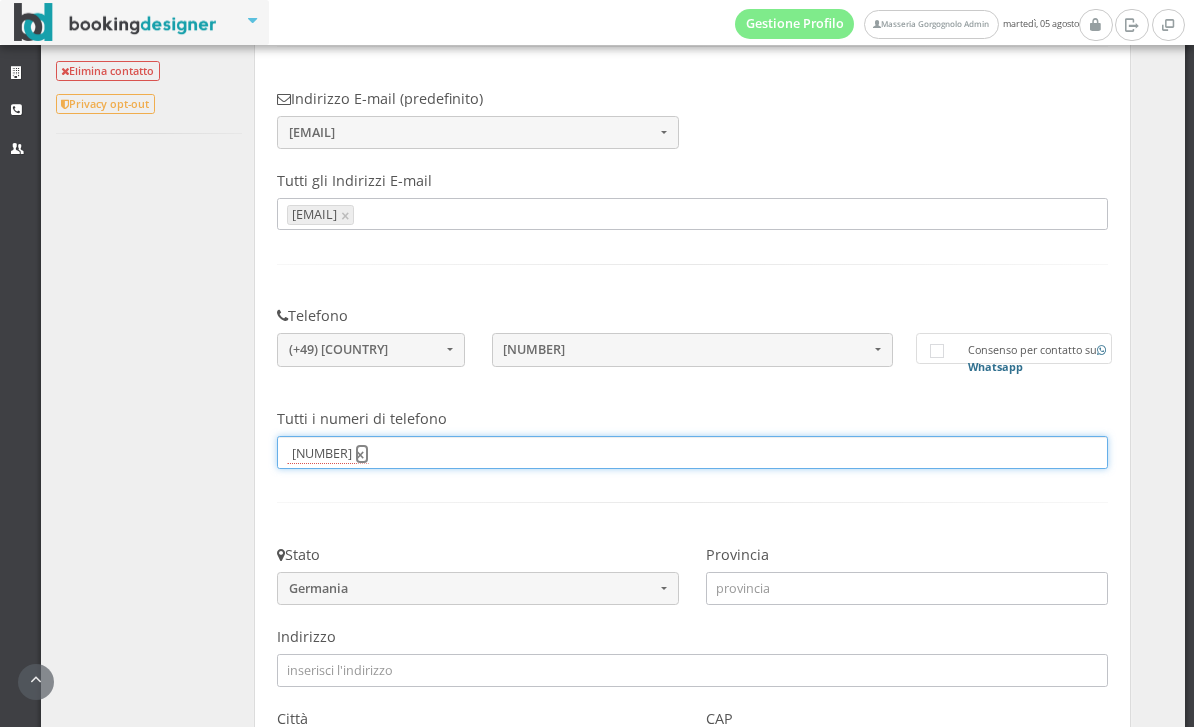 click on "×" at bounding box center [362, 454] 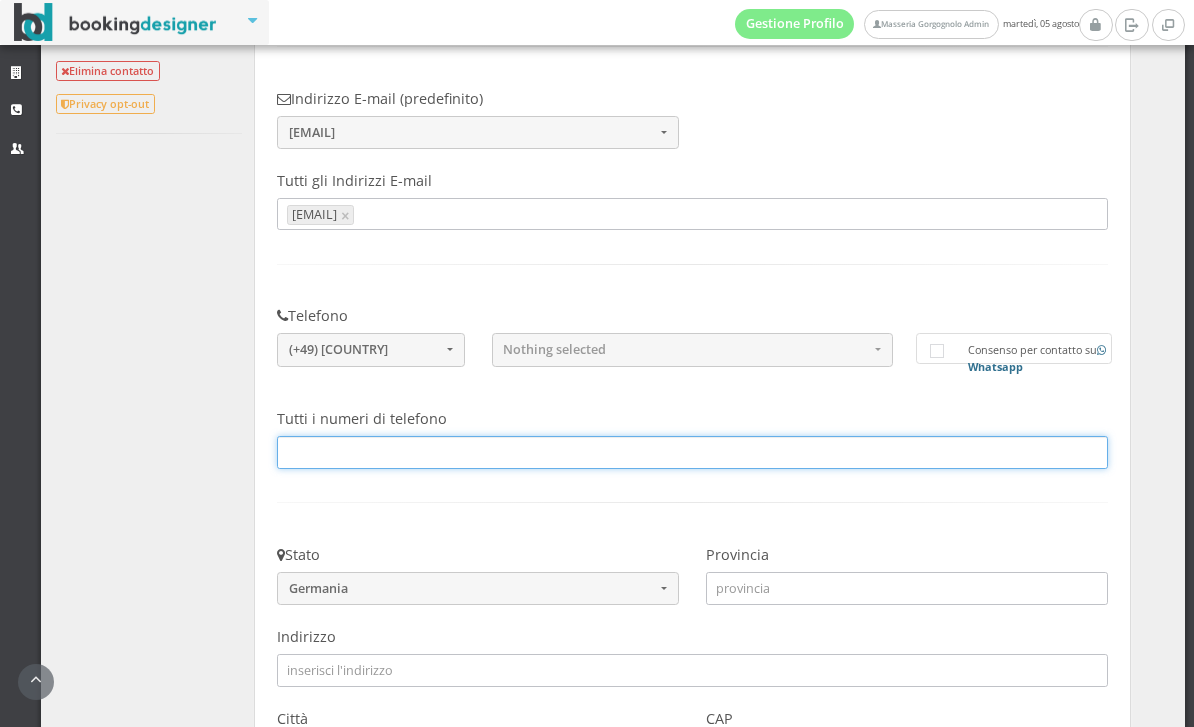 paste 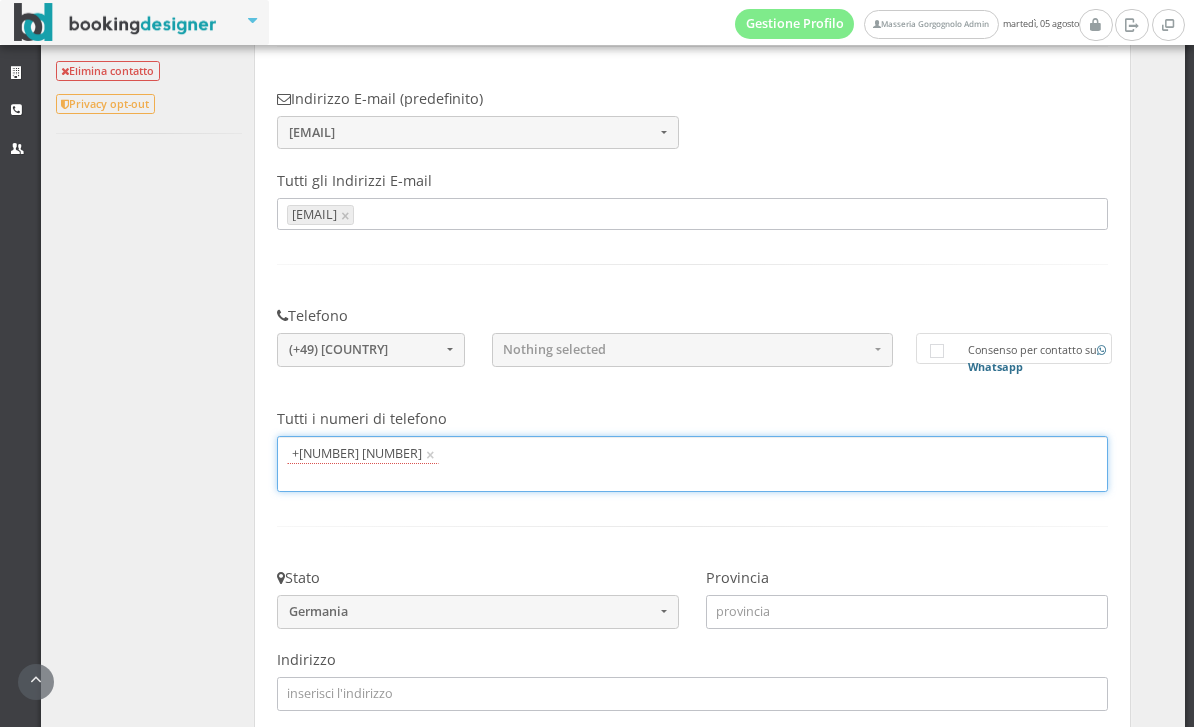 type on "+49 89 3582826" 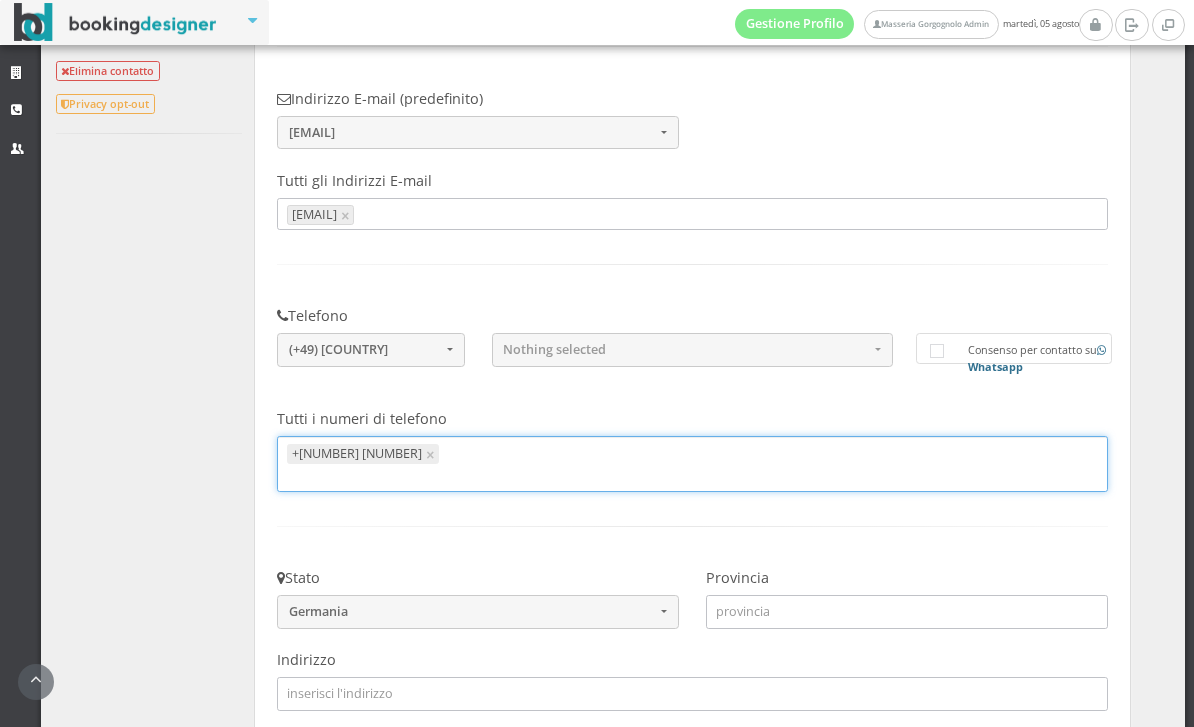 type on "+49 89 3582826" 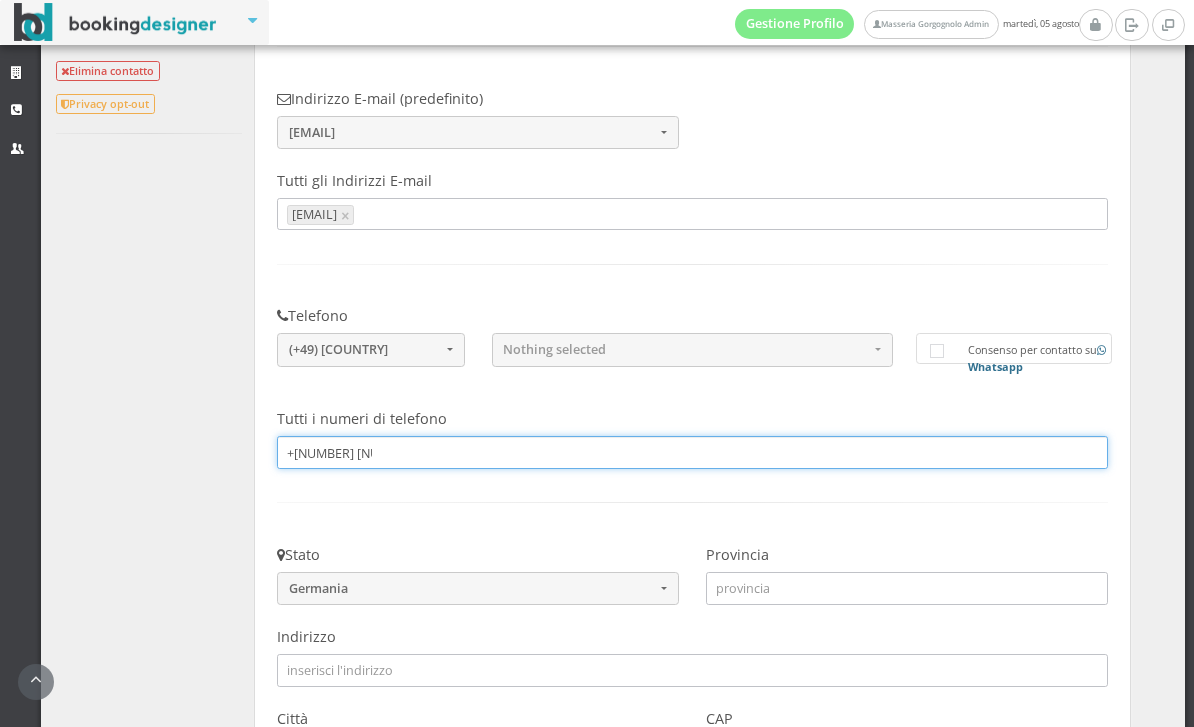 click on "Aggiorna TAGs" at bounding box center (767, -271) 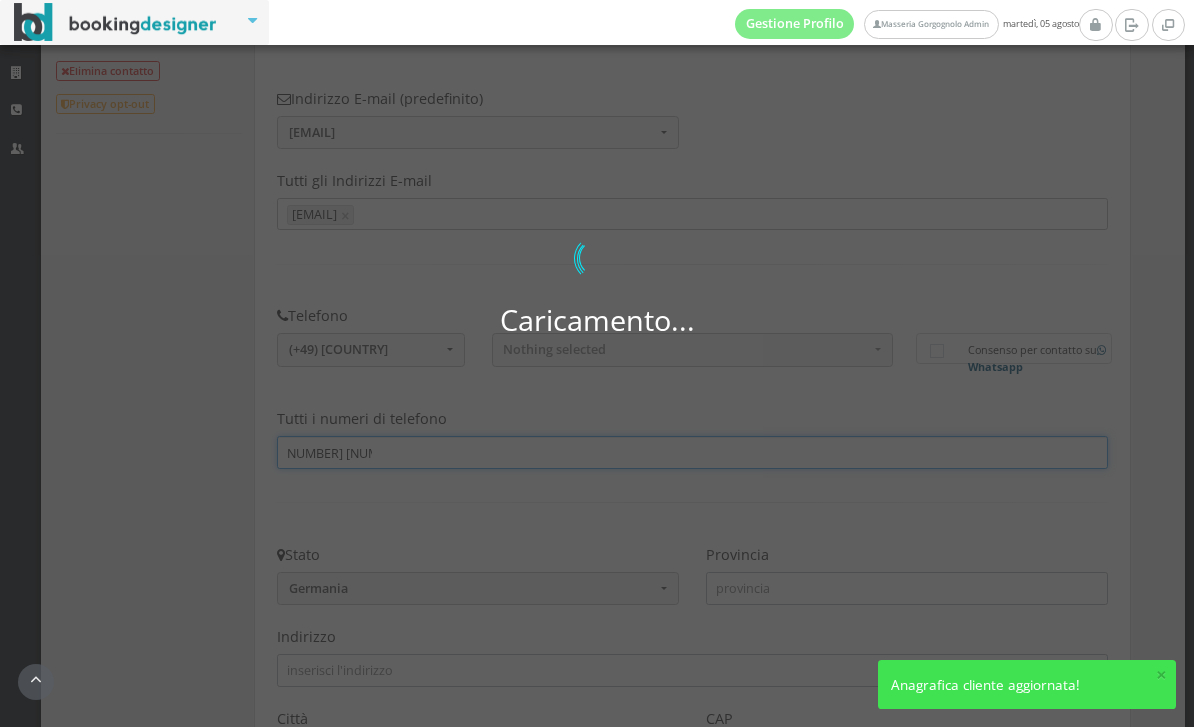 scroll, scrollTop: 0, scrollLeft: 0, axis: both 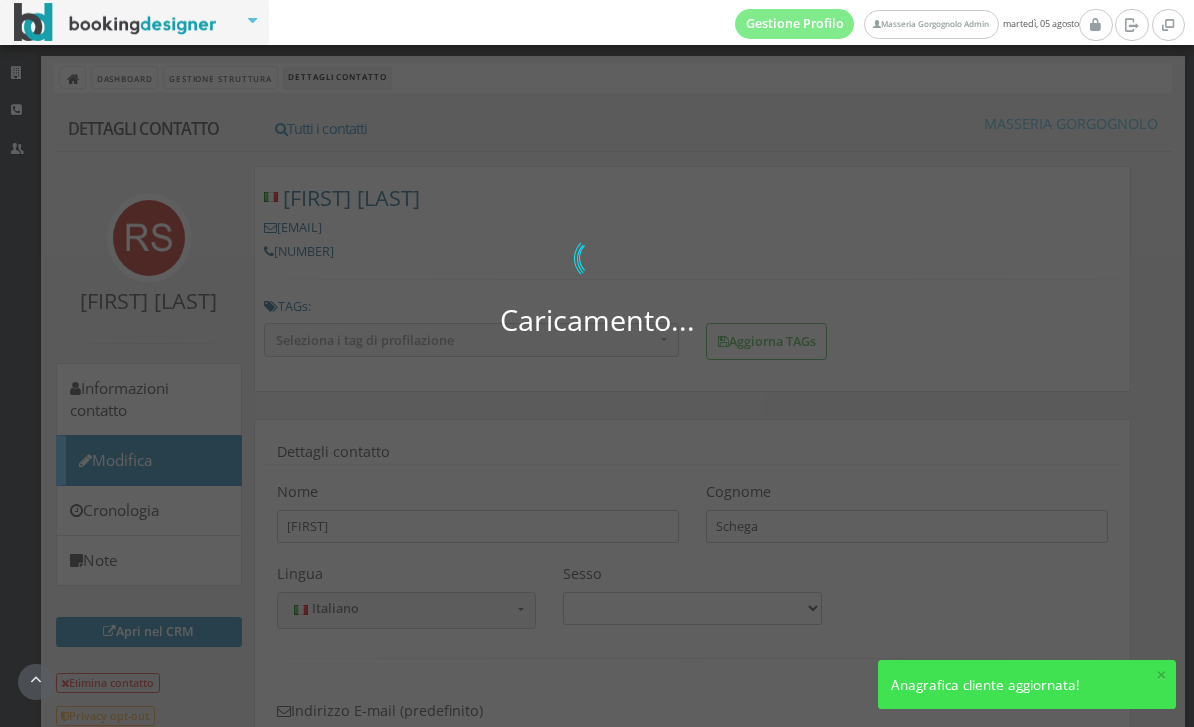 select 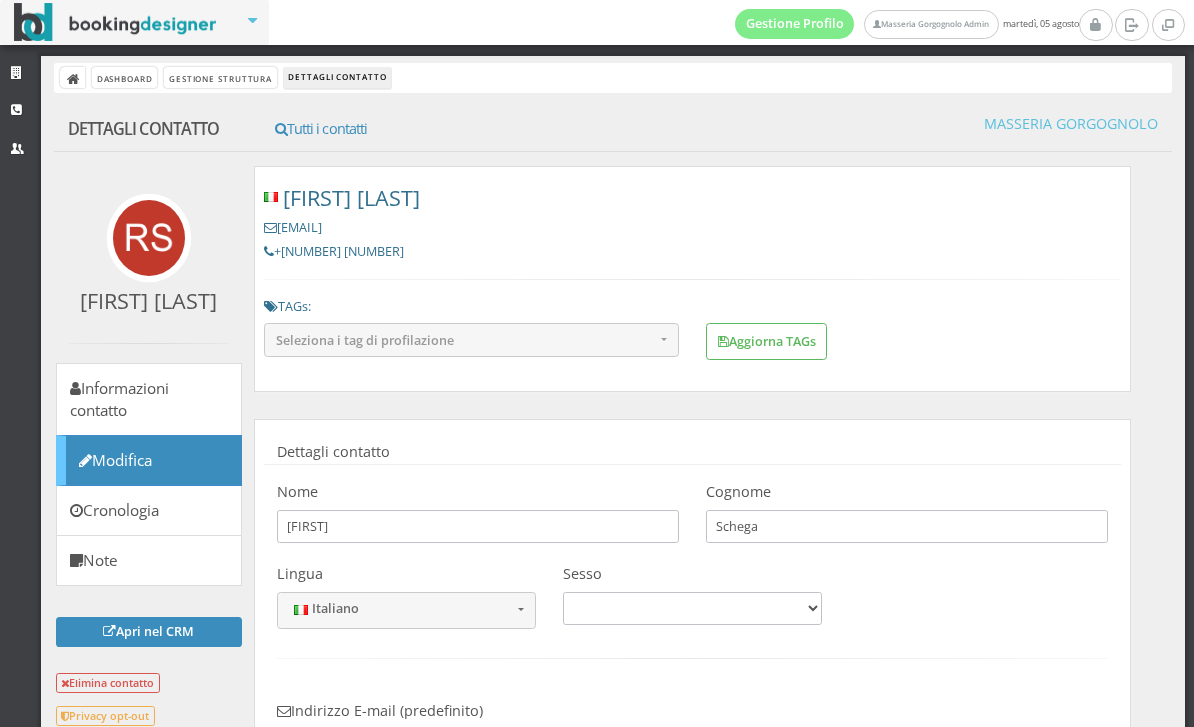 scroll, scrollTop: 0, scrollLeft: 0, axis: both 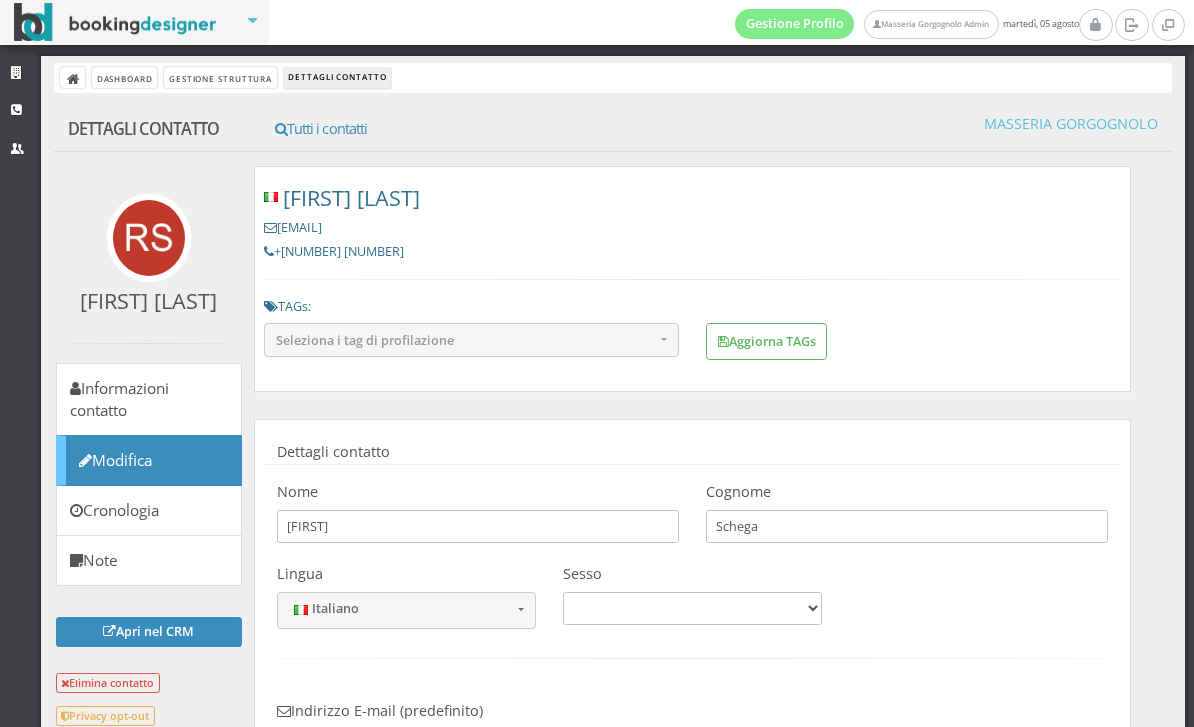 click on "Reinhard Schega" at bounding box center [692, 198] 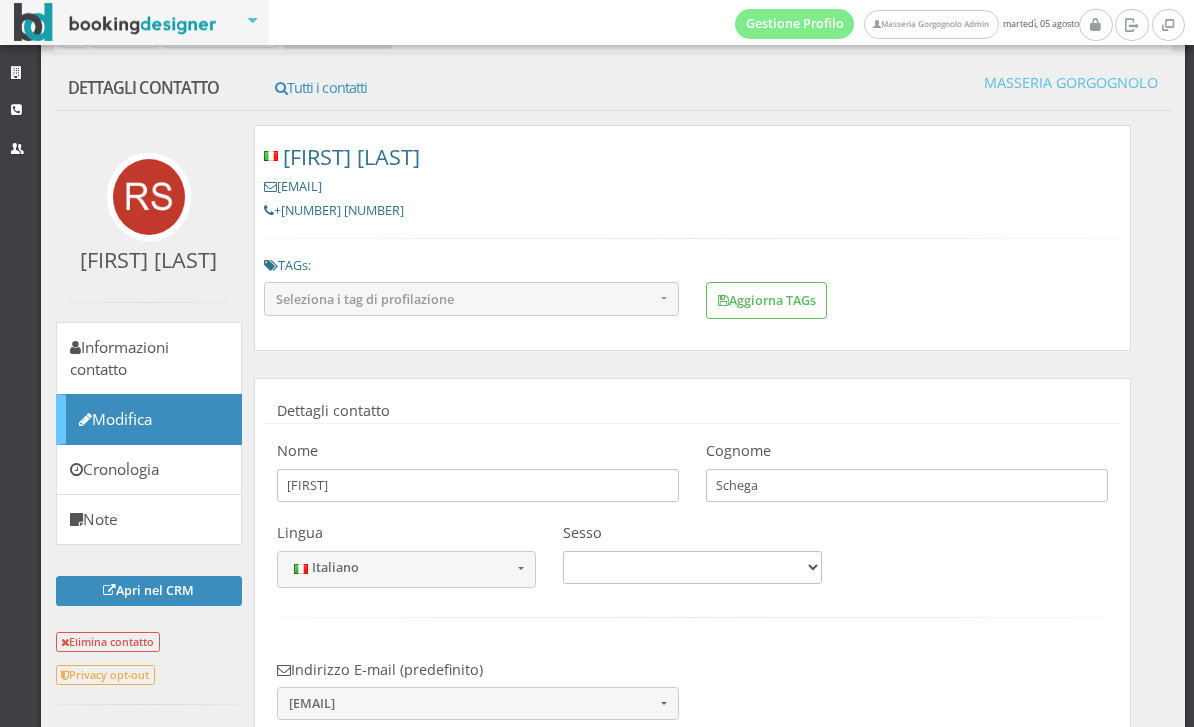 scroll, scrollTop: 117, scrollLeft: 0, axis: vertical 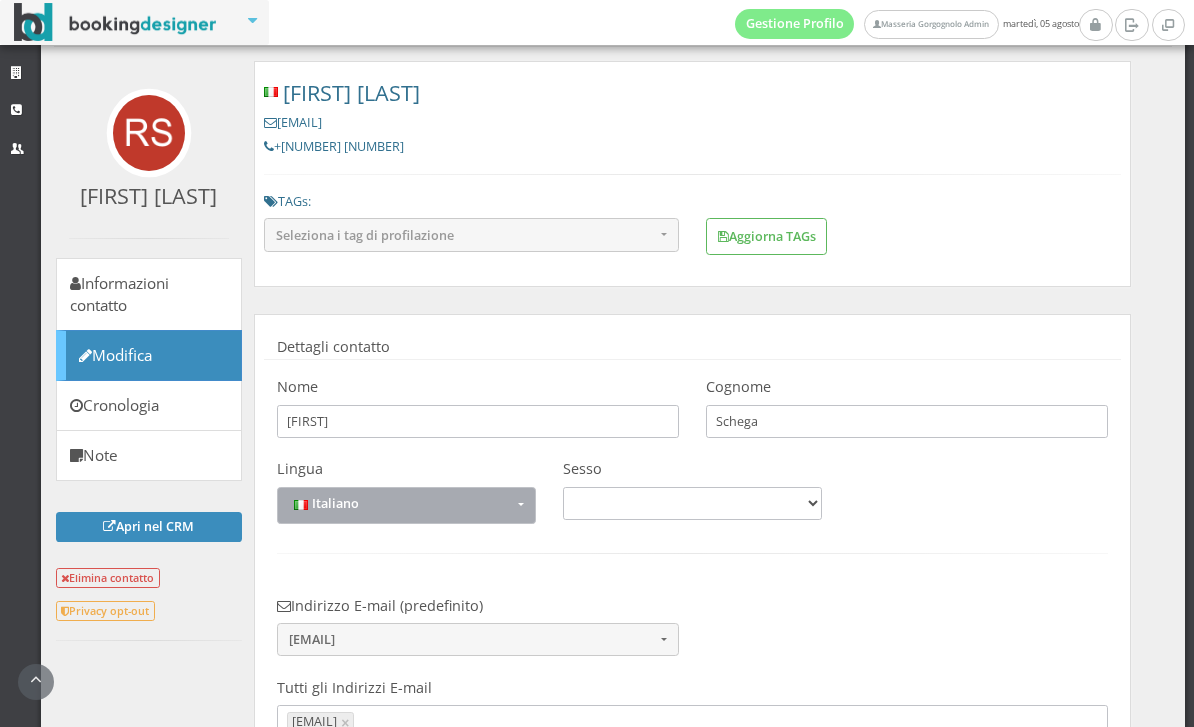 click on "Italiano" at bounding box center (400, 505) 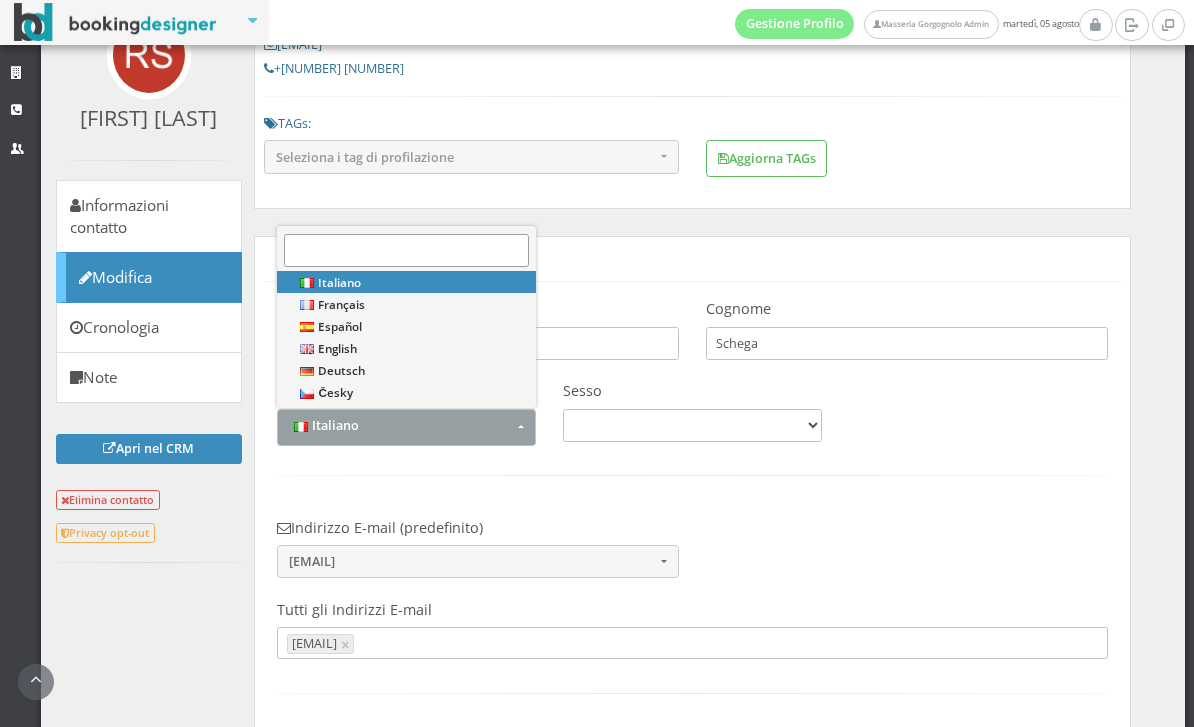 scroll, scrollTop: 190, scrollLeft: 0, axis: vertical 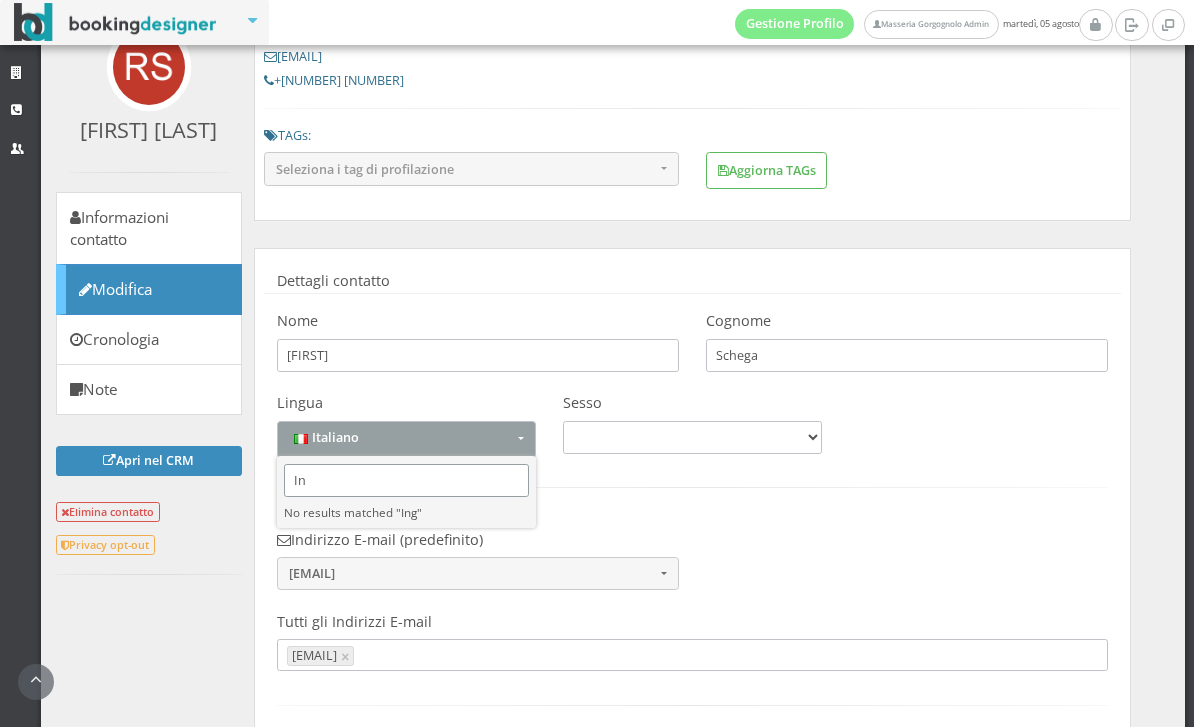 type on "I" 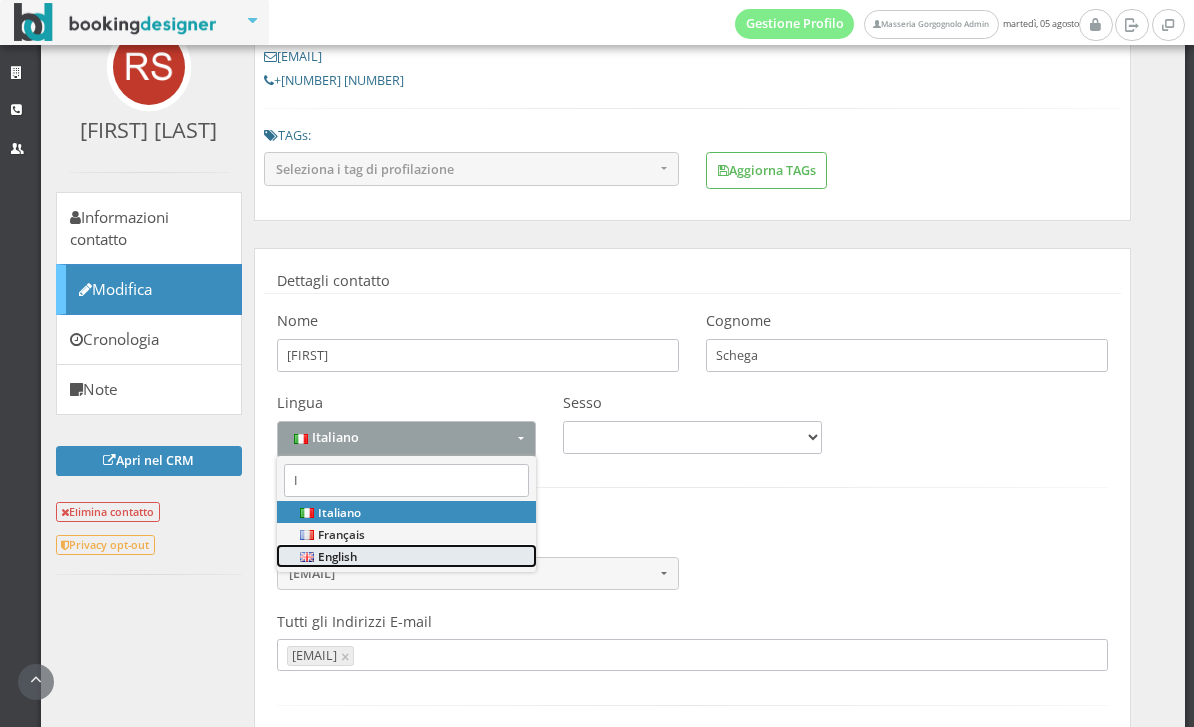 click on "English" at bounding box center [406, 556] 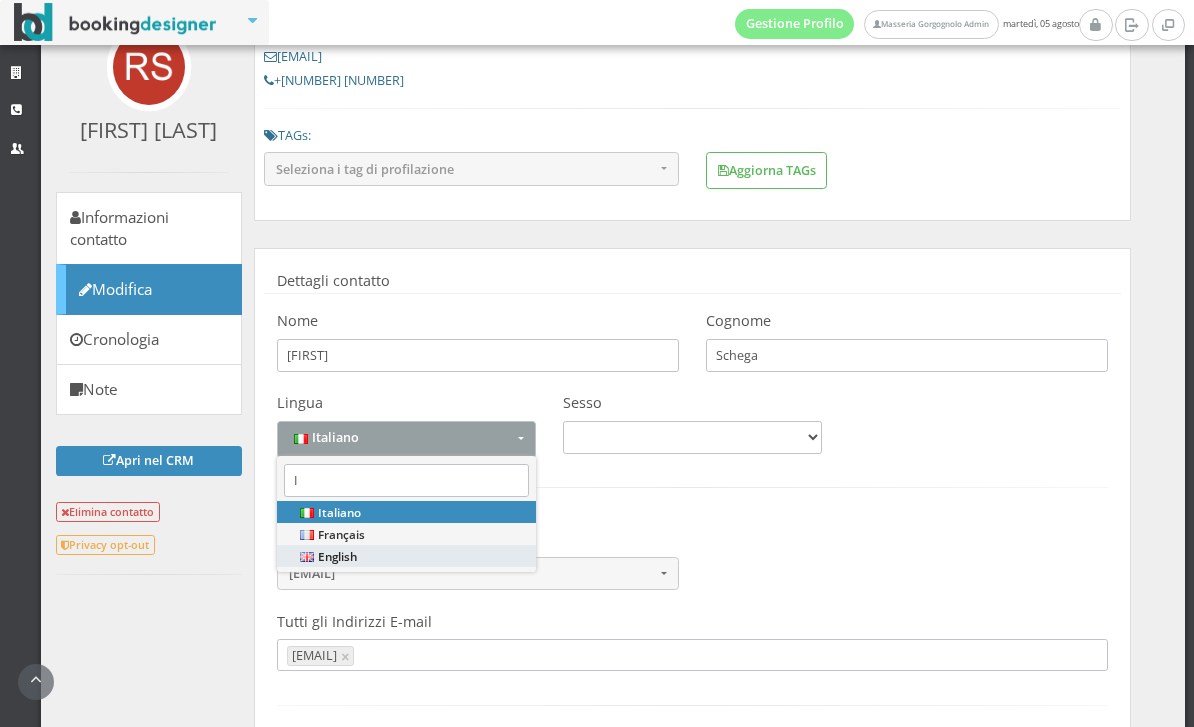 select on "en" 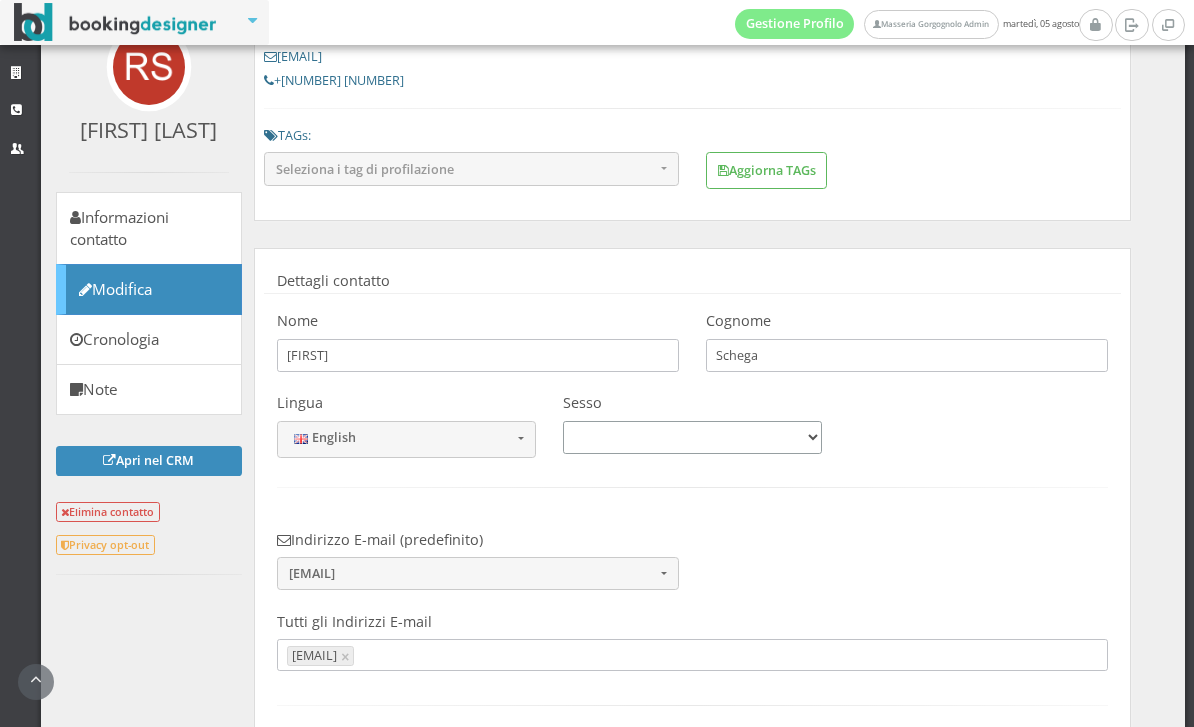click on "Uomo
Donna
Altro" at bounding box center (692, 437) 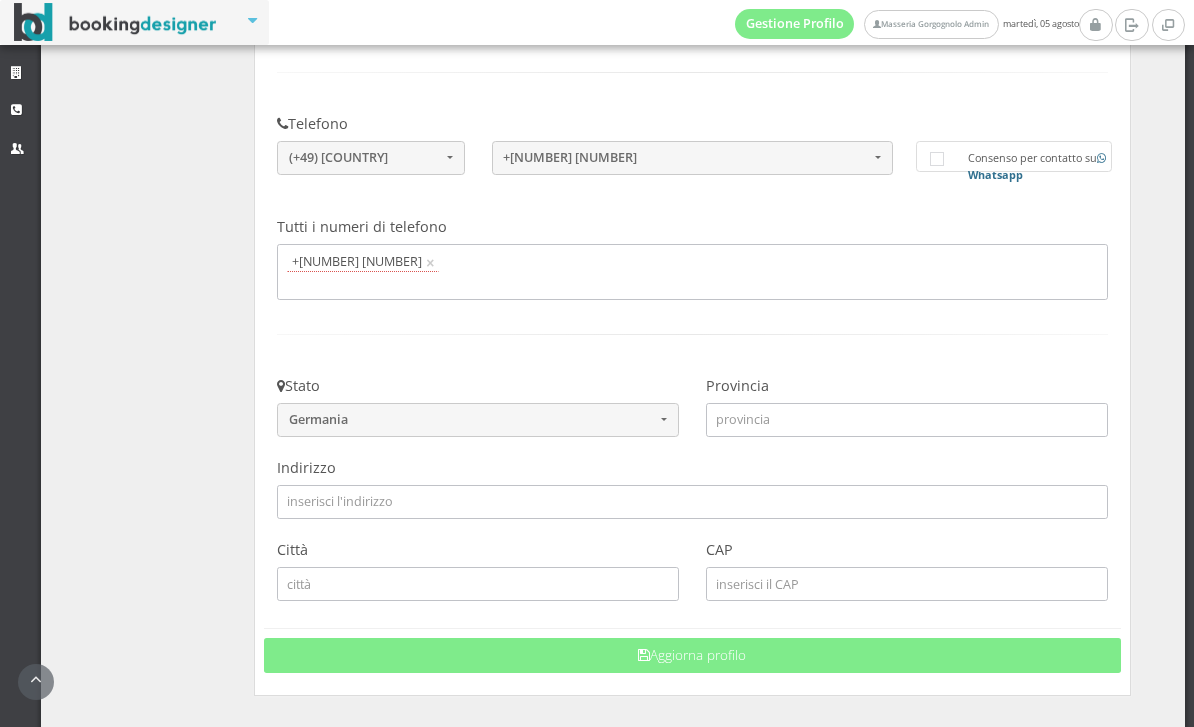 scroll, scrollTop: 914, scrollLeft: 0, axis: vertical 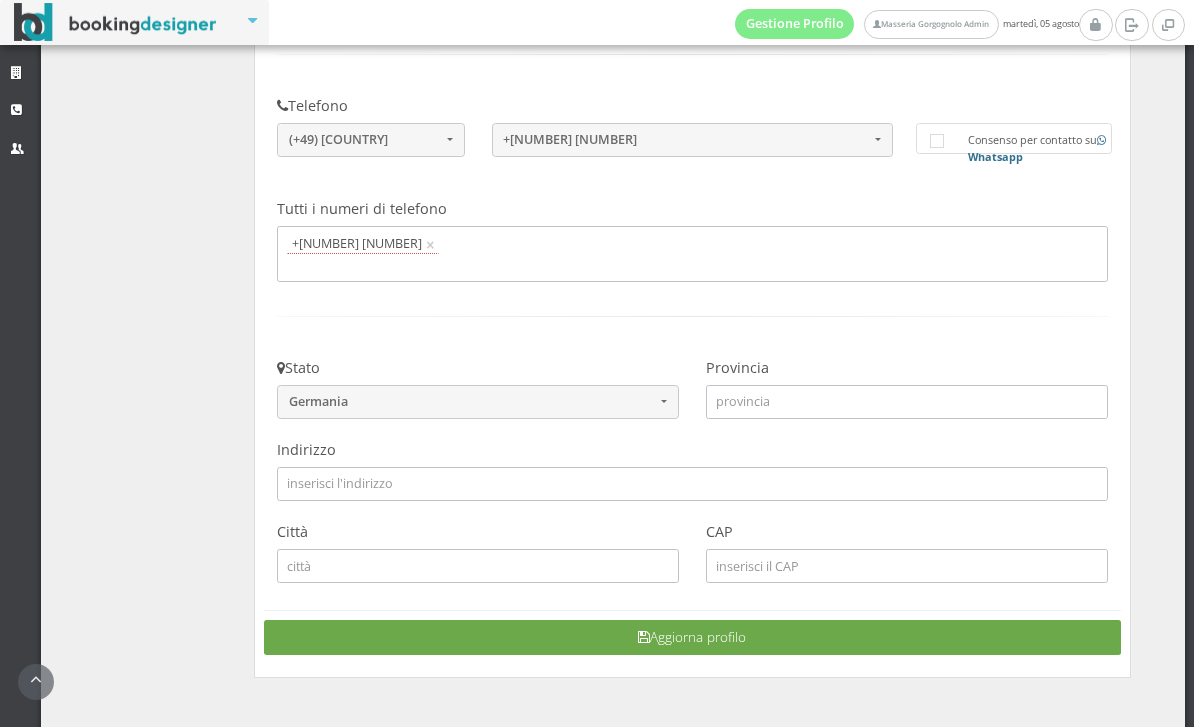 click on "Aggiorna profilo" at bounding box center [692, 637] 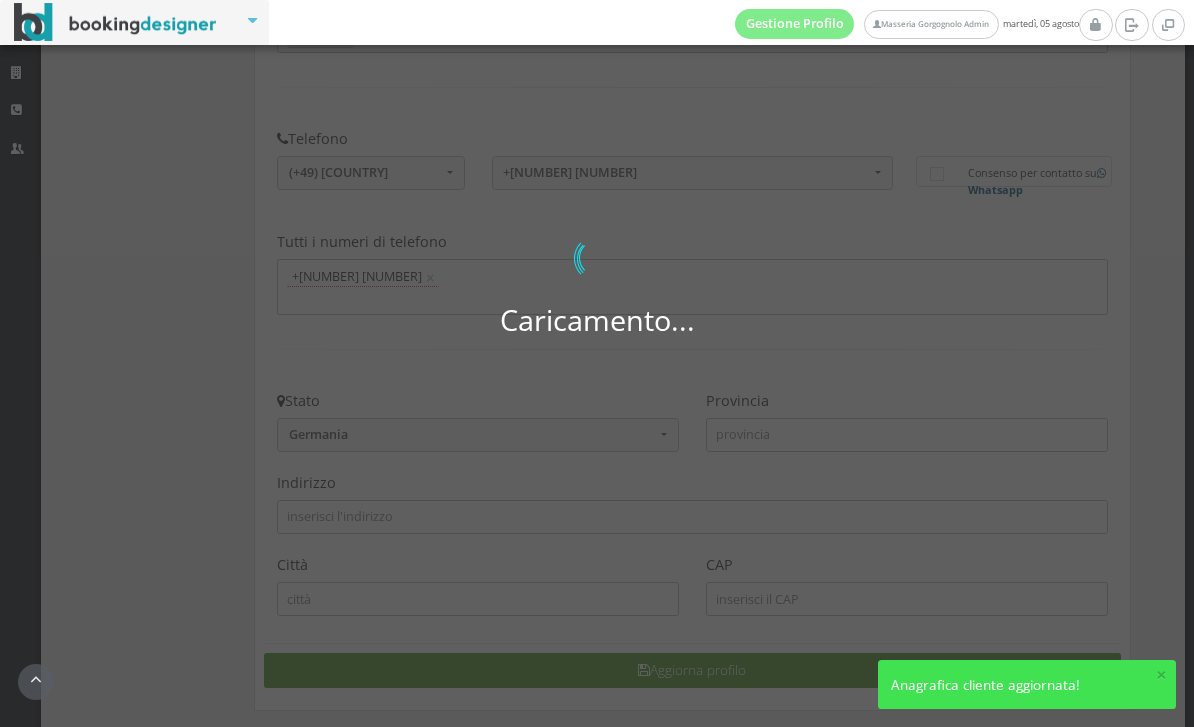 select 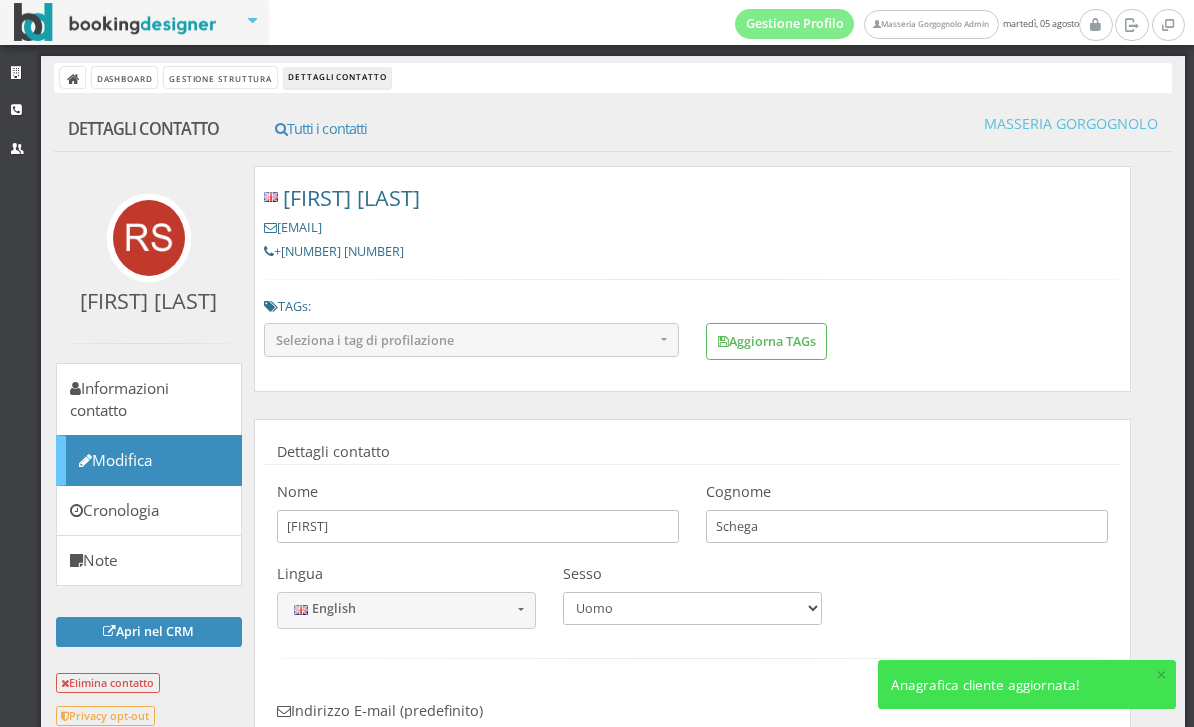 scroll, scrollTop: 0, scrollLeft: 0, axis: both 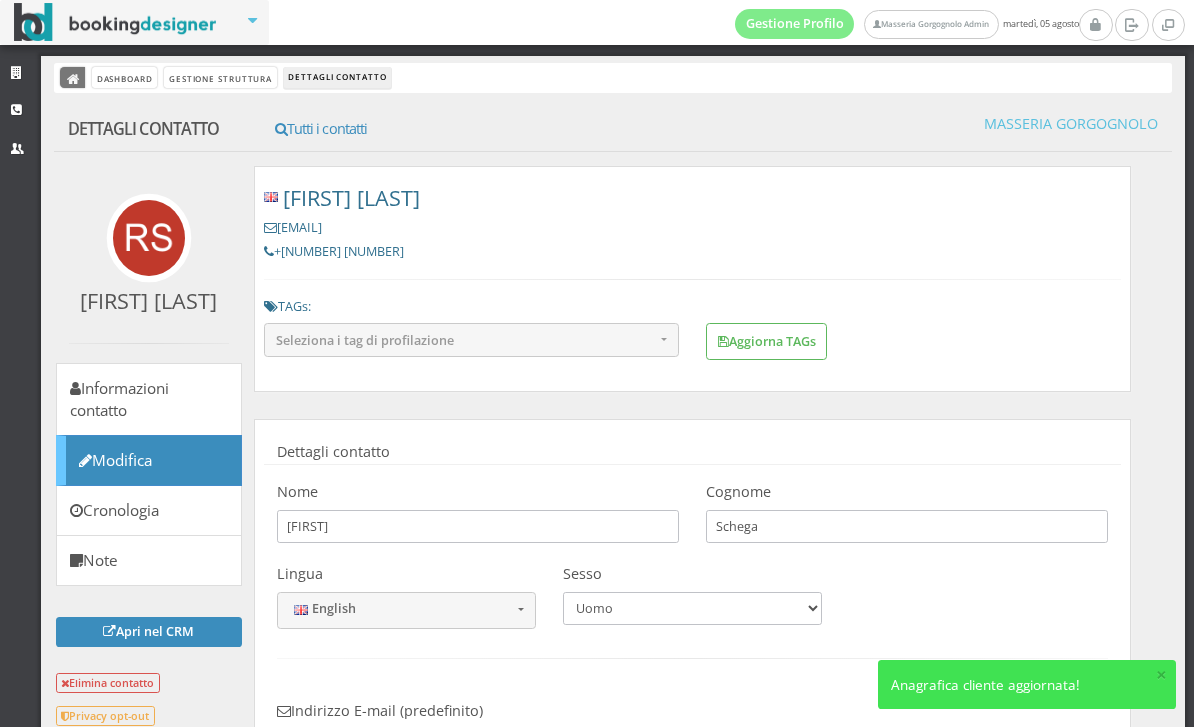 click at bounding box center (72, 77) 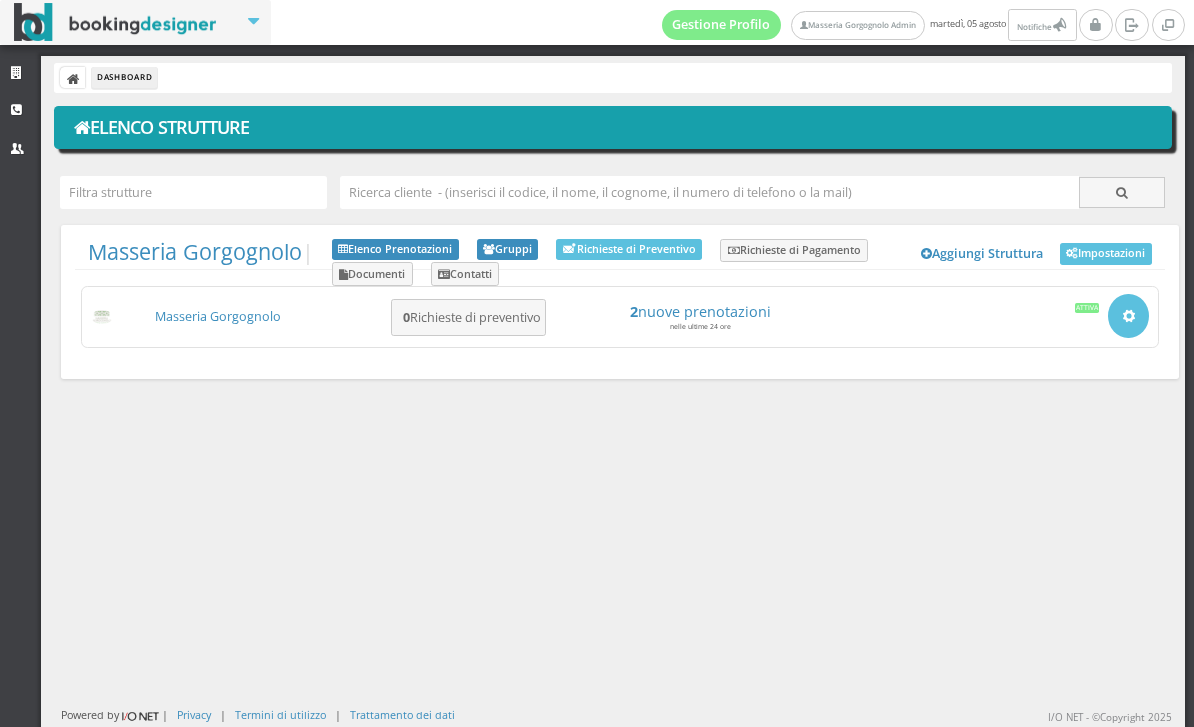 scroll, scrollTop: 0, scrollLeft: 0, axis: both 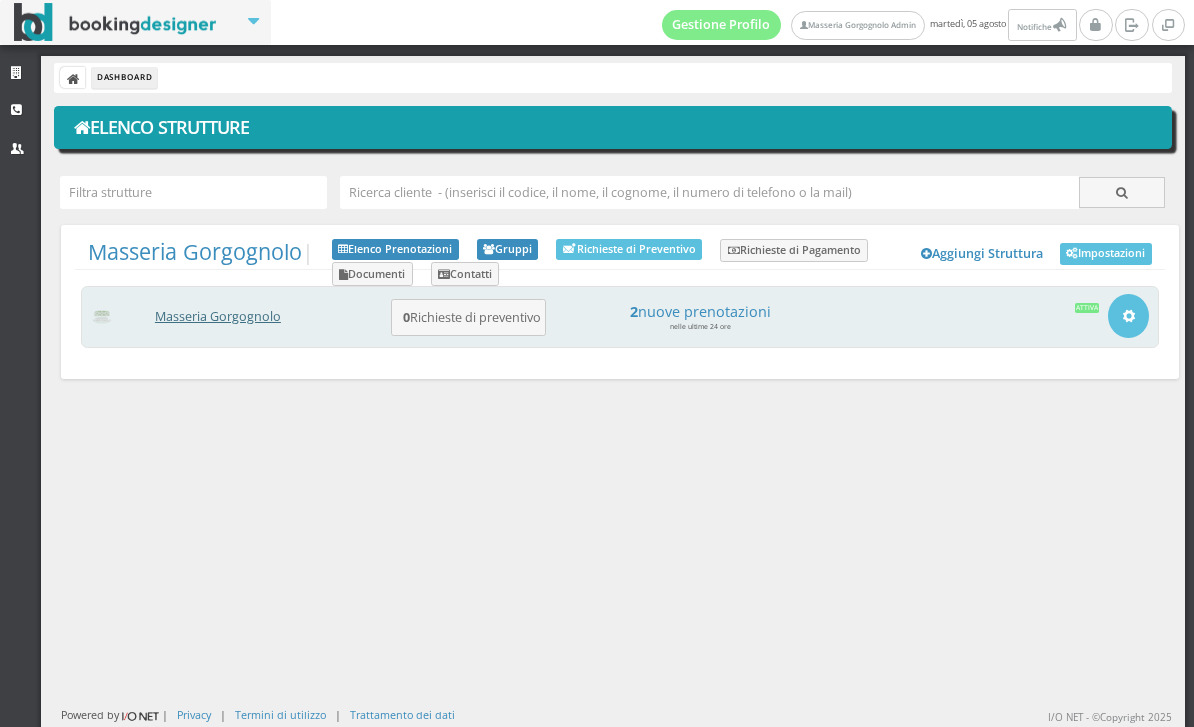 click on "Masseria Gorgognolo" at bounding box center (218, 316) 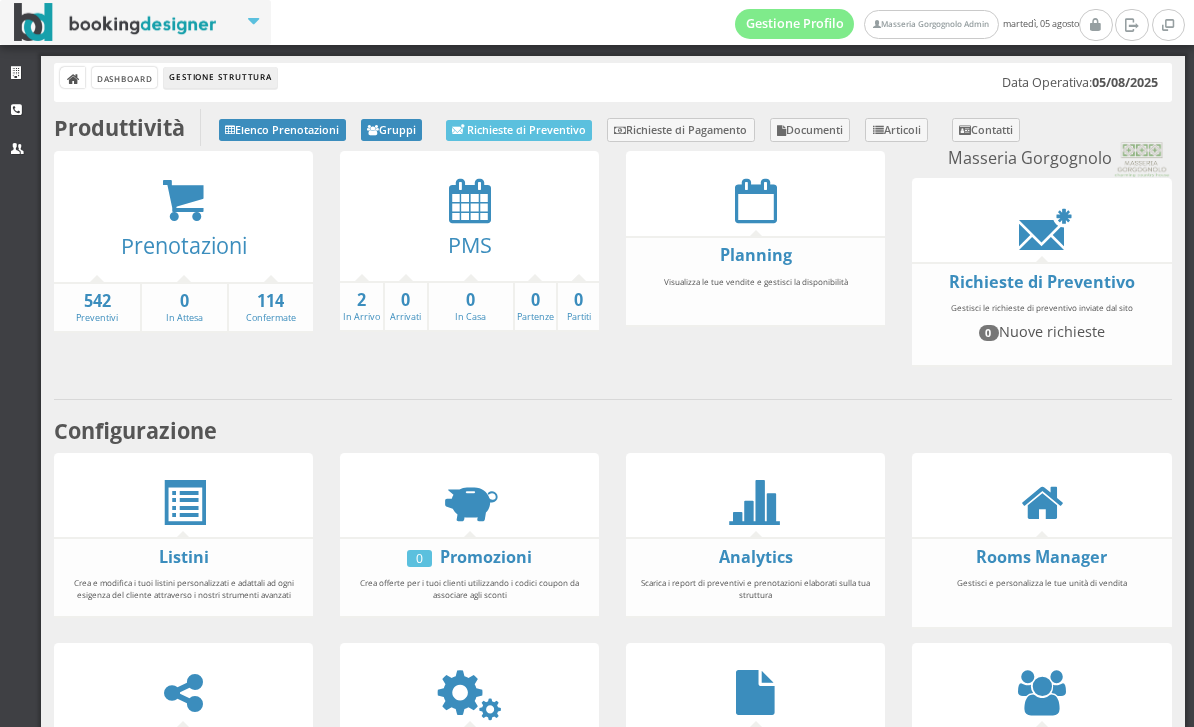 scroll, scrollTop: 0, scrollLeft: 0, axis: both 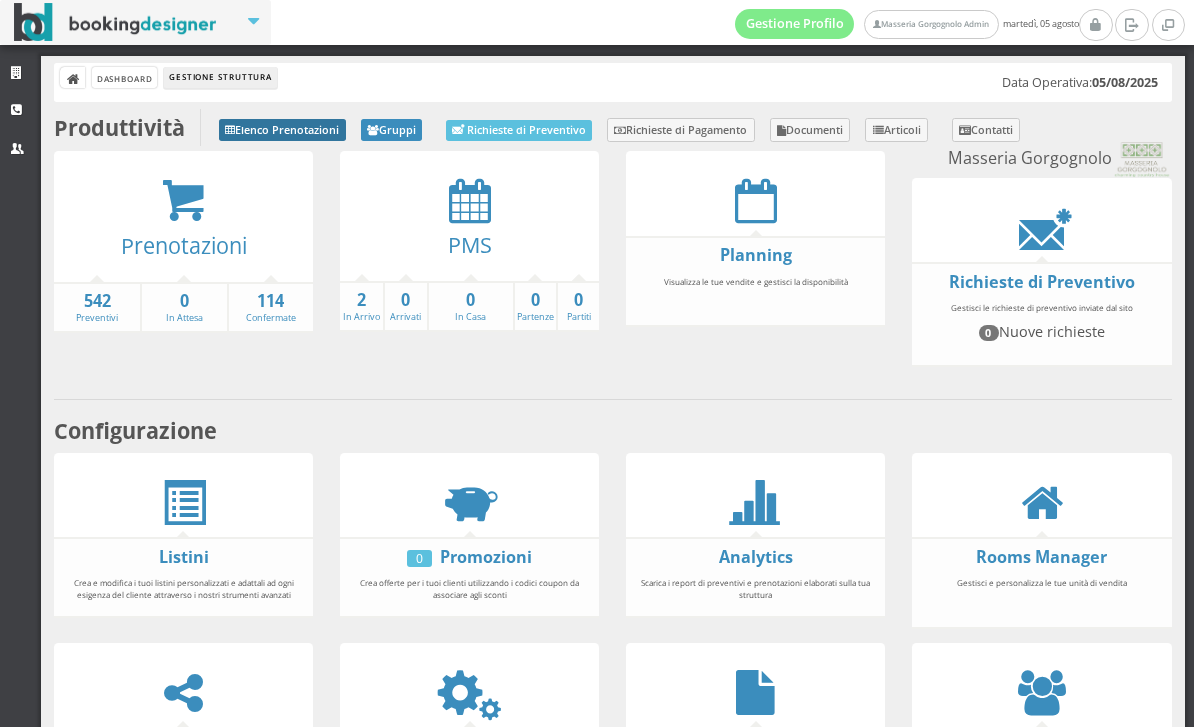click on "Elenco Prenotazioni" at bounding box center [282, 130] 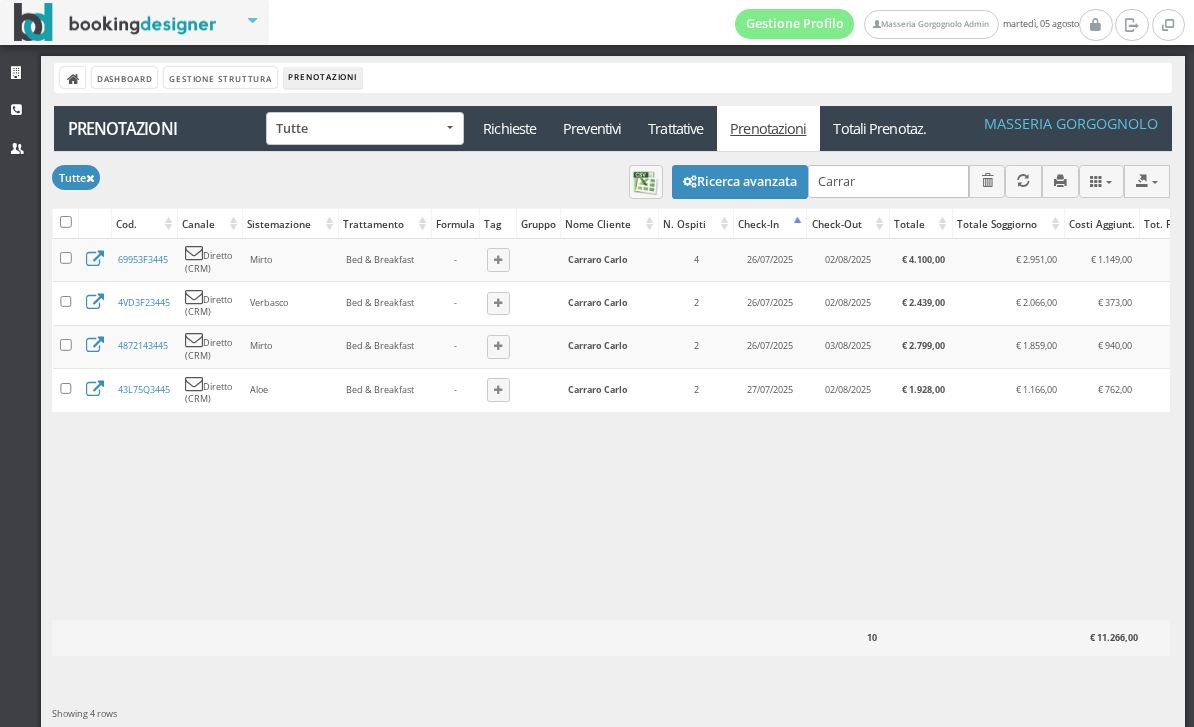 scroll, scrollTop: 0, scrollLeft: 0, axis: both 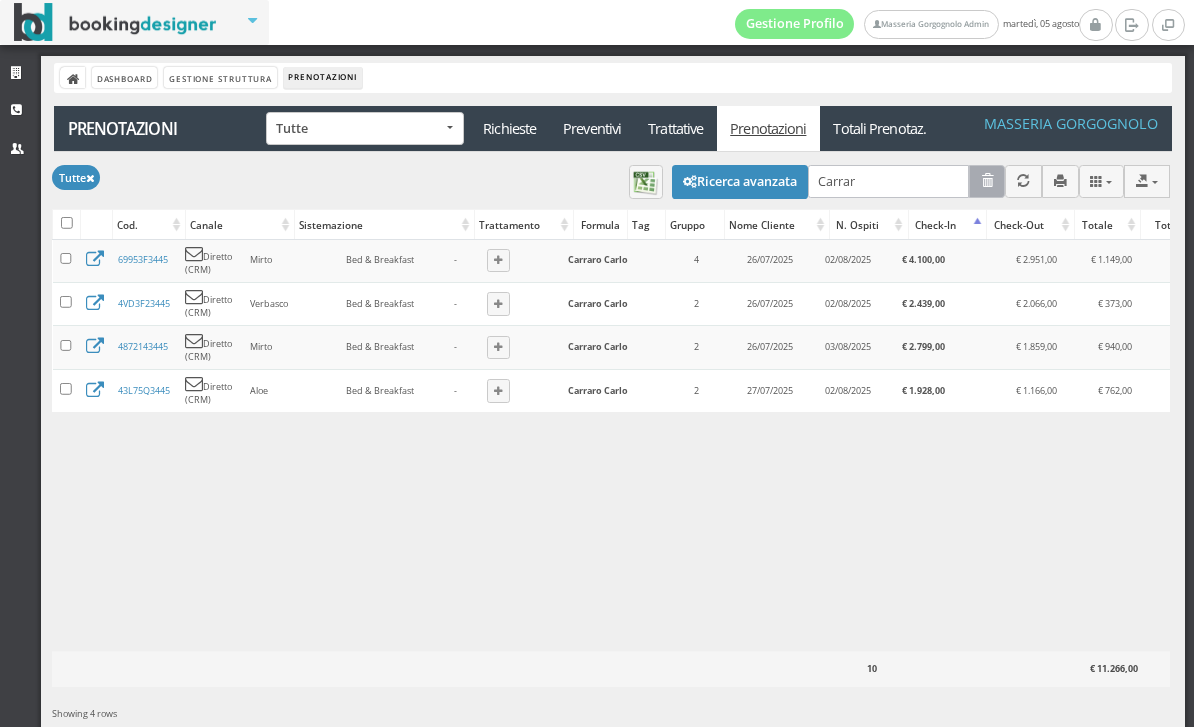 click at bounding box center (987, 181) 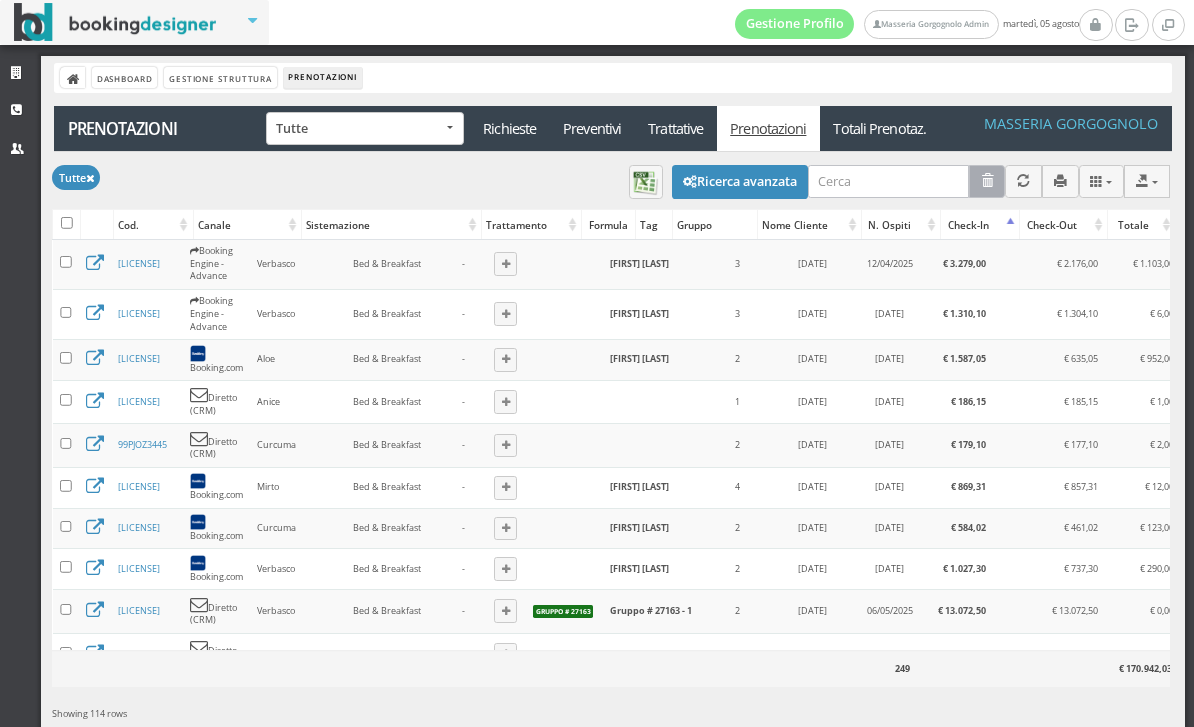 scroll, scrollTop: 11, scrollLeft: 70, axis: both 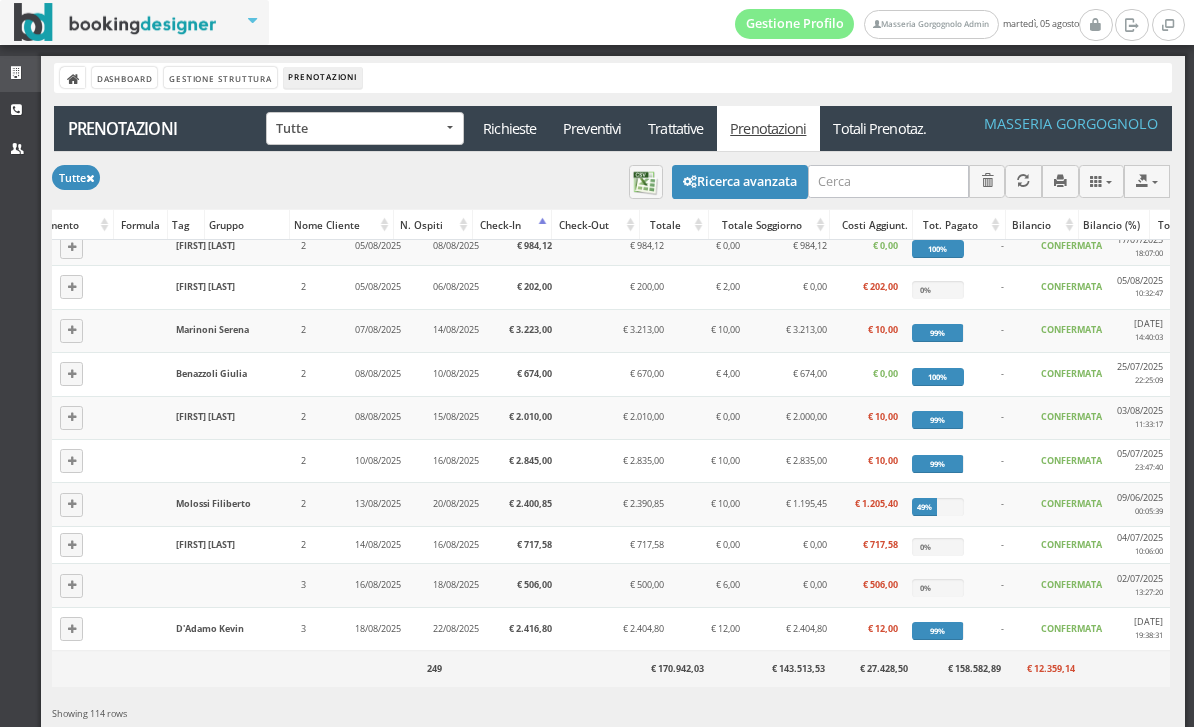 click at bounding box center (19, 73) 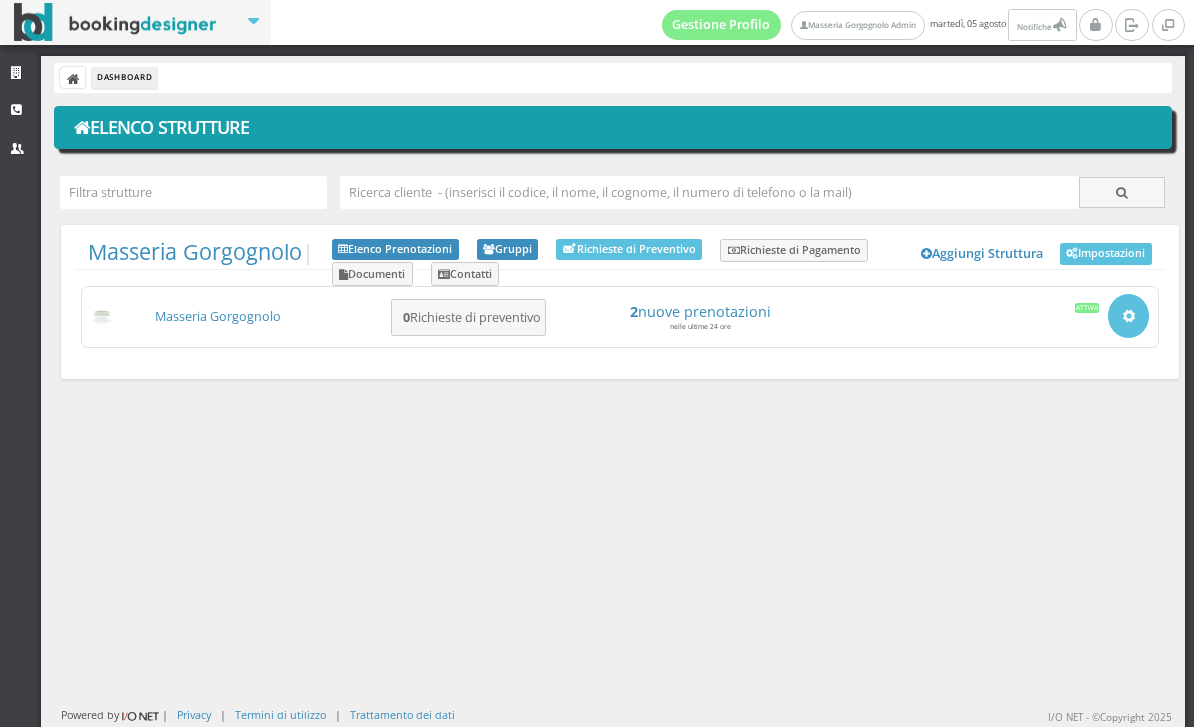 scroll, scrollTop: 0, scrollLeft: 0, axis: both 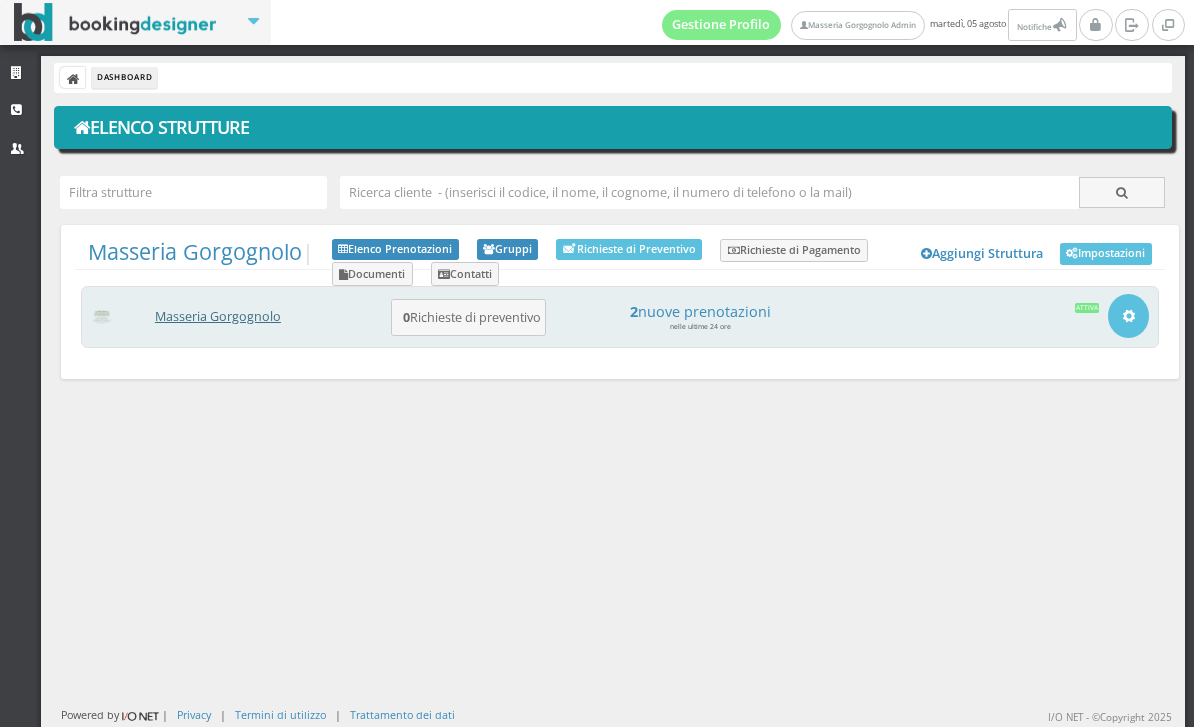 click on "Masseria Gorgognolo" at bounding box center (218, 316) 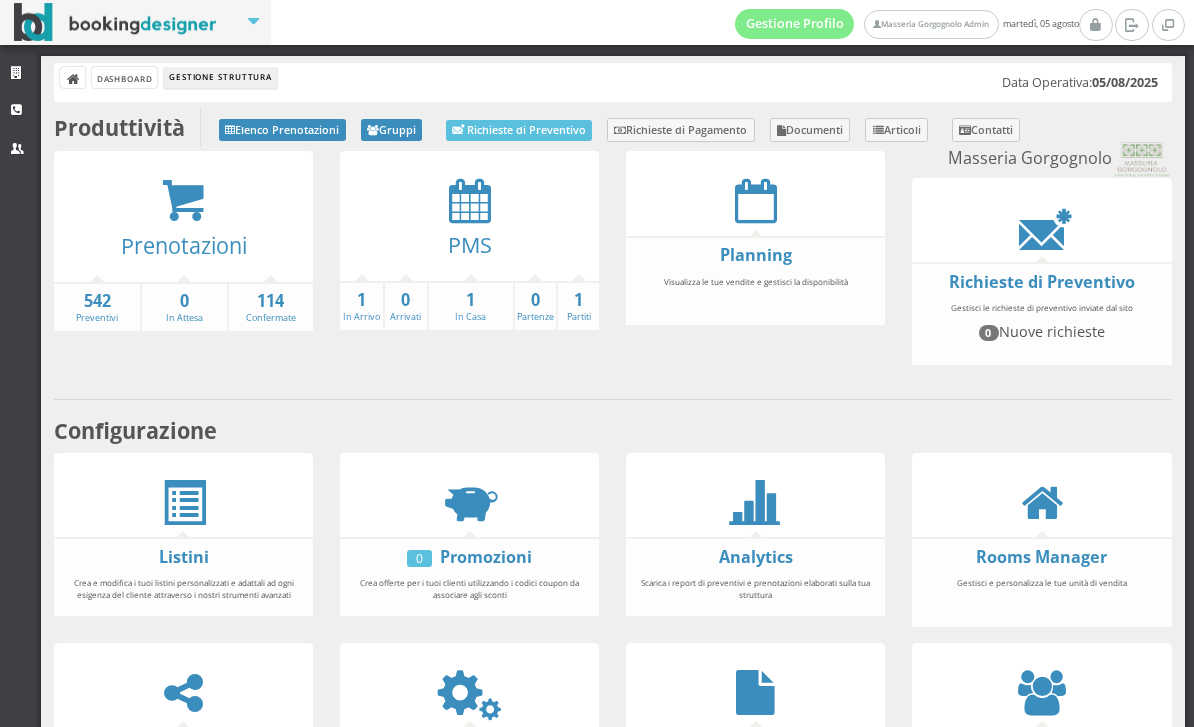 scroll, scrollTop: 0, scrollLeft: 0, axis: both 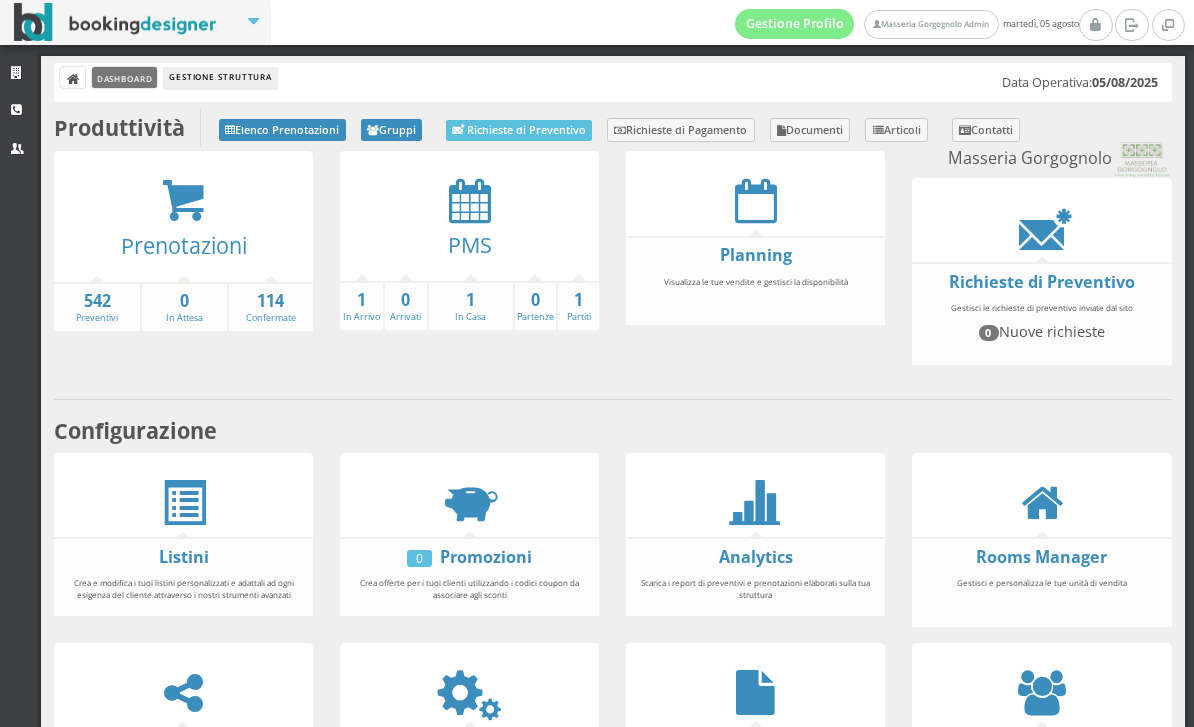 click on "Dashboard" at bounding box center [124, 77] 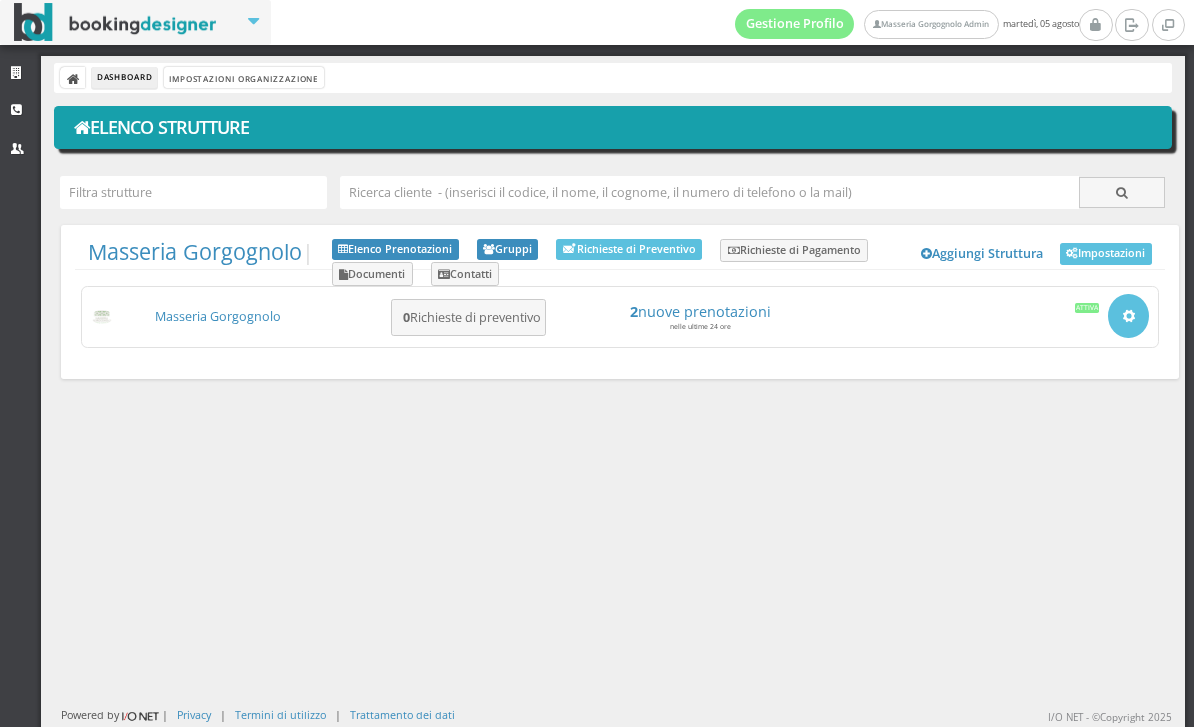 scroll, scrollTop: 0, scrollLeft: 0, axis: both 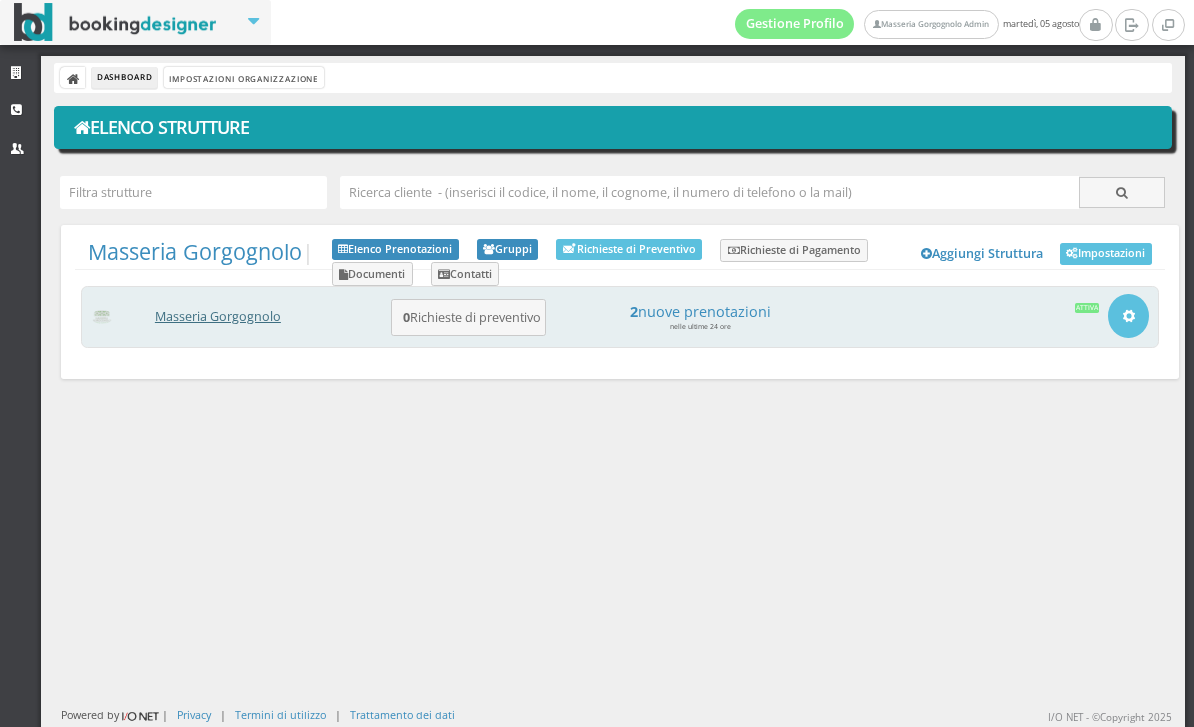 click on "Masseria Gorgognolo" at bounding box center (218, 316) 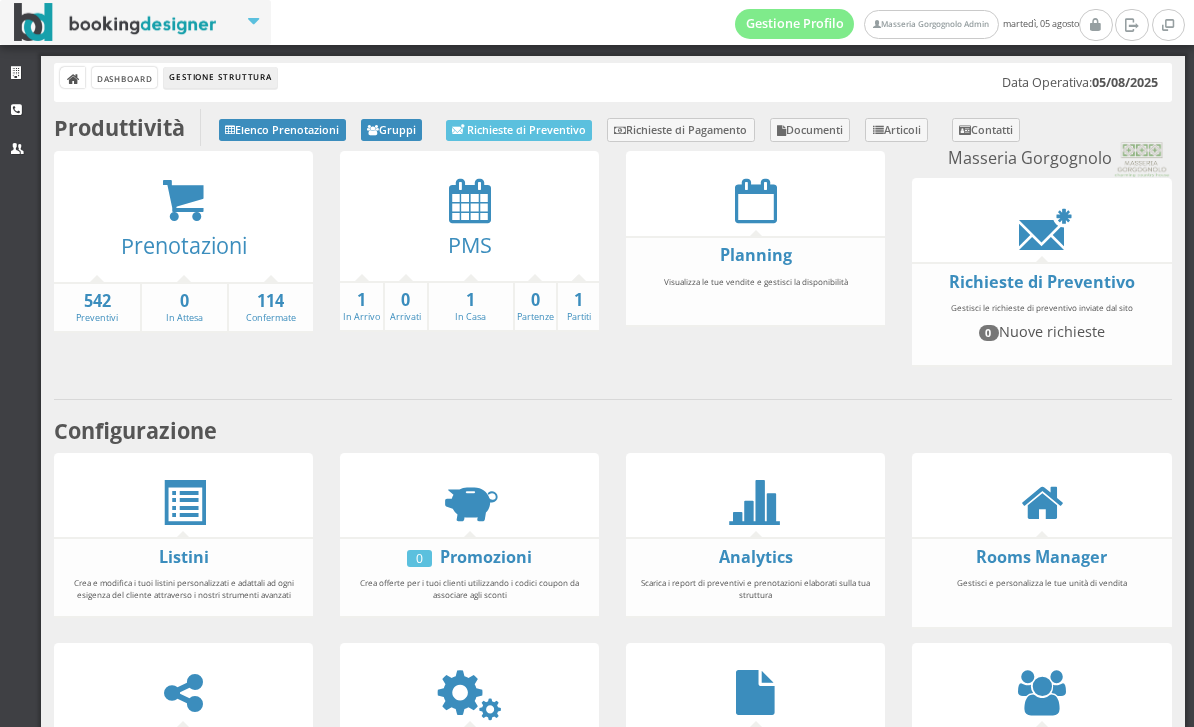 scroll, scrollTop: 0, scrollLeft: 0, axis: both 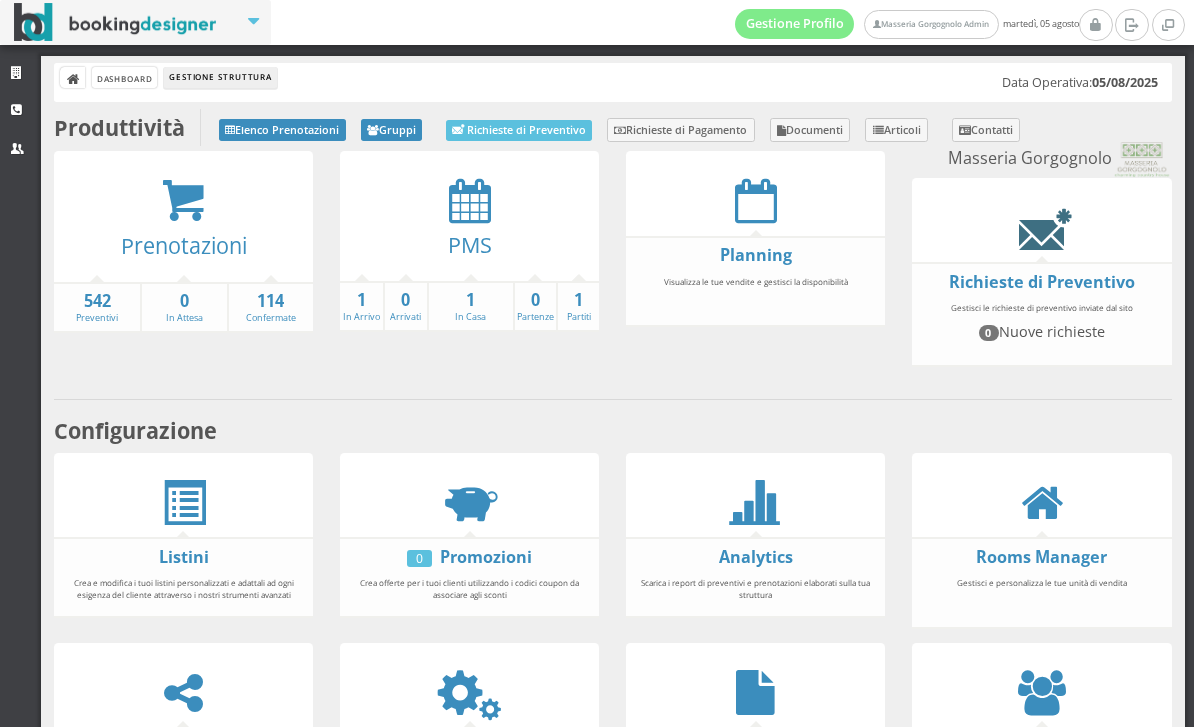 click at bounding box center (1041, 227) 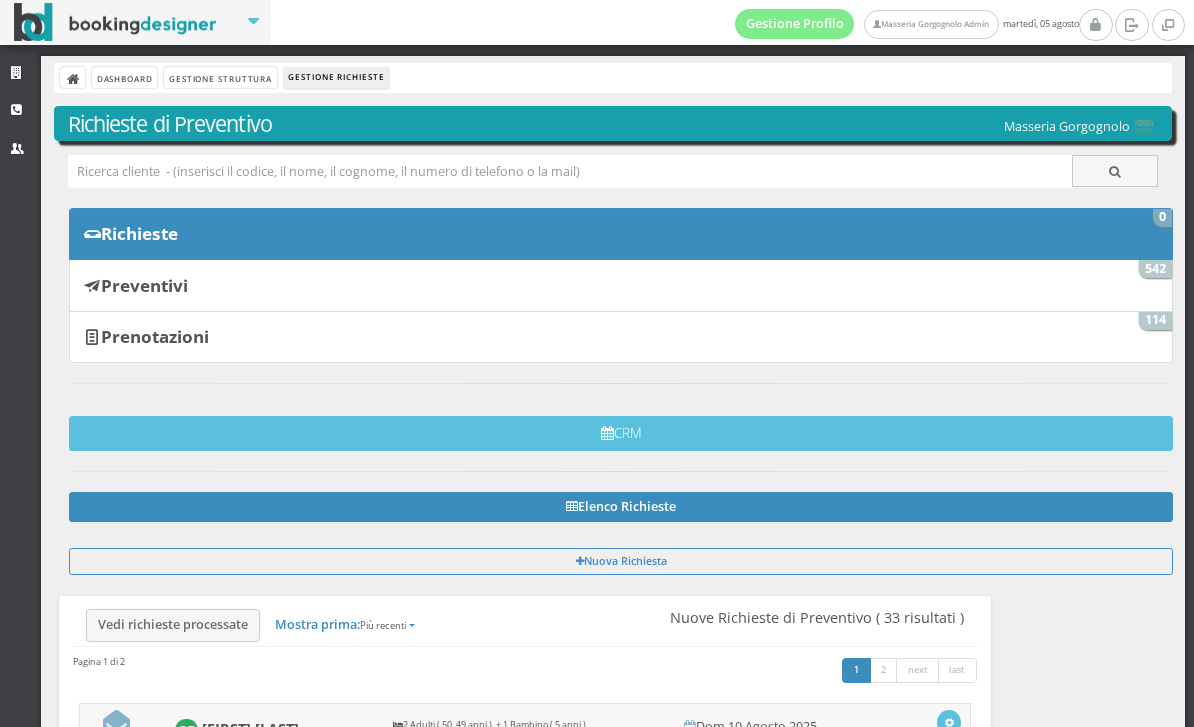 scroll, scrollTop: 0, scrollLeft: 0, axis: both 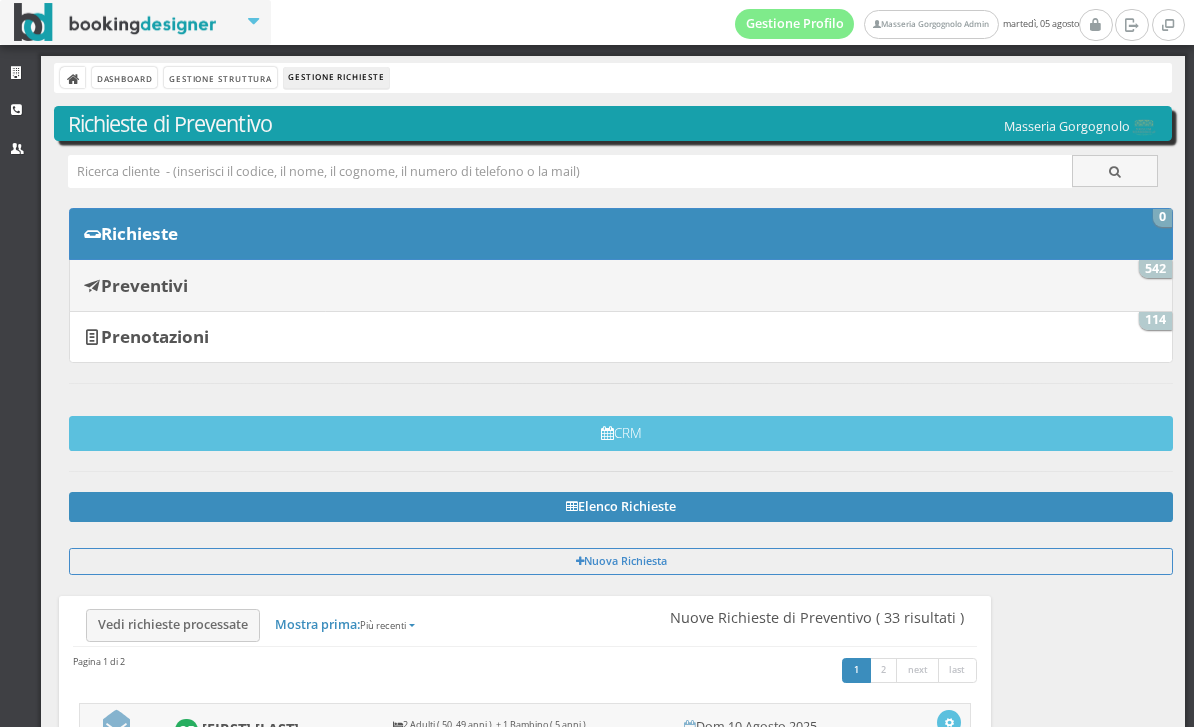 click on "Preventivi
542" at bounding box center [621, 285] 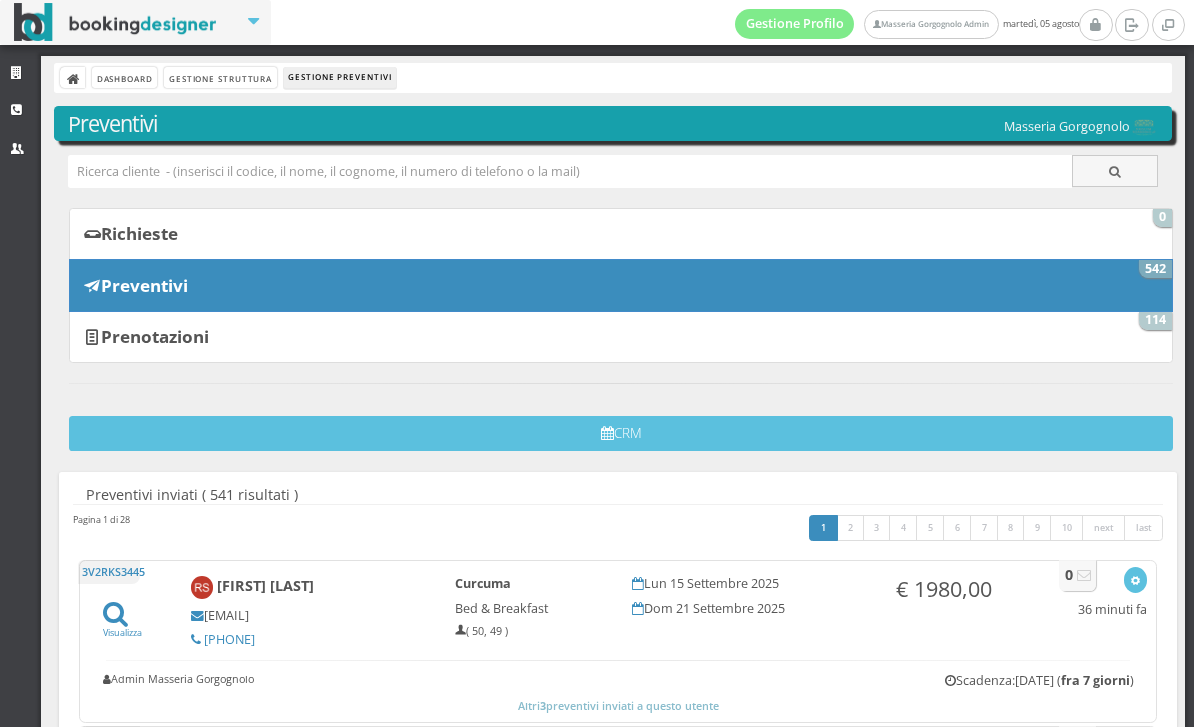 scroll, scrollTop: 0, scrollLeft: 0, axis: both 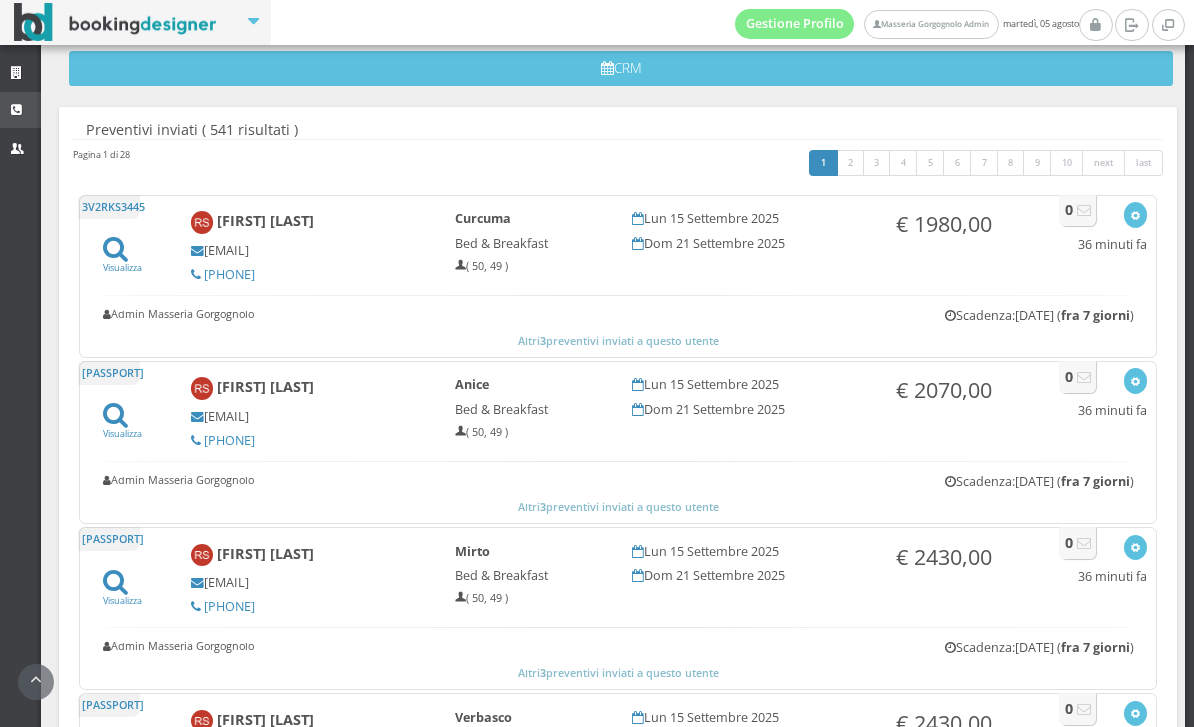 click at bounding box center (19, 110) 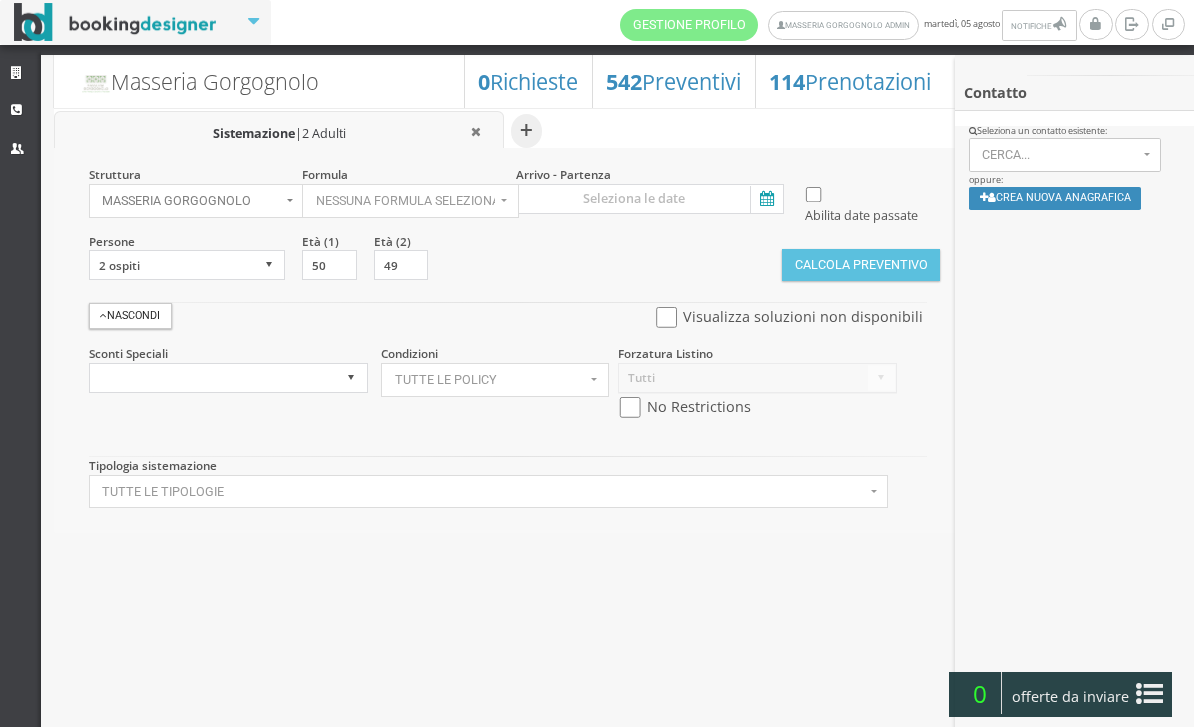 select 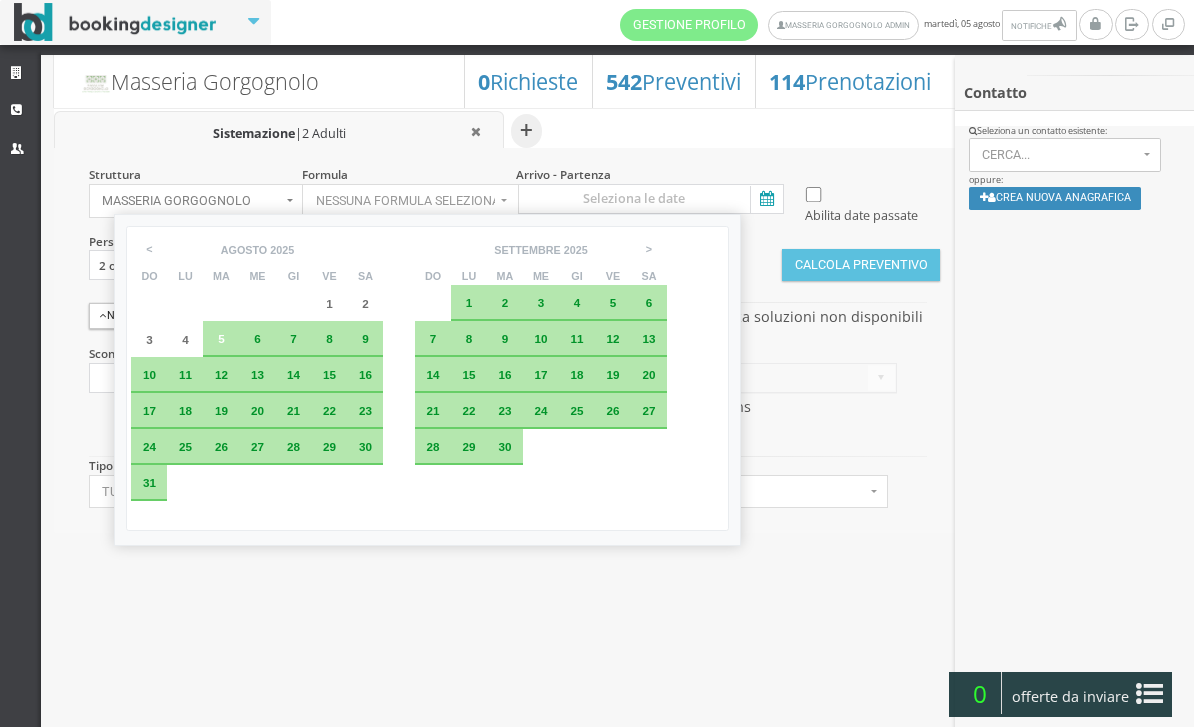 click on "9" at bounding box center (505, 338) 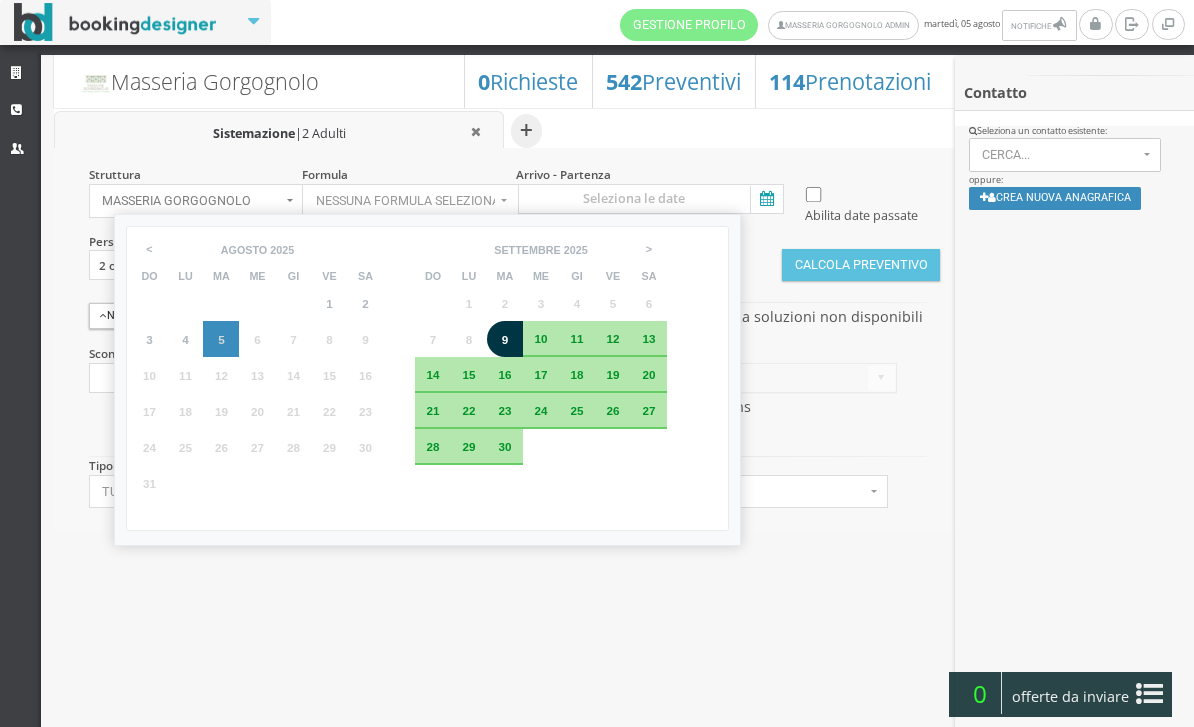 click on "+
Sistemazione  |     2 Adulti" at bounding box center (506, 128) 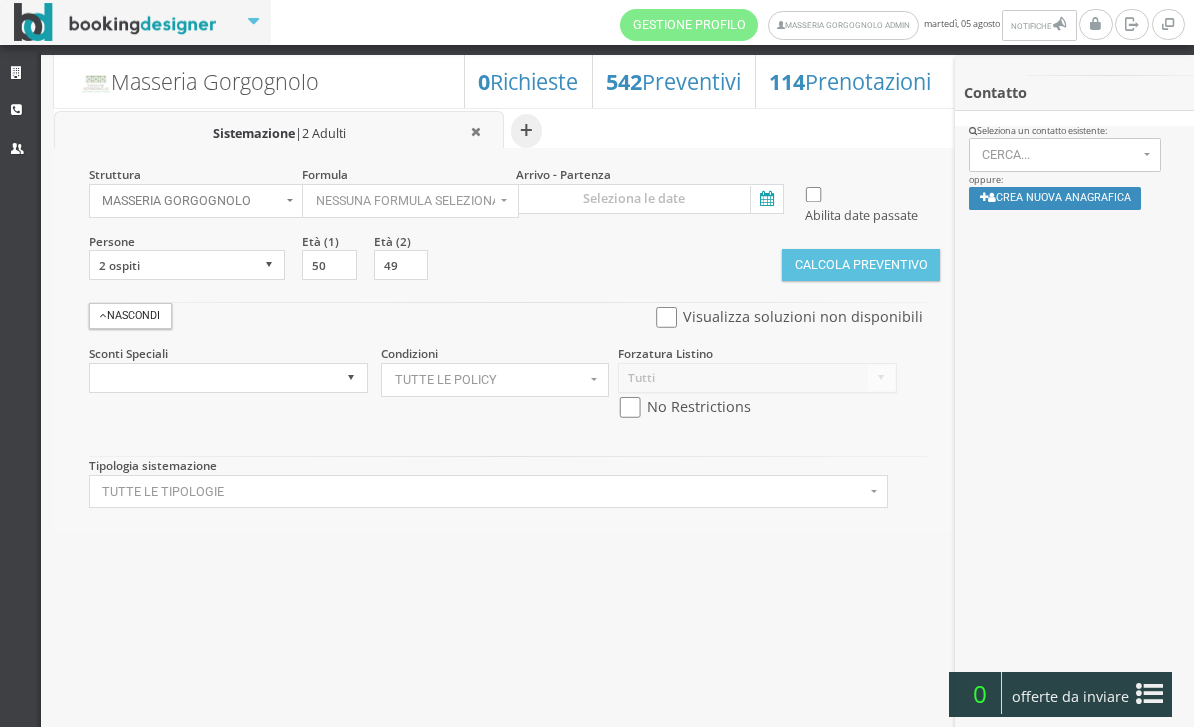 click at bounding box center (765, 199) 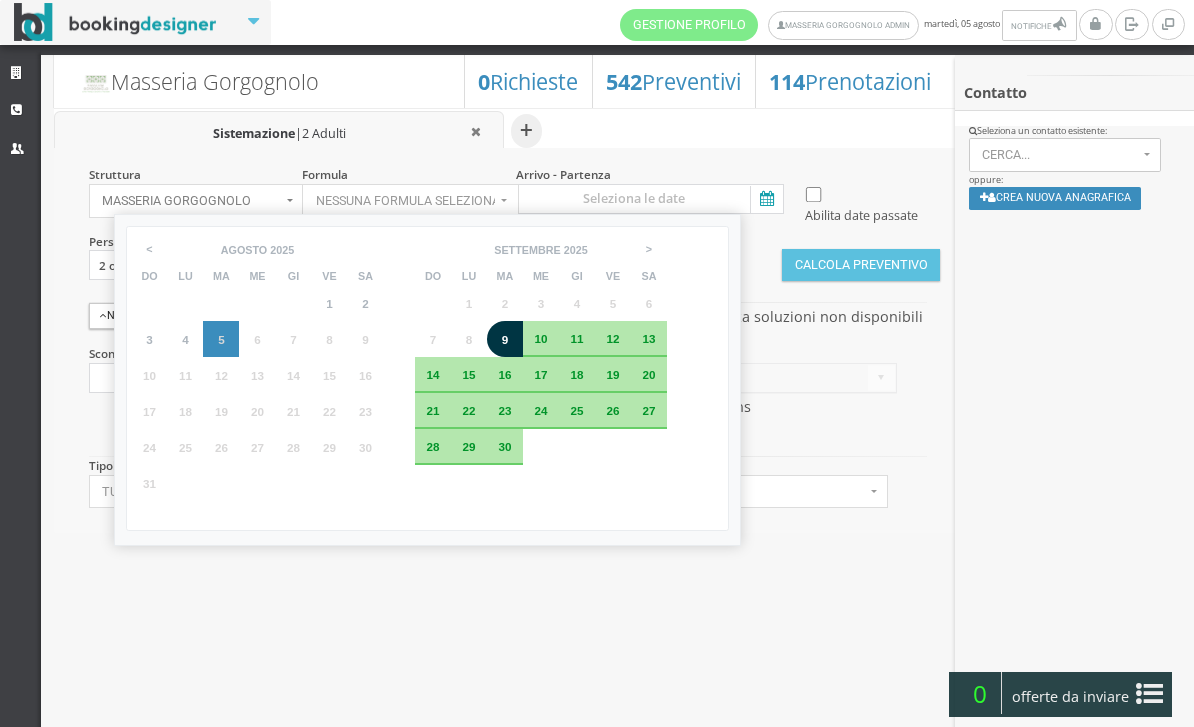 click on "+
Sistemazione  |     2 Adulti" at bounding box center (506, 128) 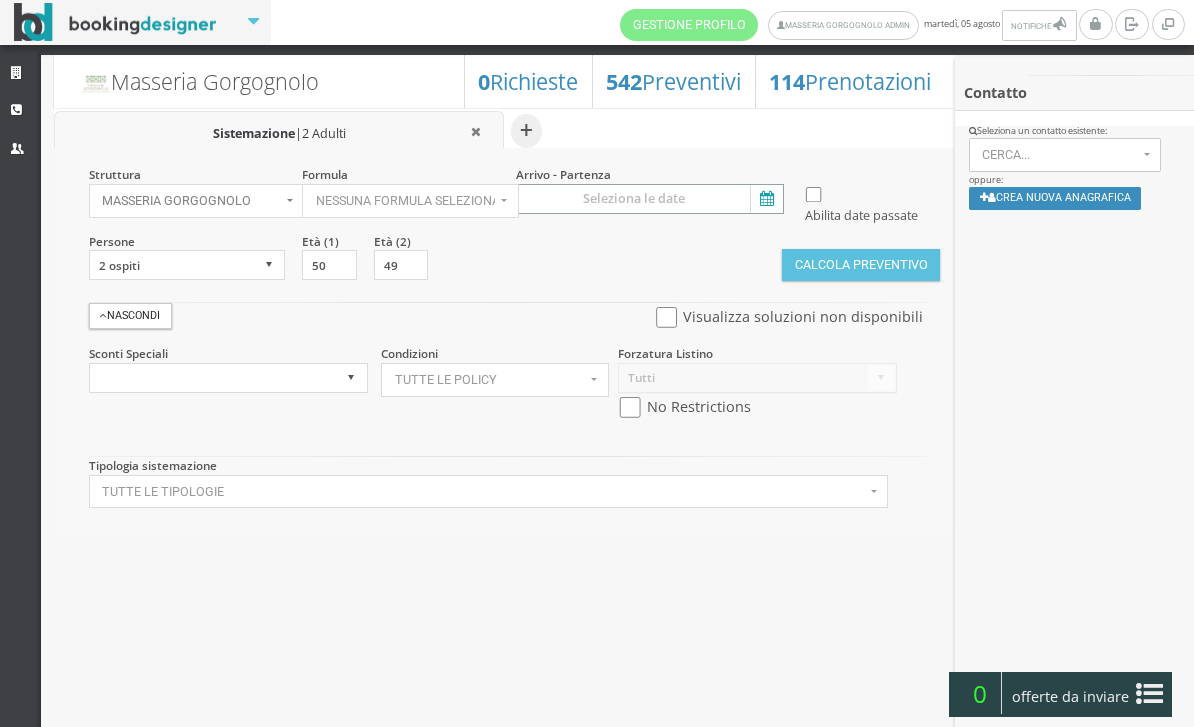 click at bounding box center [650, 199] 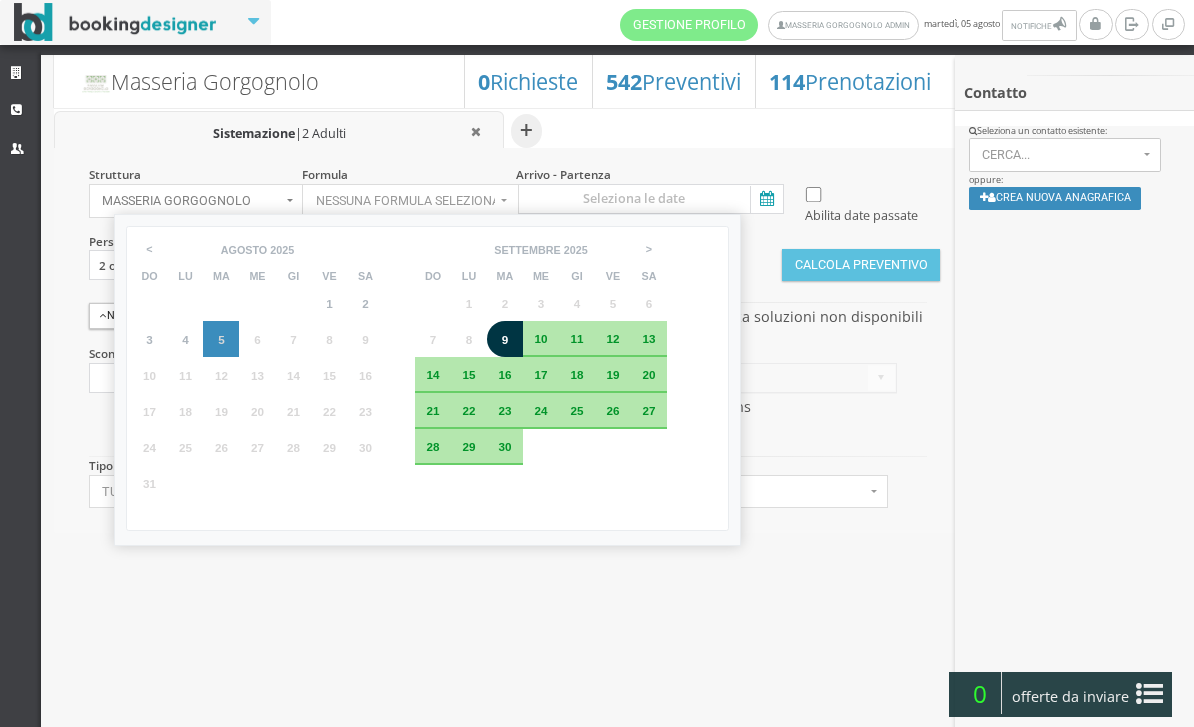 click on "9" at bounding box center (505, 339) 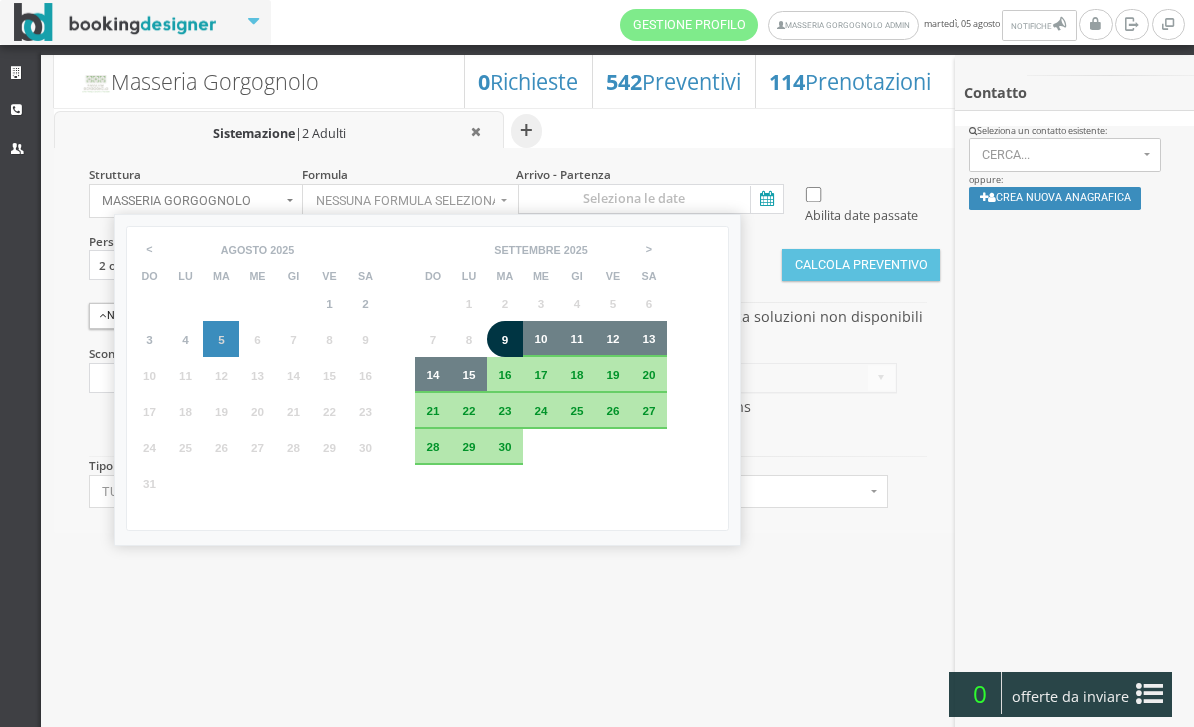 click on "15" at bounding box center [469, 375] 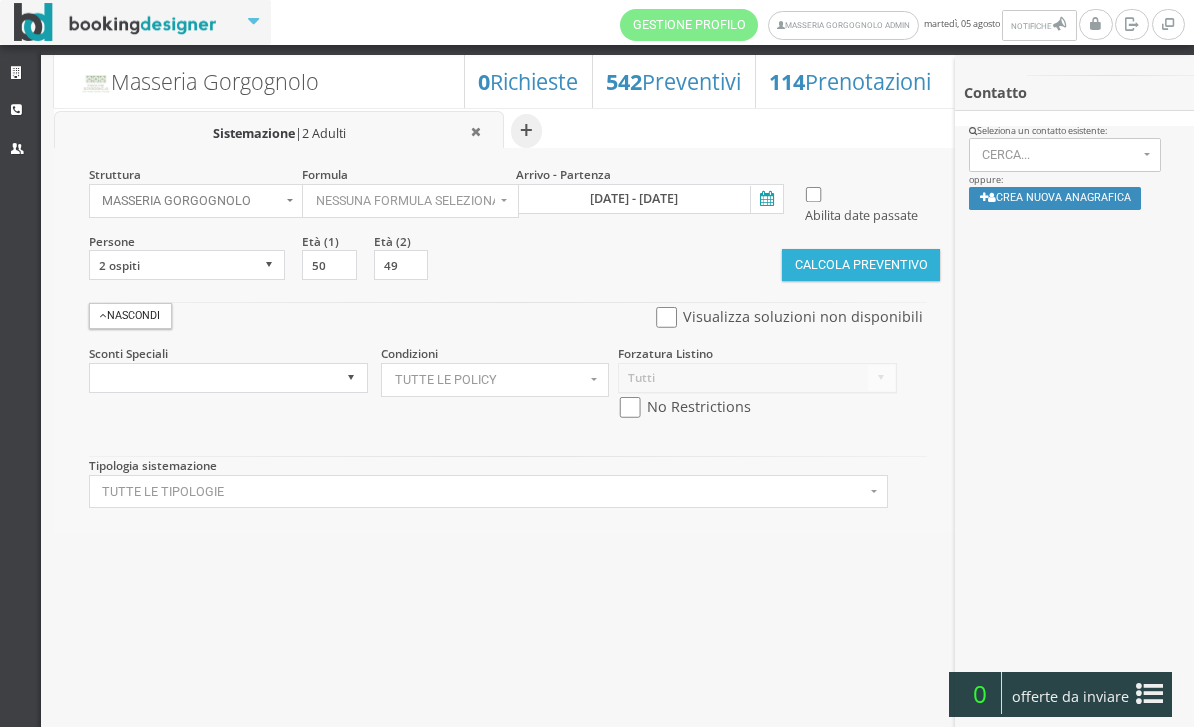 click on "Calcola Preventivo" at bounding box center [861, 265] 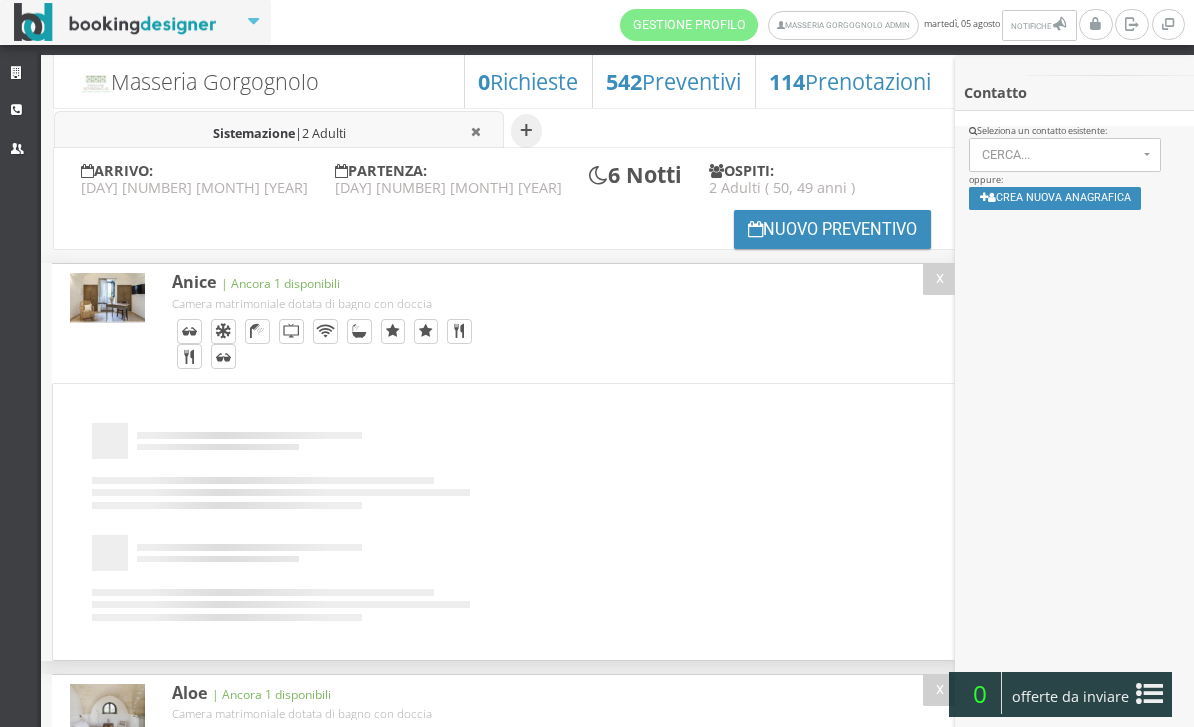 scroll, scrollTop: 0, scrollLeft: 0, axis: both 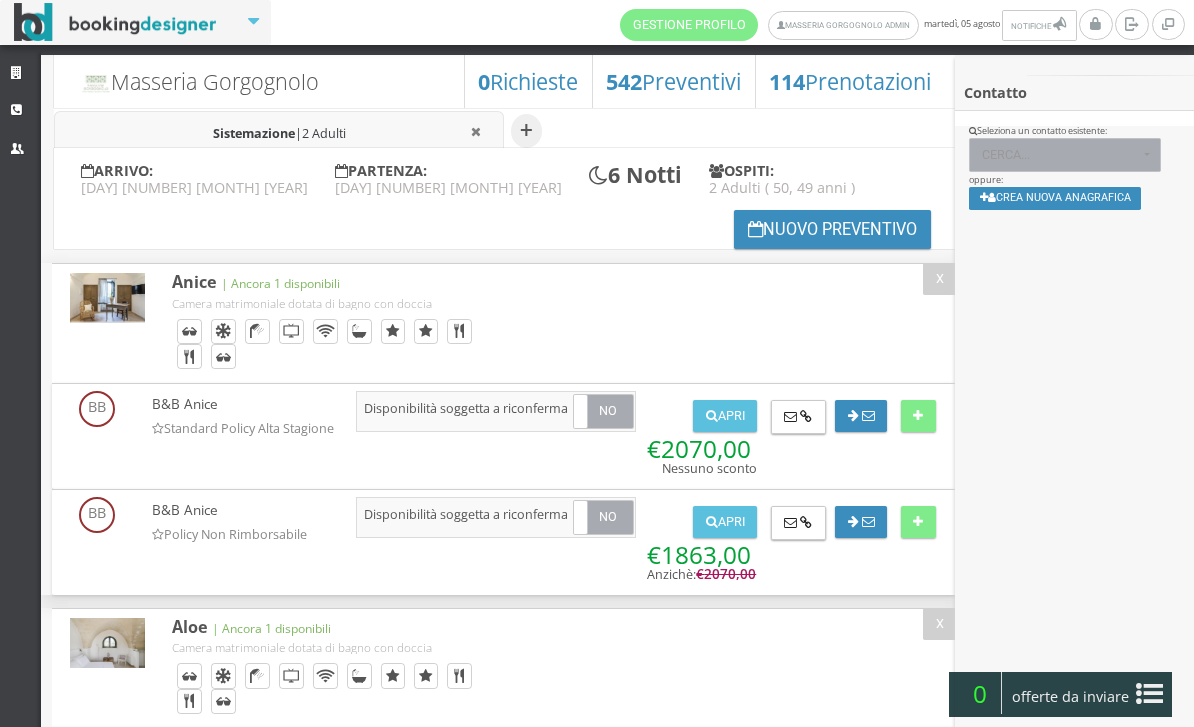click on "Cerca..." at bounding box center (1065, 155) 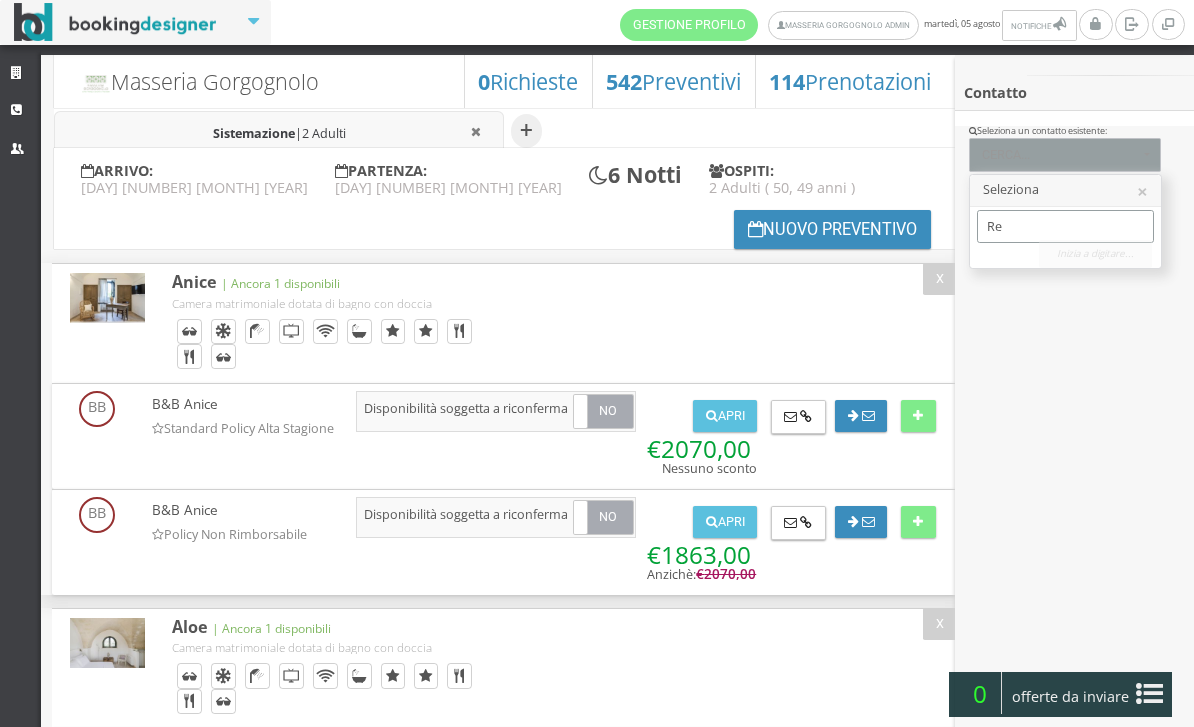 type on "Rei" 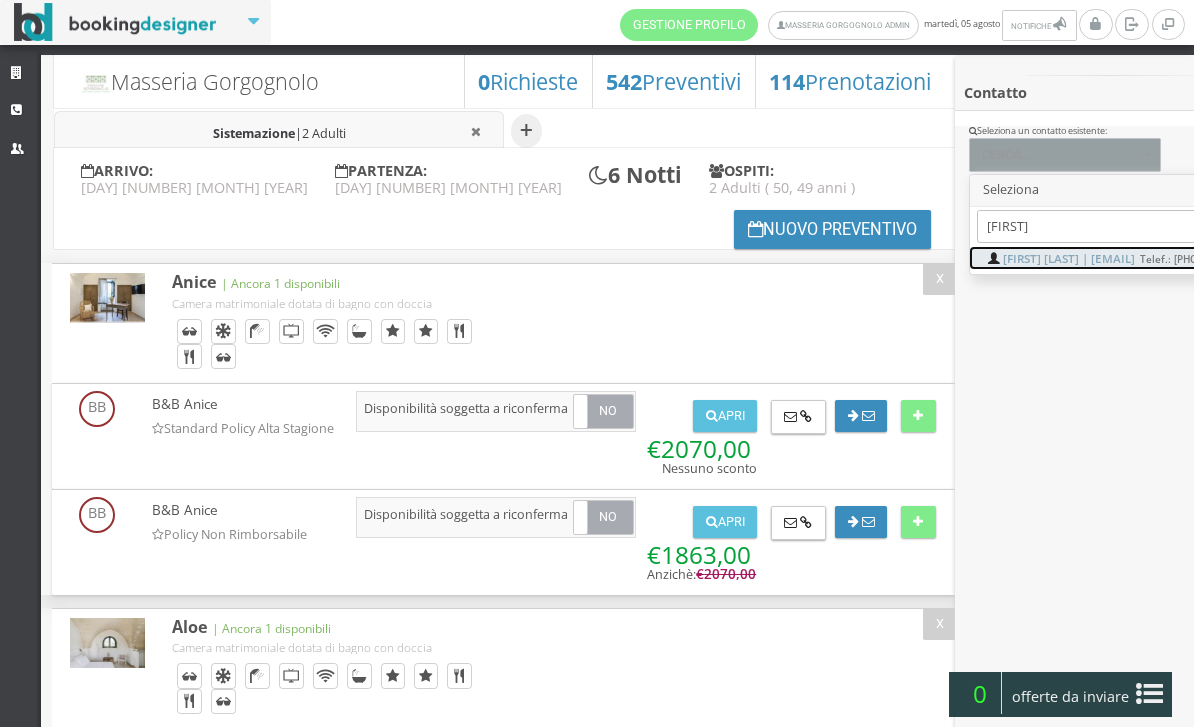 click on "Reinhard Schega | reinhard.schega@m45.de    Telef.: +49893582826" at bounding box center [1109, 258] 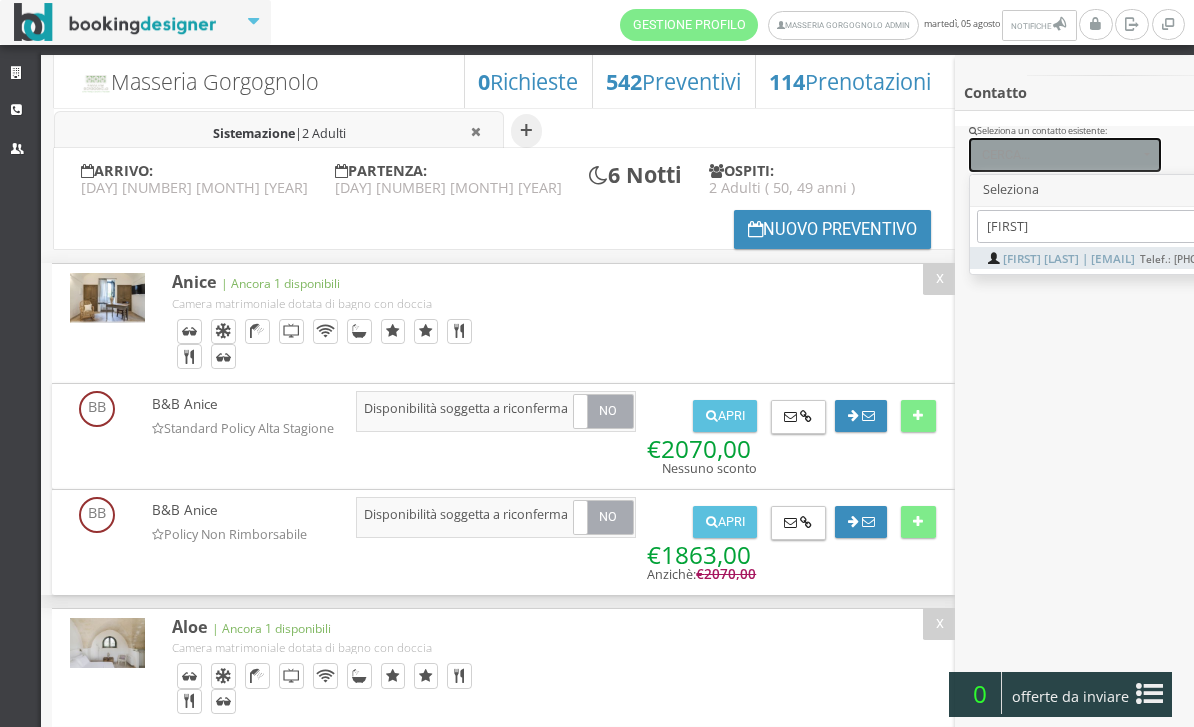 select on "a80ab2f5720311f0931b06f329d4f319" 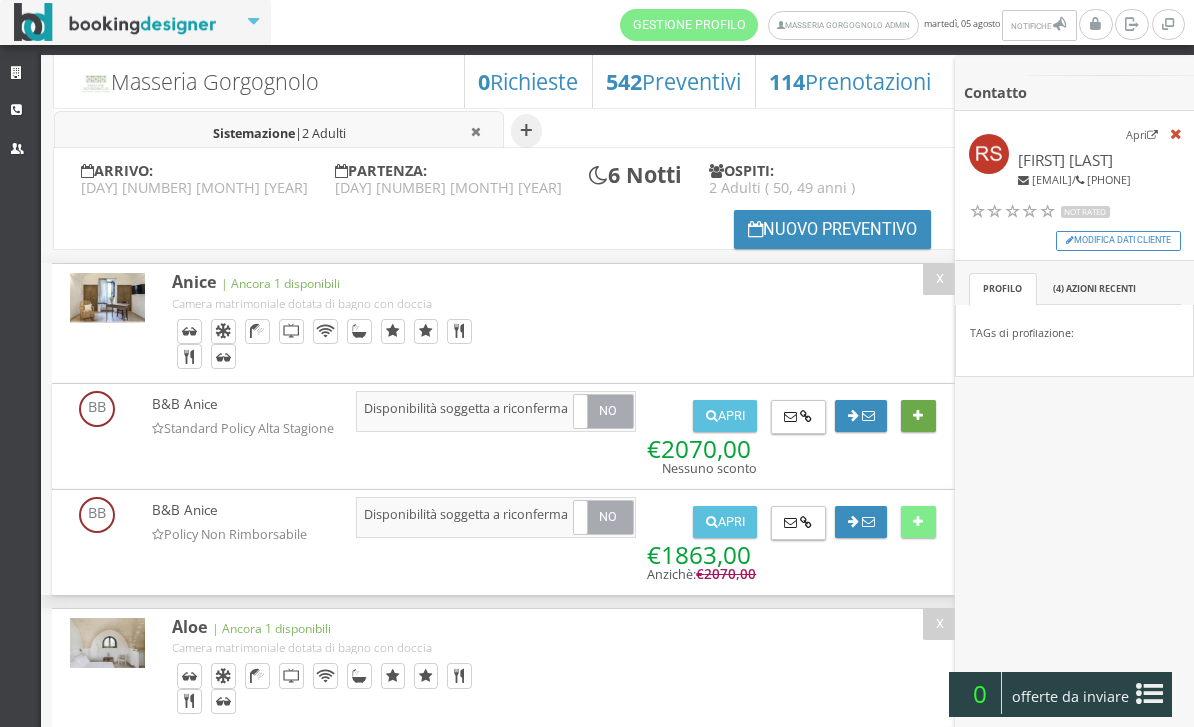 click at bounding box center [918, 416] 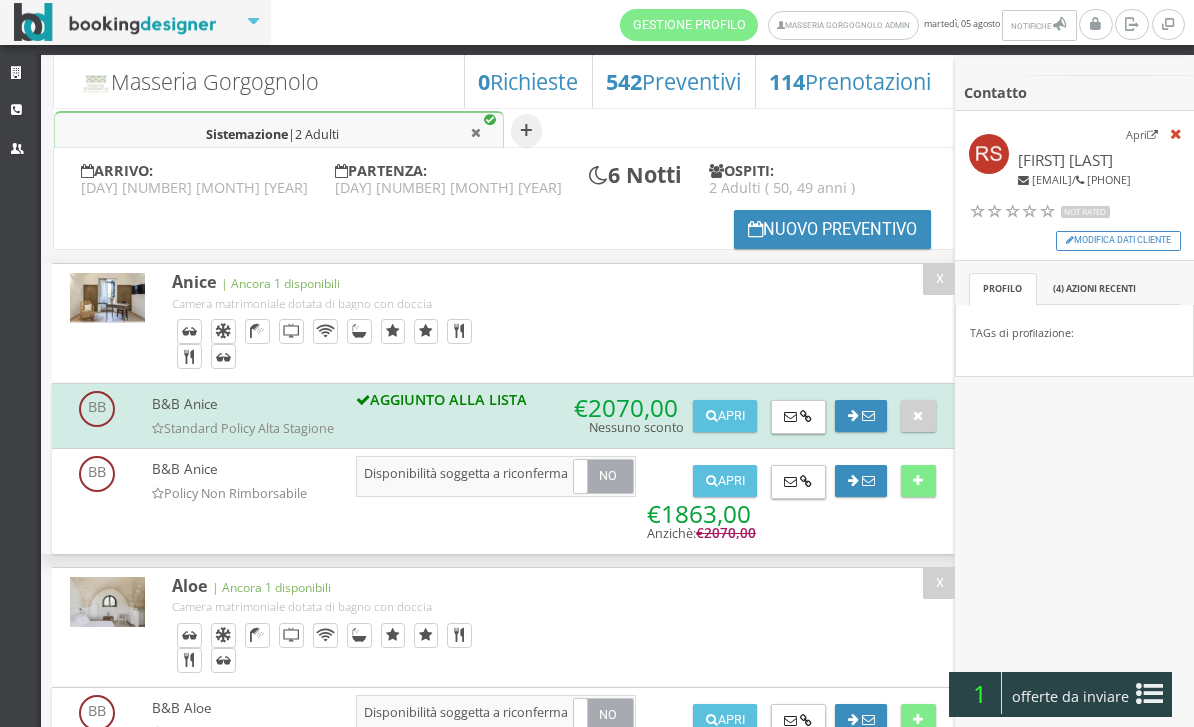 click at bounding box center [1149, 694] 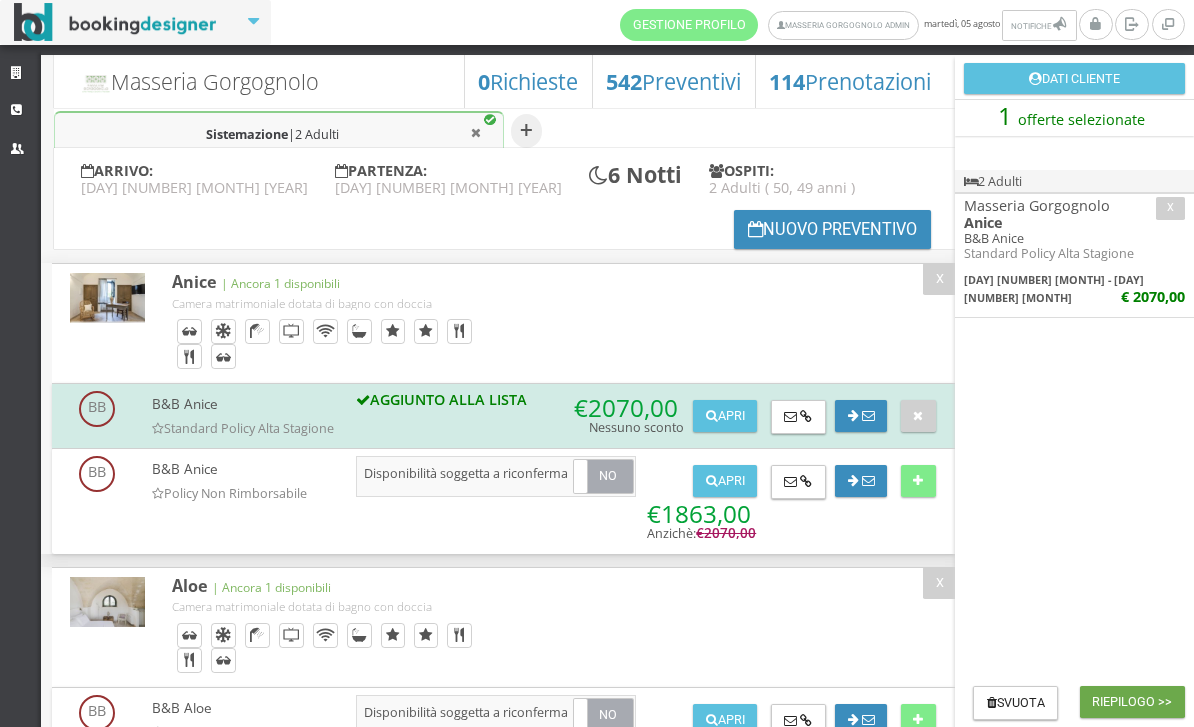 click on "Riepilogo >>" at bounding box center (1132, 702) 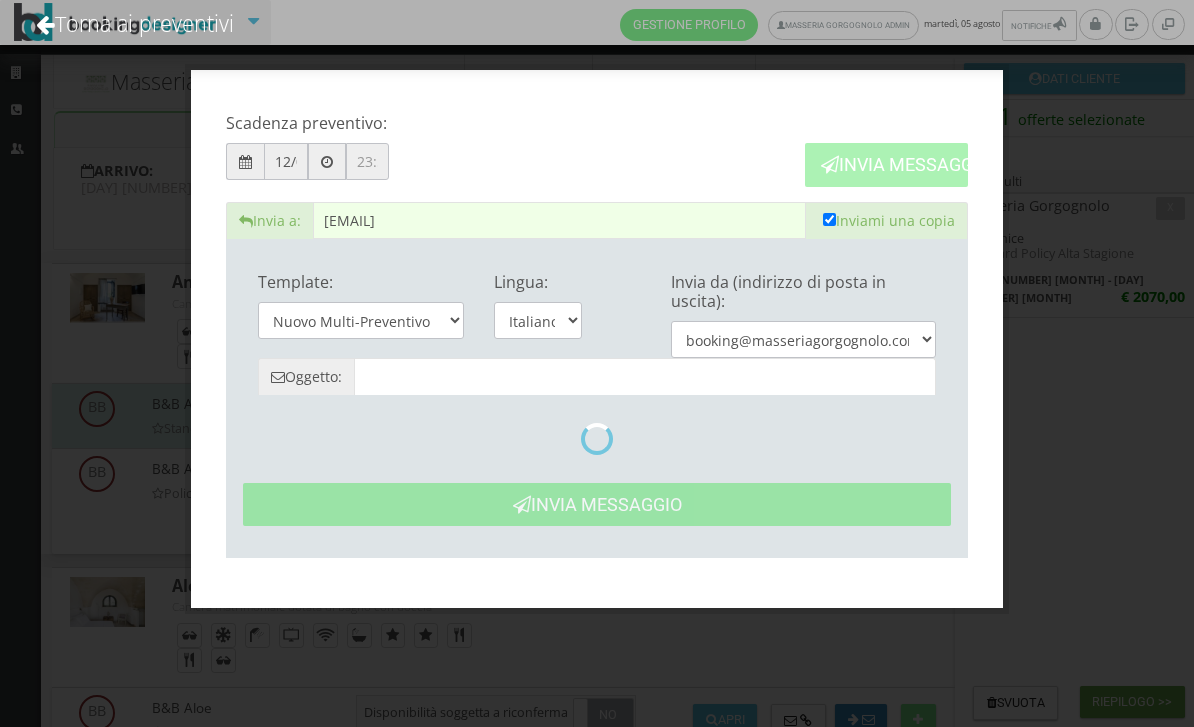 type on "Masseria Gorgognolo: Preventivo - Reinhard Schega" 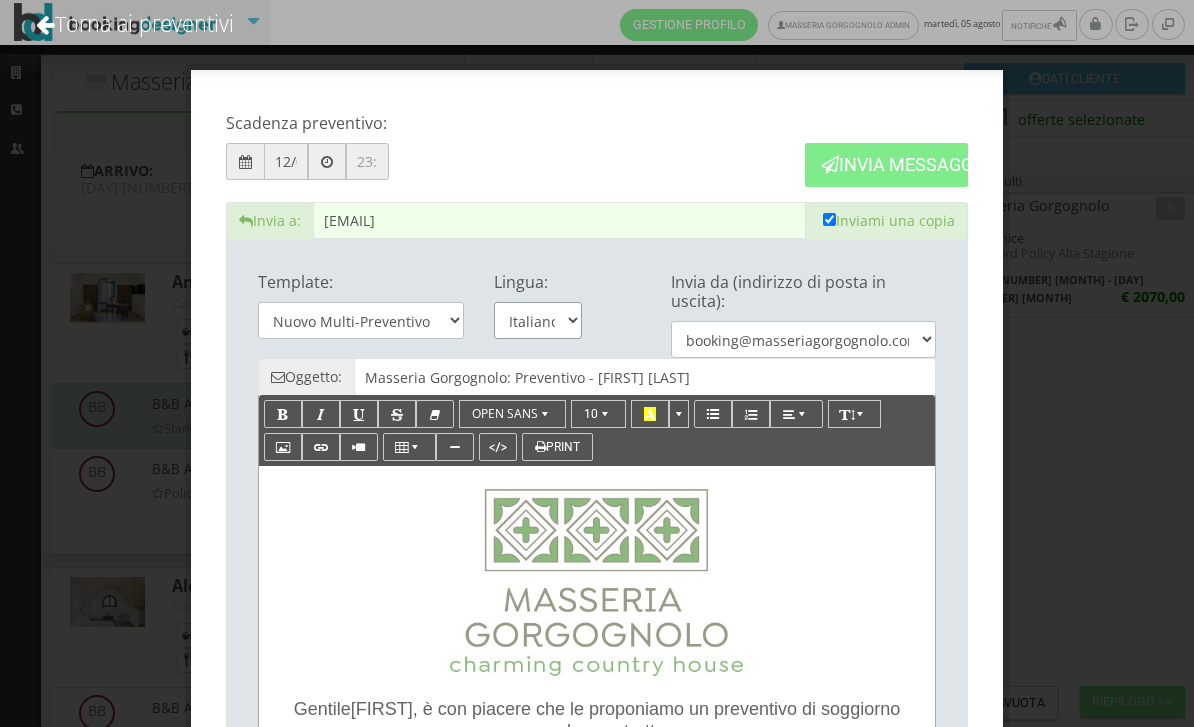 click on "Italiano English" at bounding box center (538, 320) 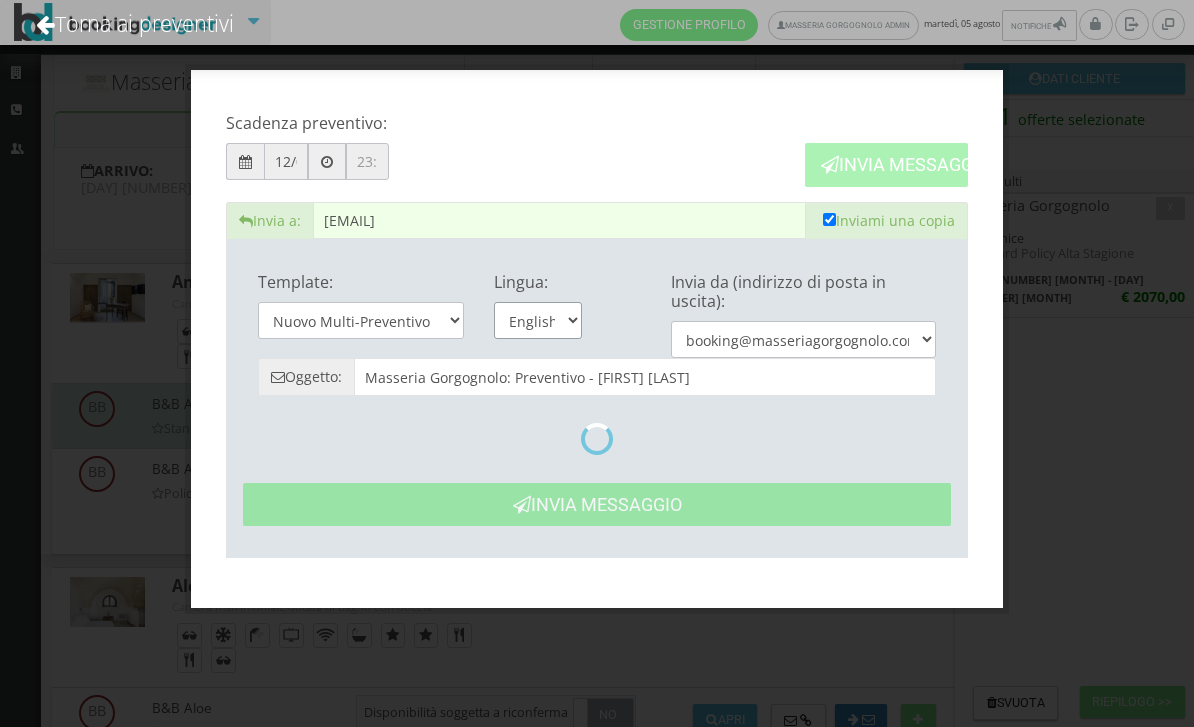 type on "Masseria Gorgognolo: Quote- Reinhard Schega" 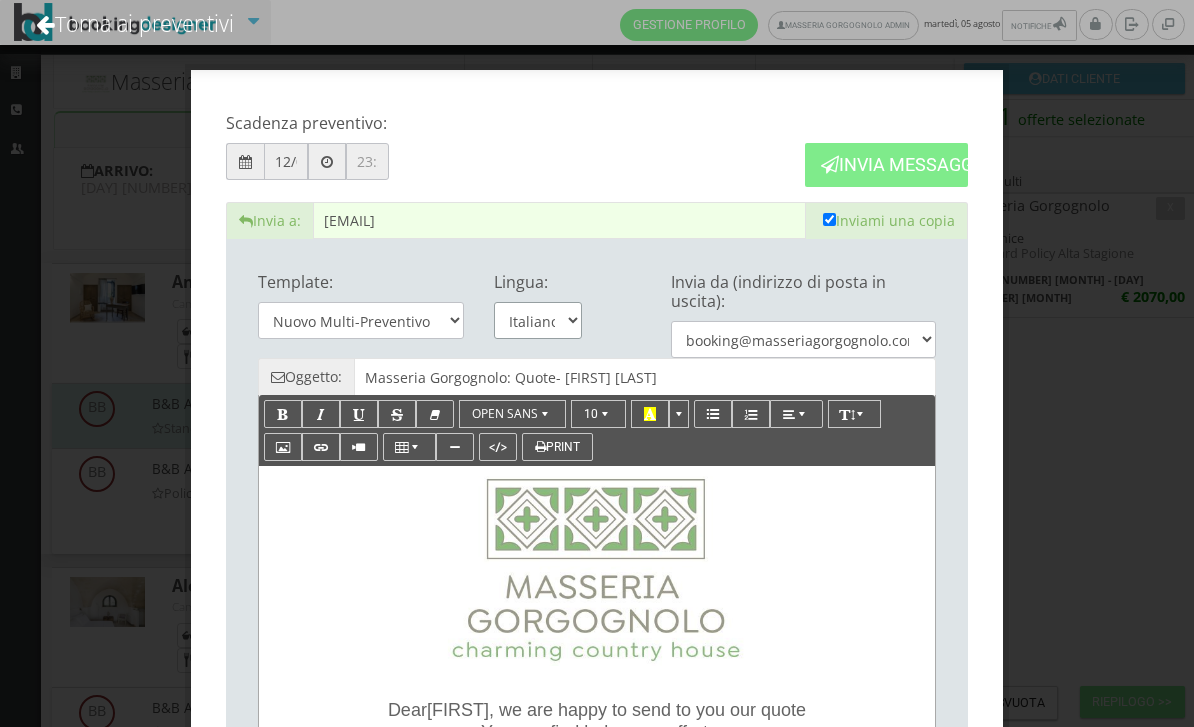 scroll, scrollTop: 0, scrollLeft: 0, axis: both 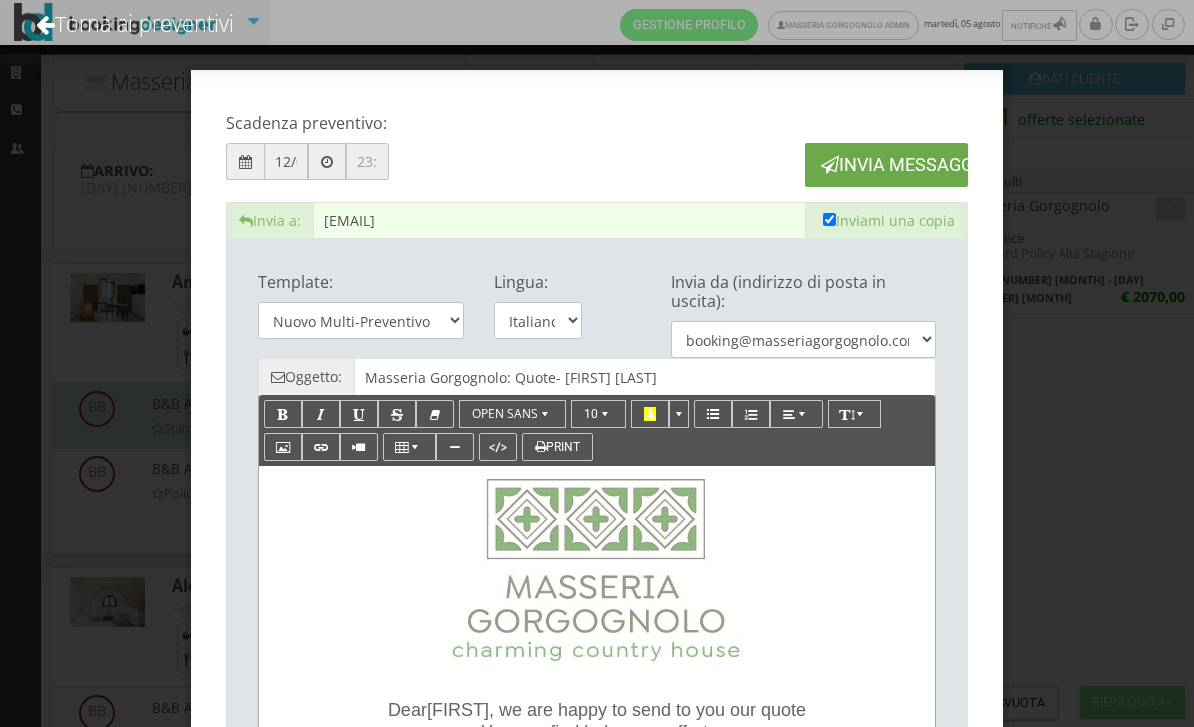 click on "Invia Messaggio" at bounding box center [886, 164] 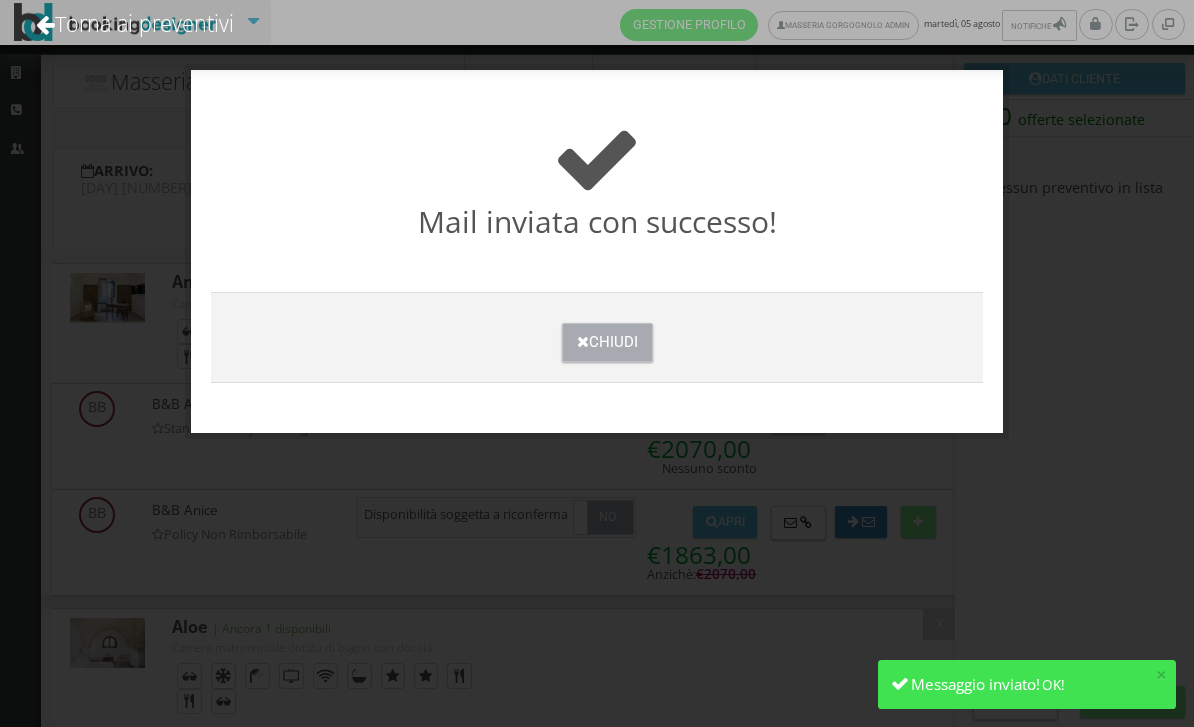 click on "Chiudi" at bounding box center (607, 342) 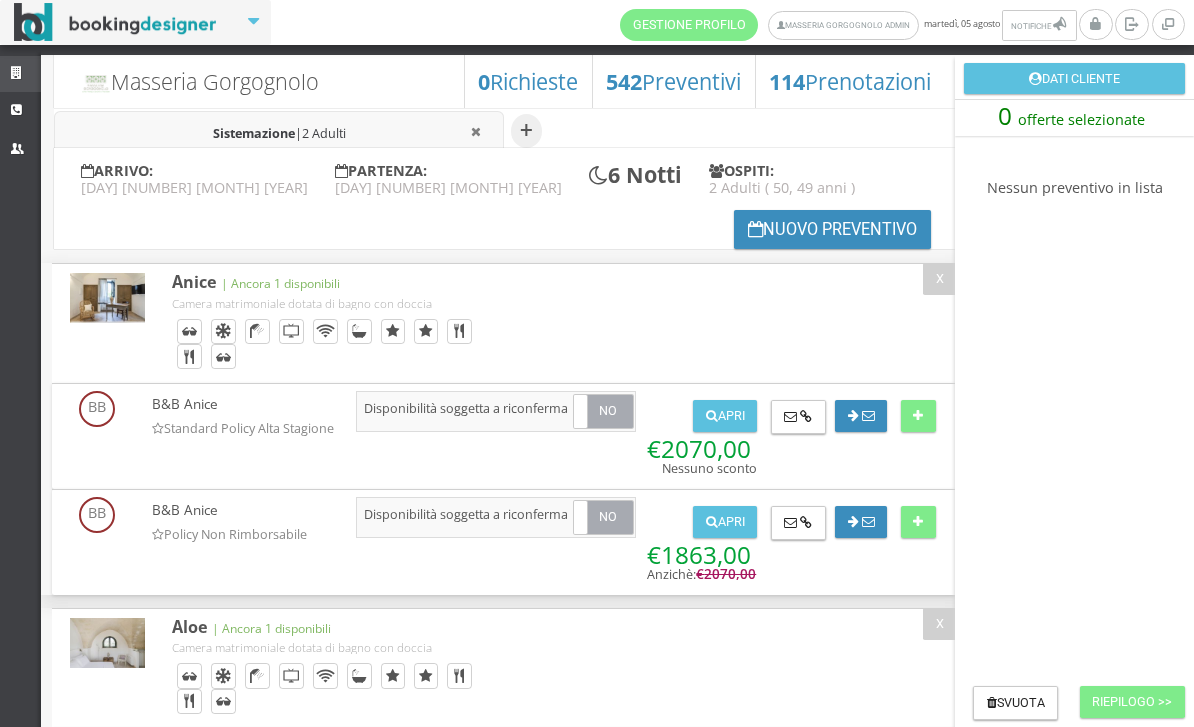 click at bounding box center [19, 73] 